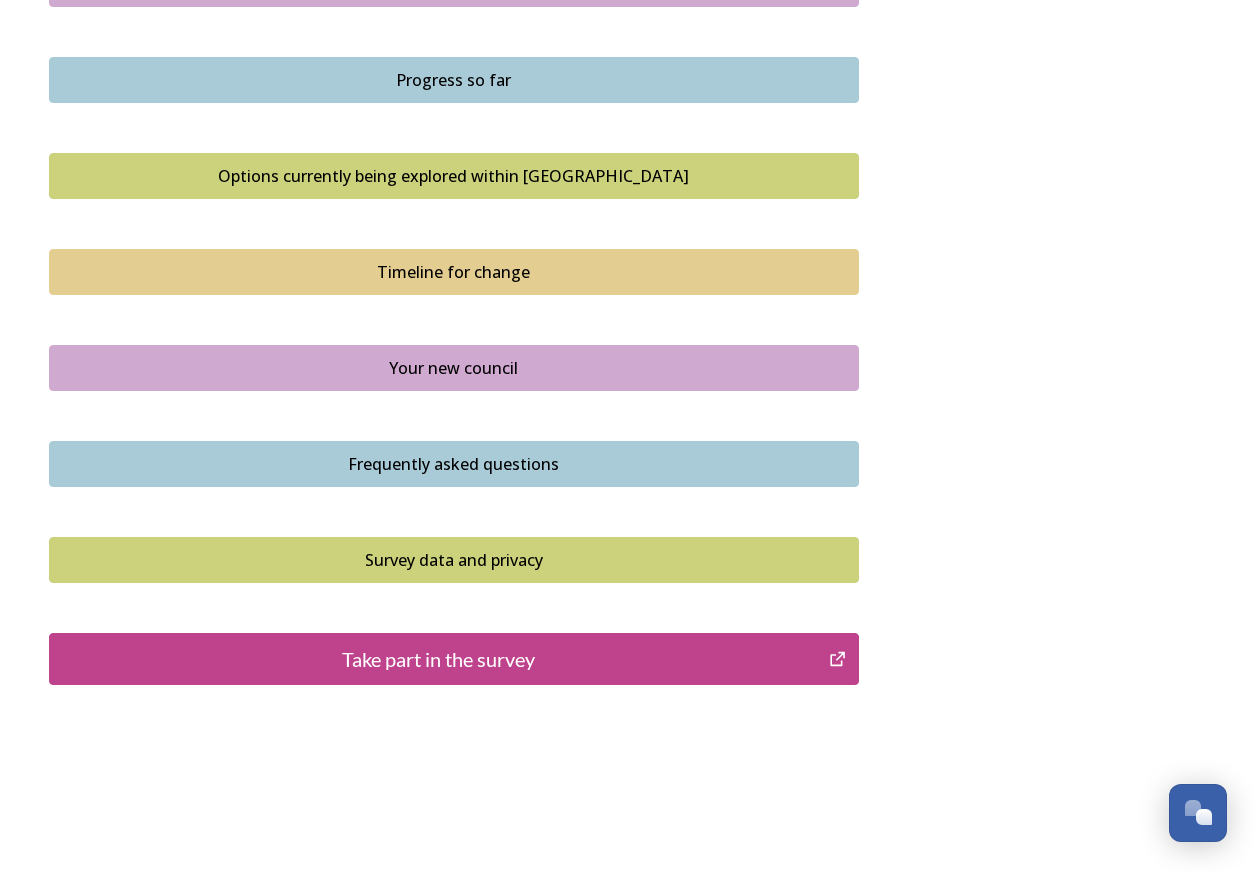 scroll, scrollTop: 1280, scrollLeft: 0, axis: vertical 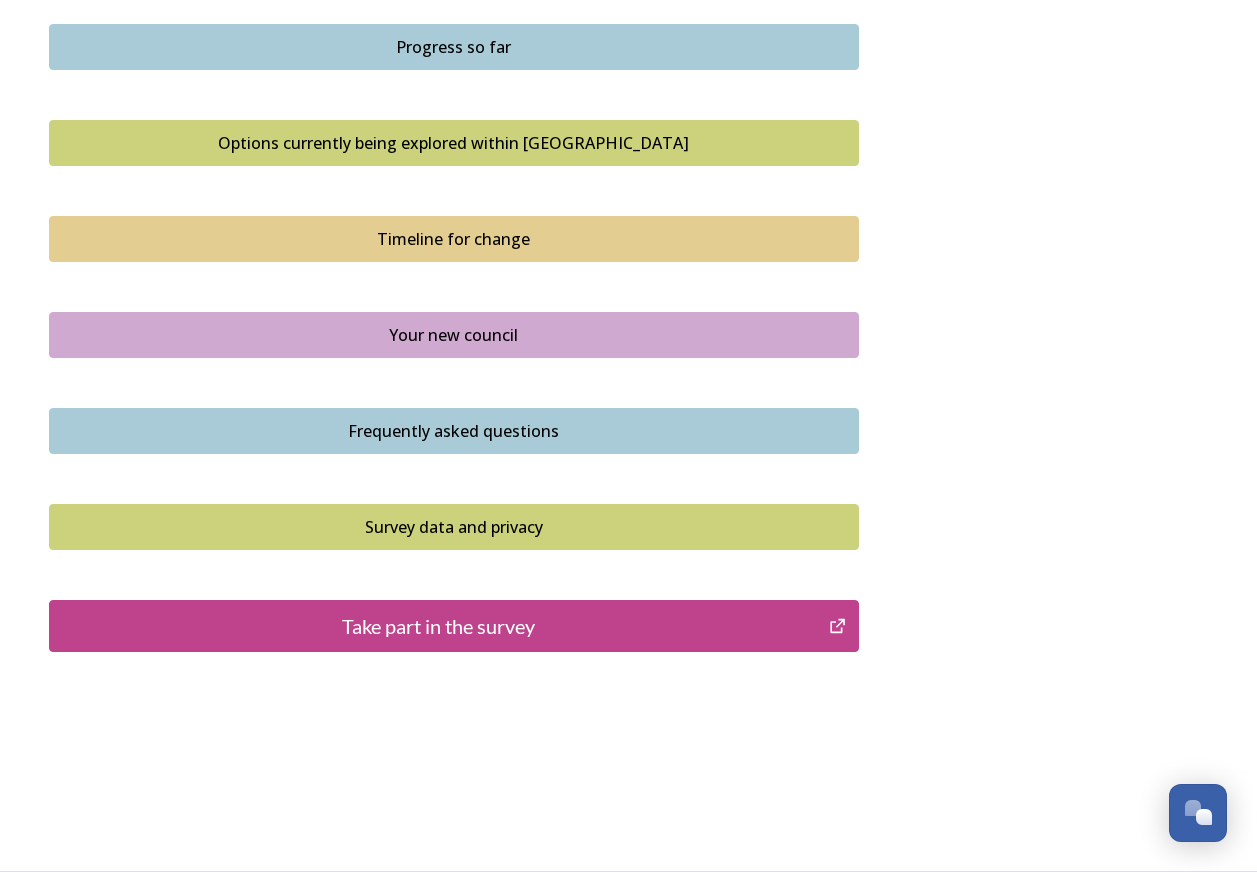 click on "Take part in the survey" at bounding box center [439, 626] 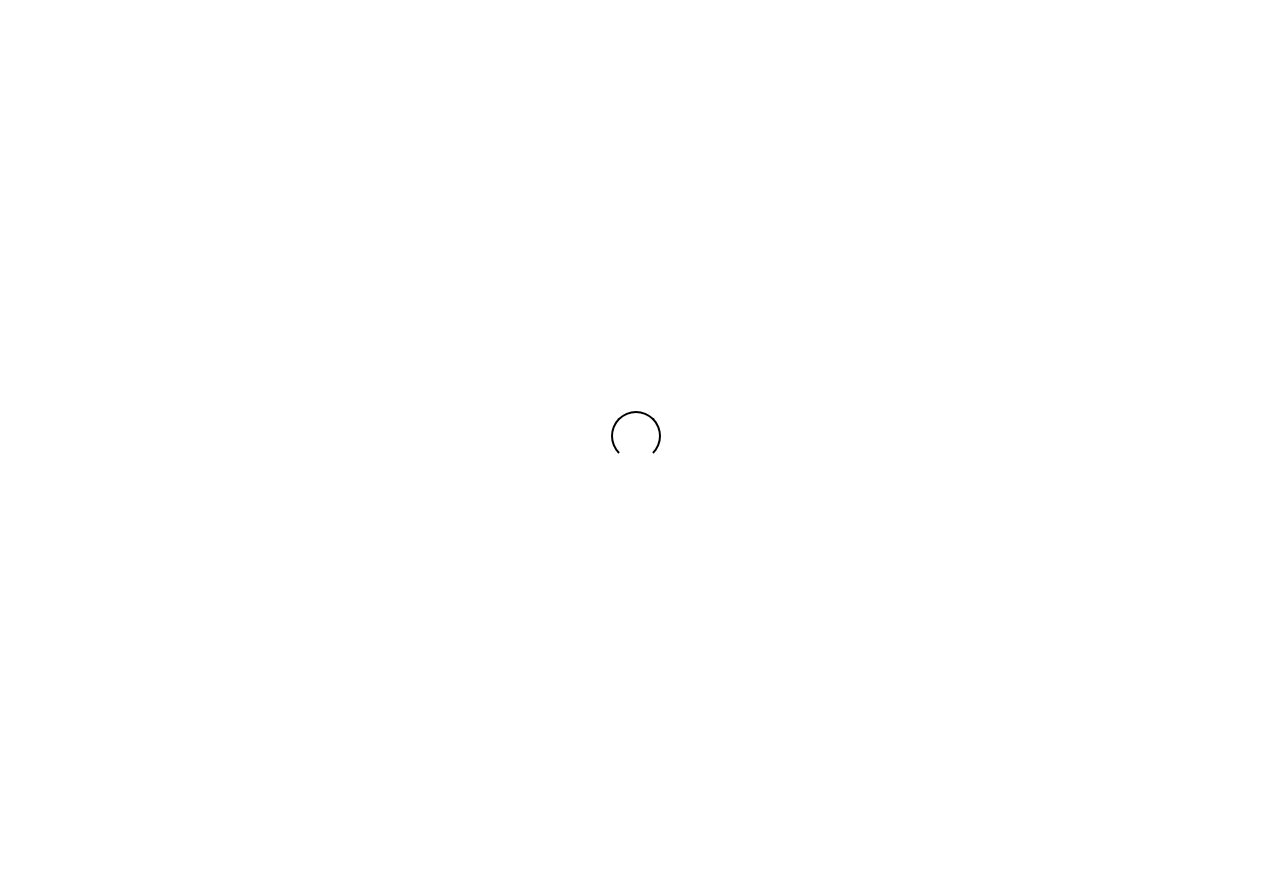 scroll, scrollTop: 0, scrollLeft: 0, axis: both 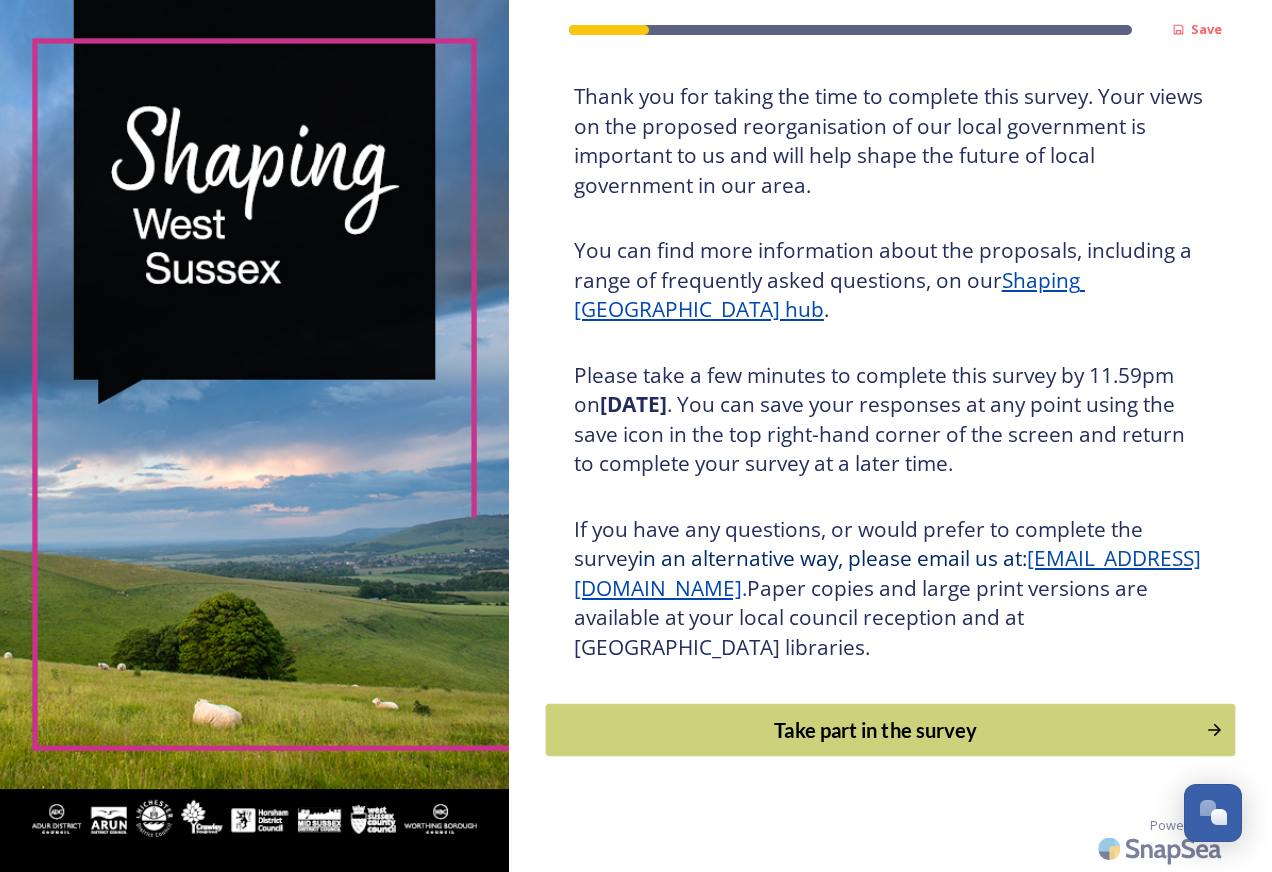 click on "Take part in the survey" at bounding box center [875, 730] 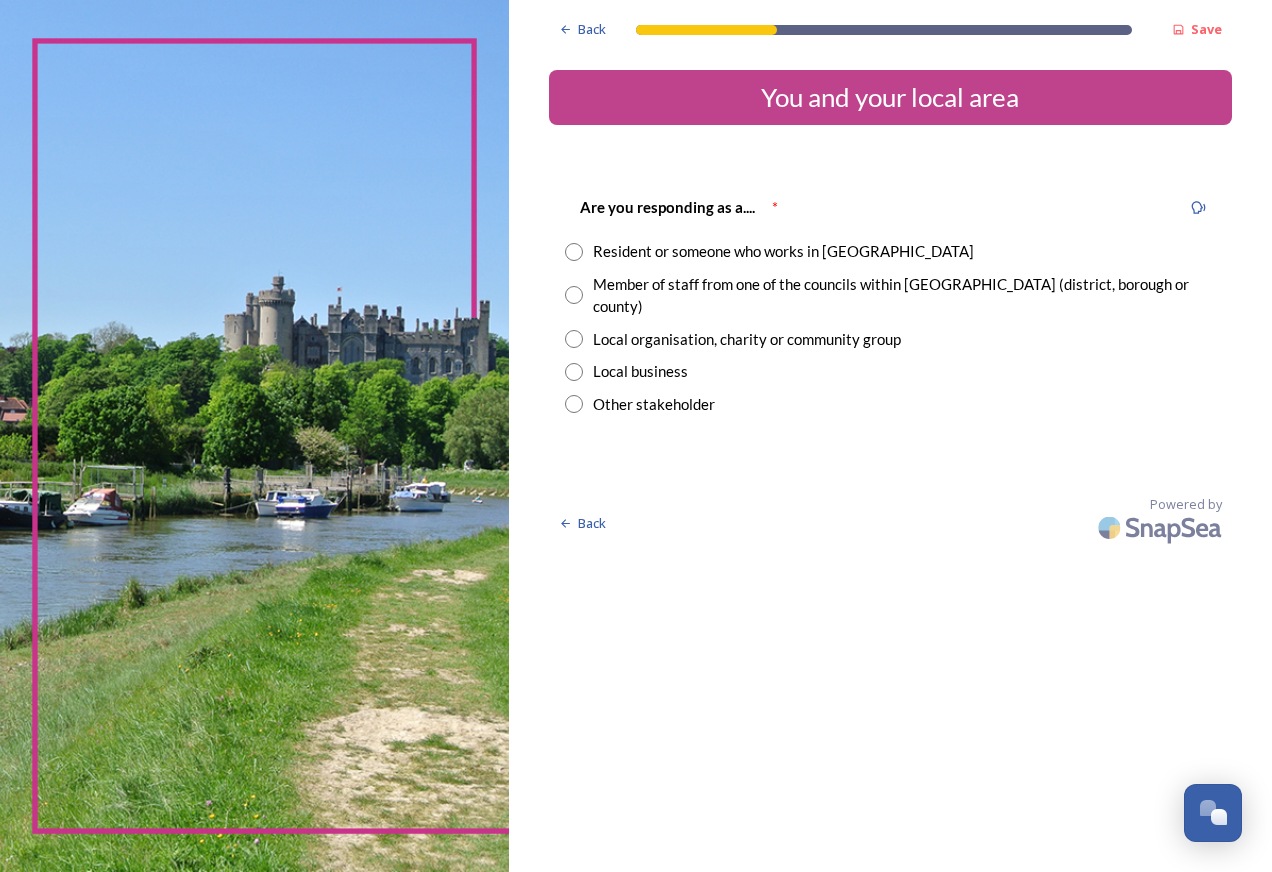 click at bounding box center [574, 252] 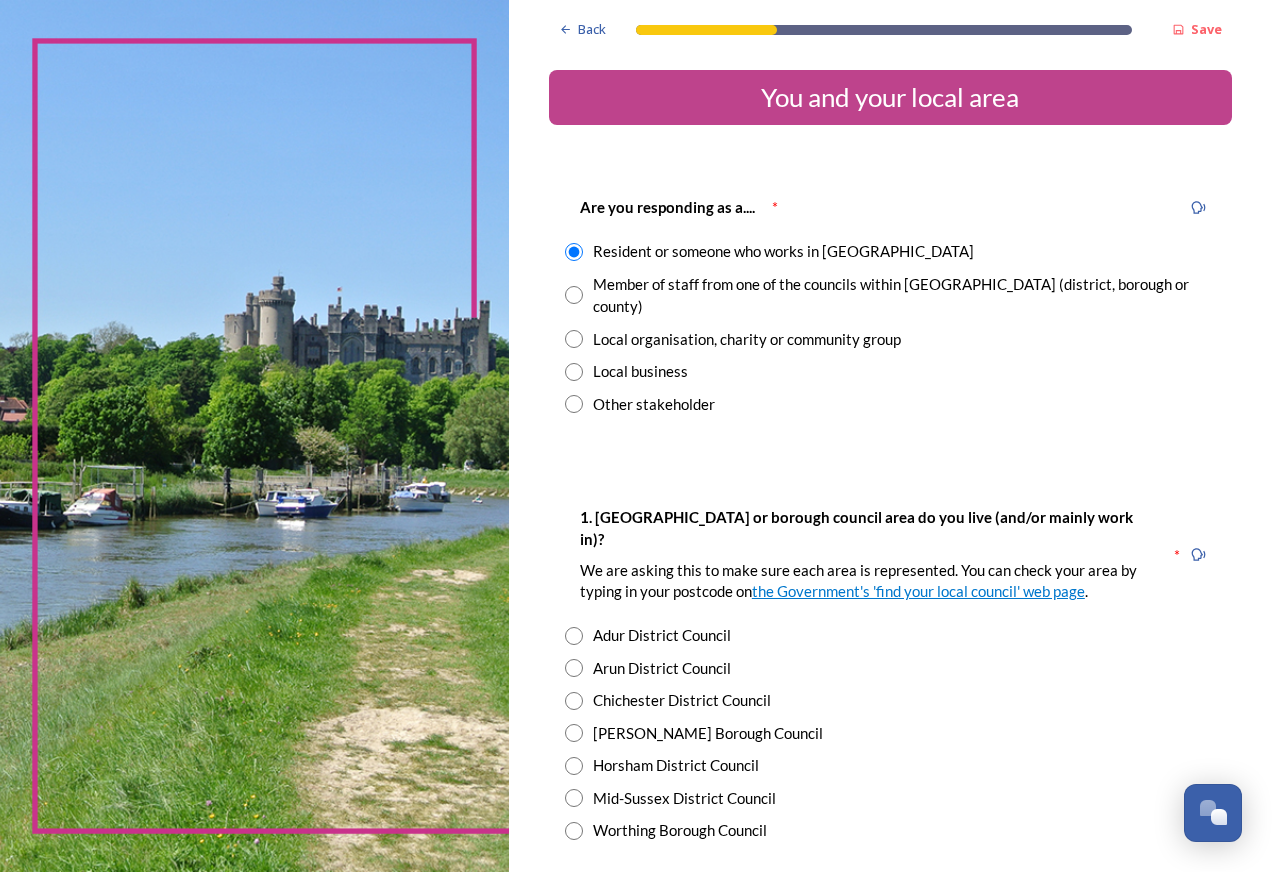 click at bounding box center (574, 668) 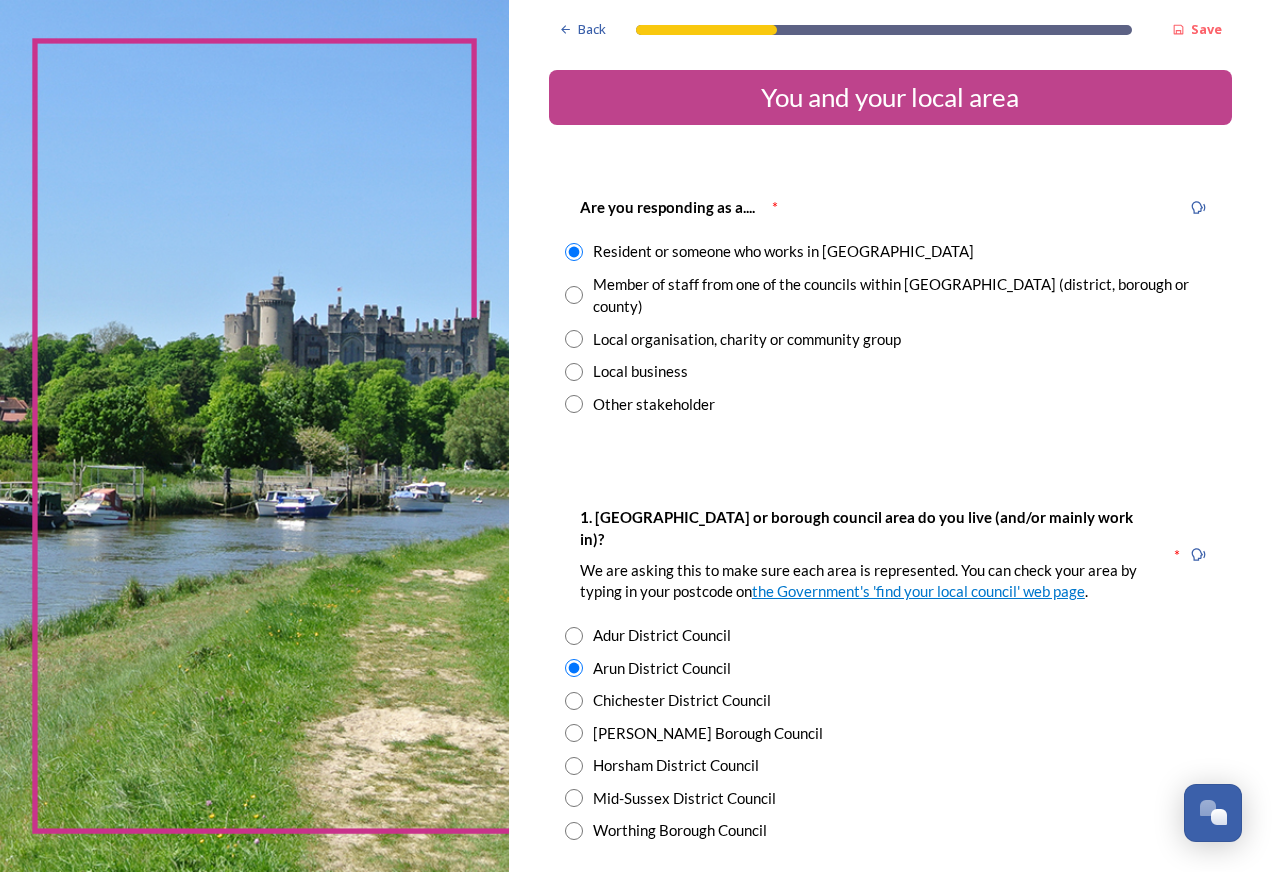 scroll, scrollTop: 500, scrollLeft: 0, axis: vertical 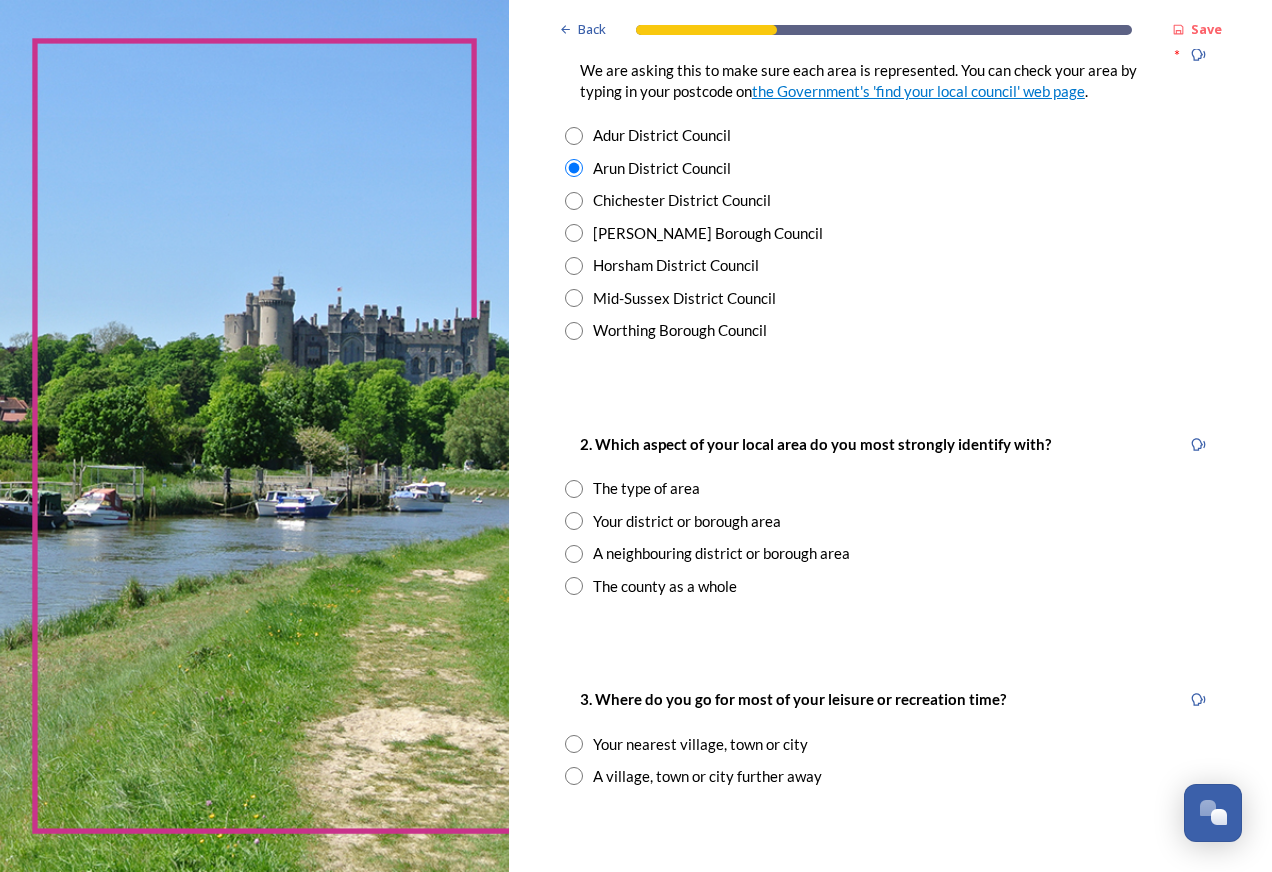 click at bounding box center (574, 586) 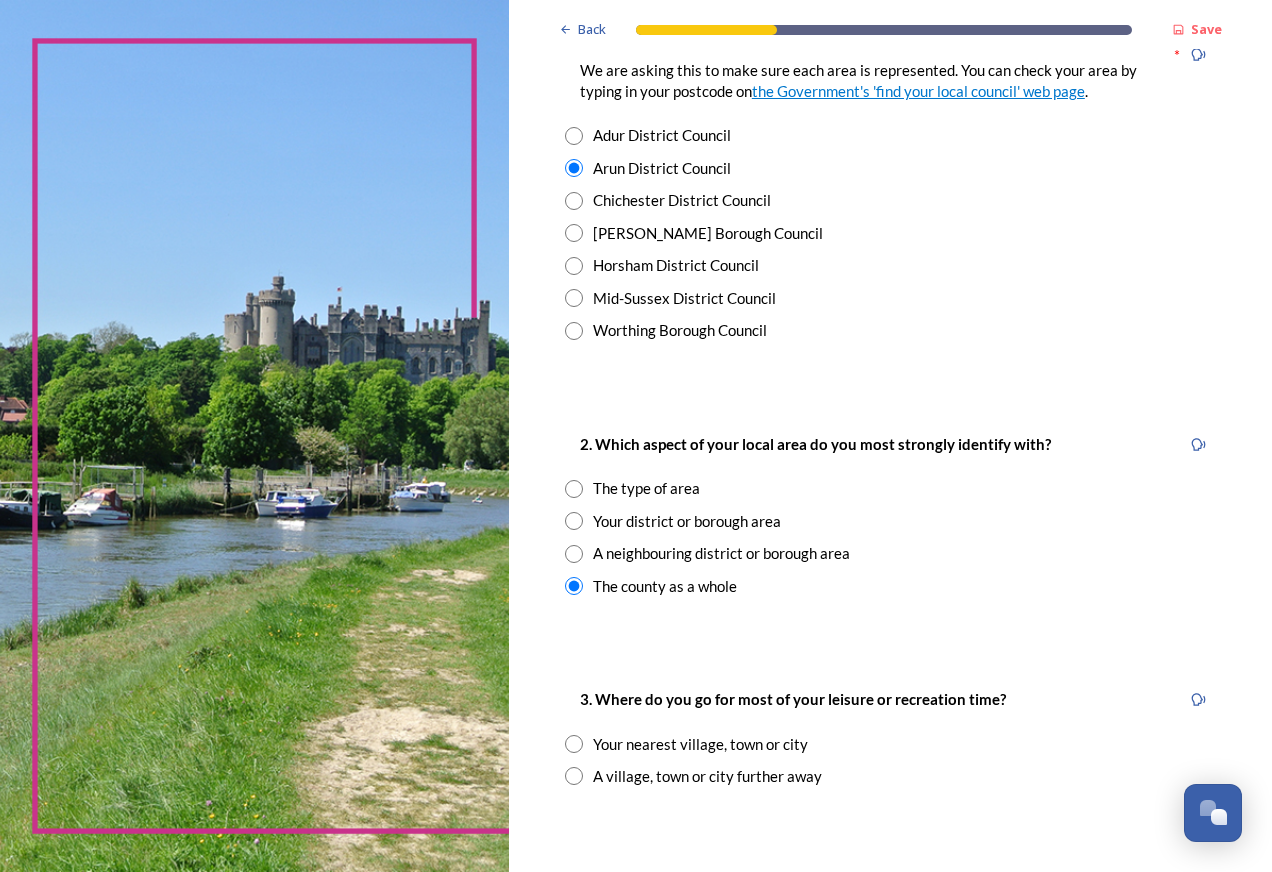 click at bounding box center (574, 776) 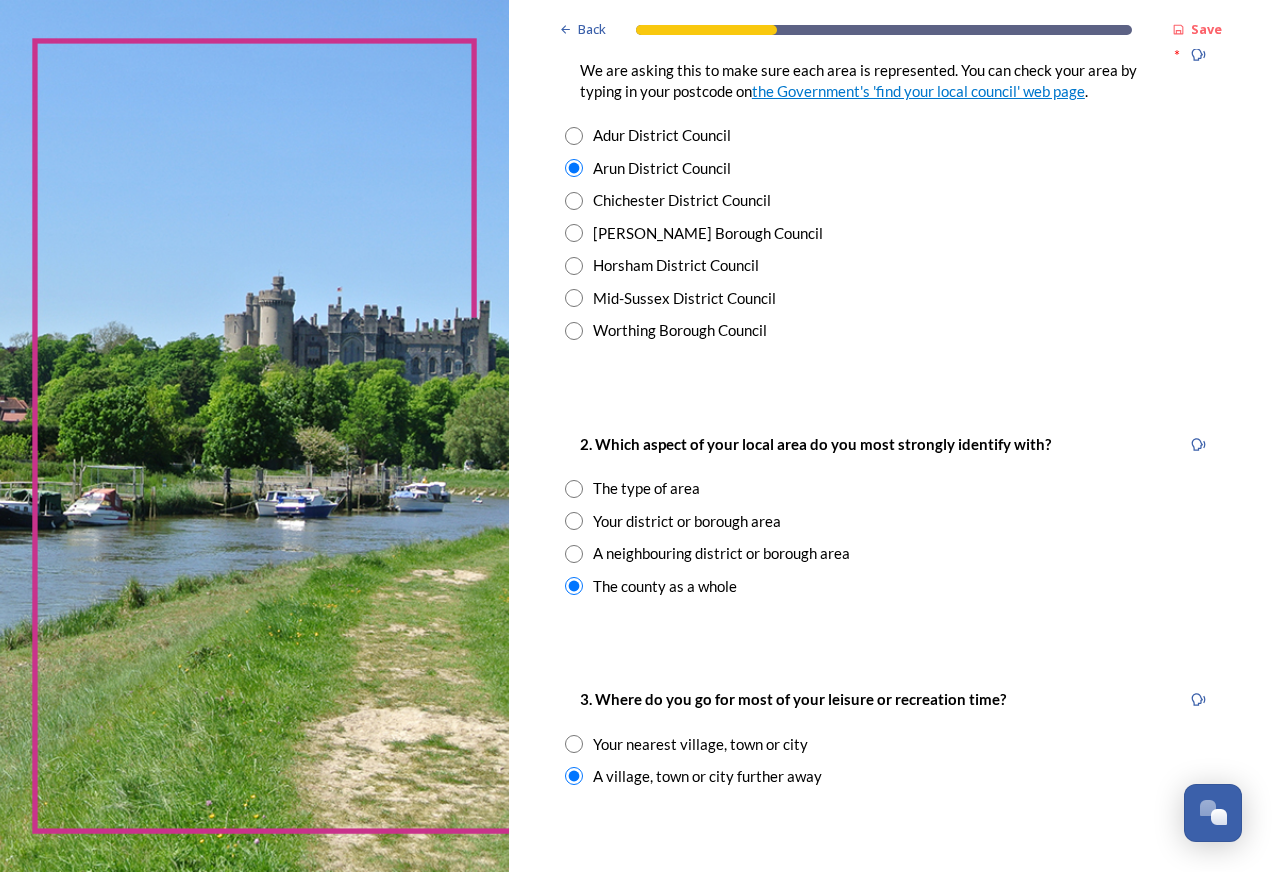 scroll, scrollTop: 1000, scrollLeft: 0, axis: vertical 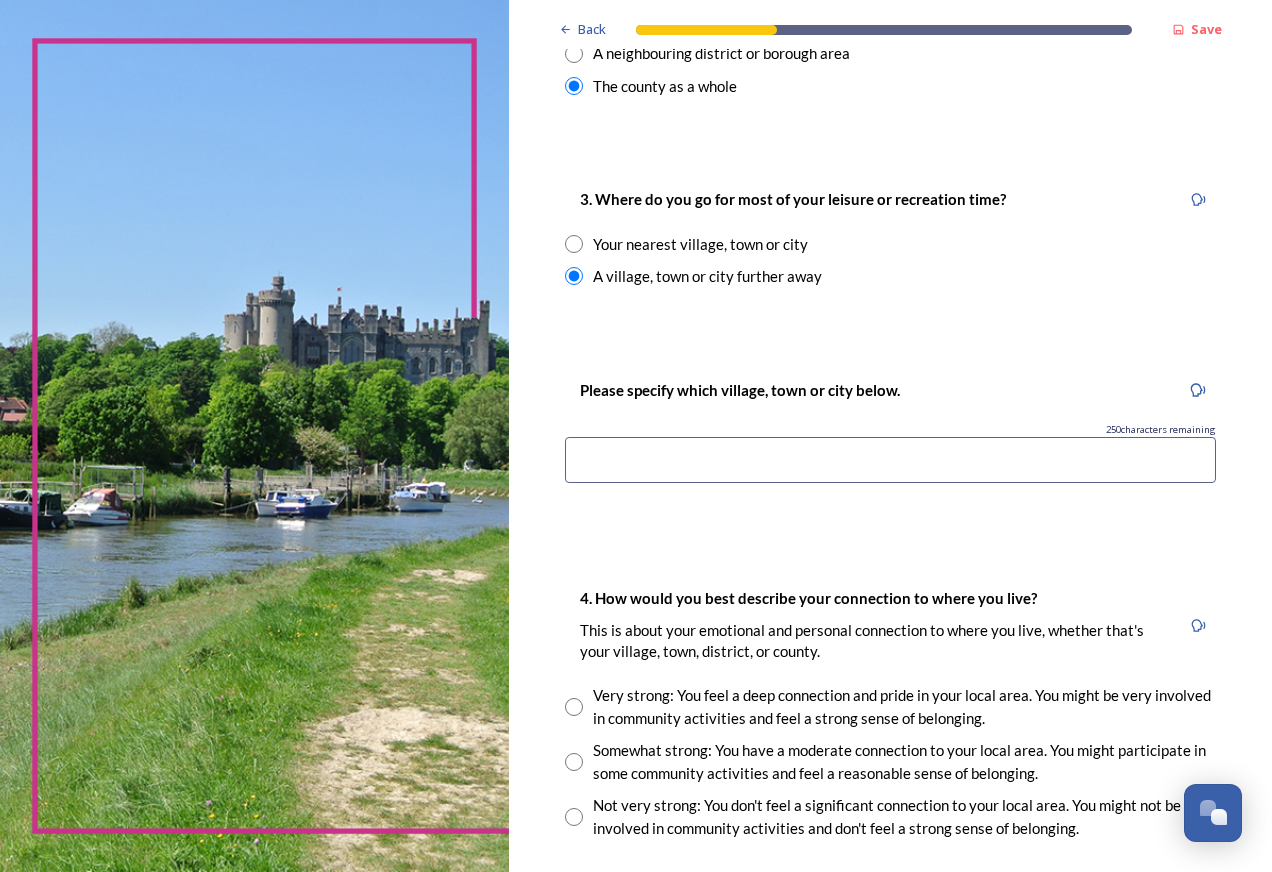 click at bounding box center [890, 460] 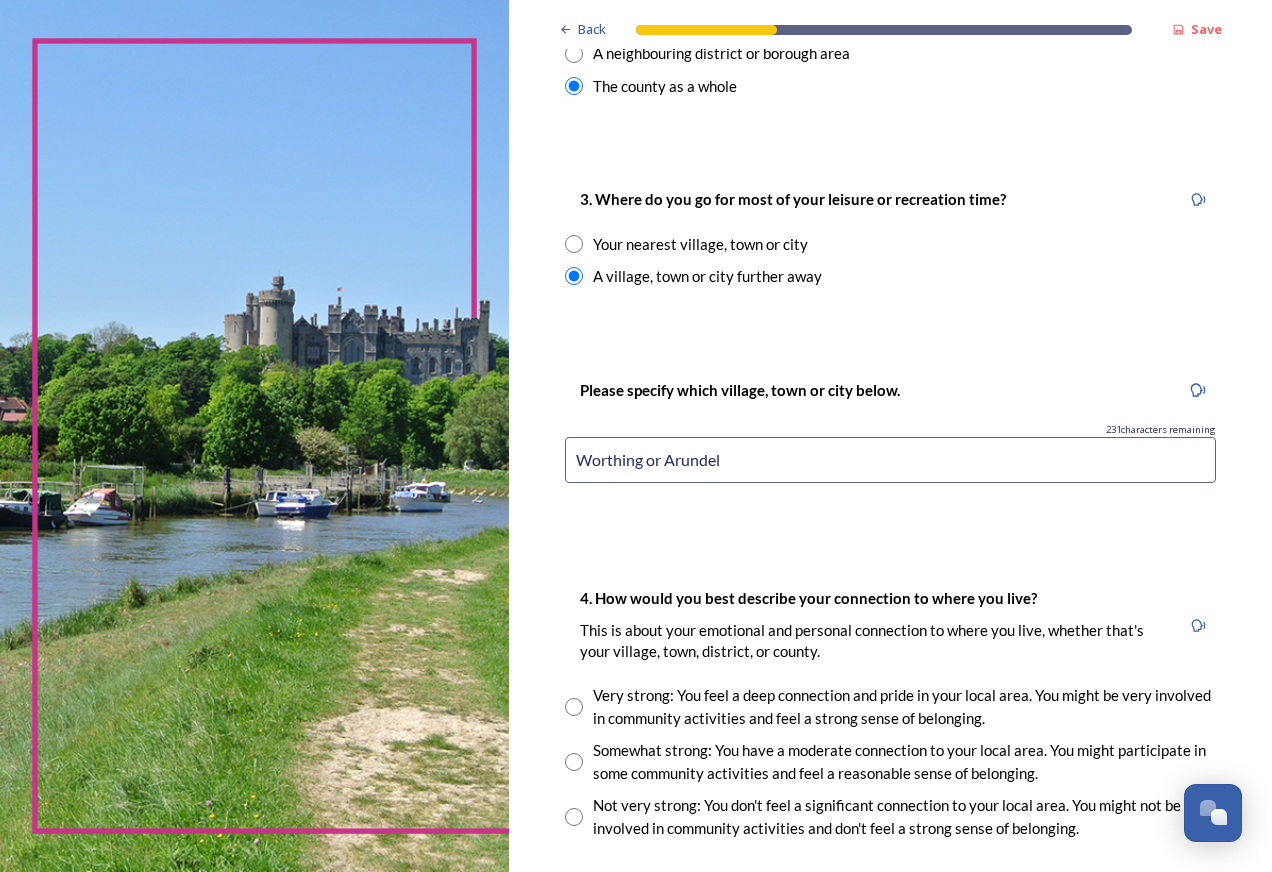 type on "Worthing or Arundel" 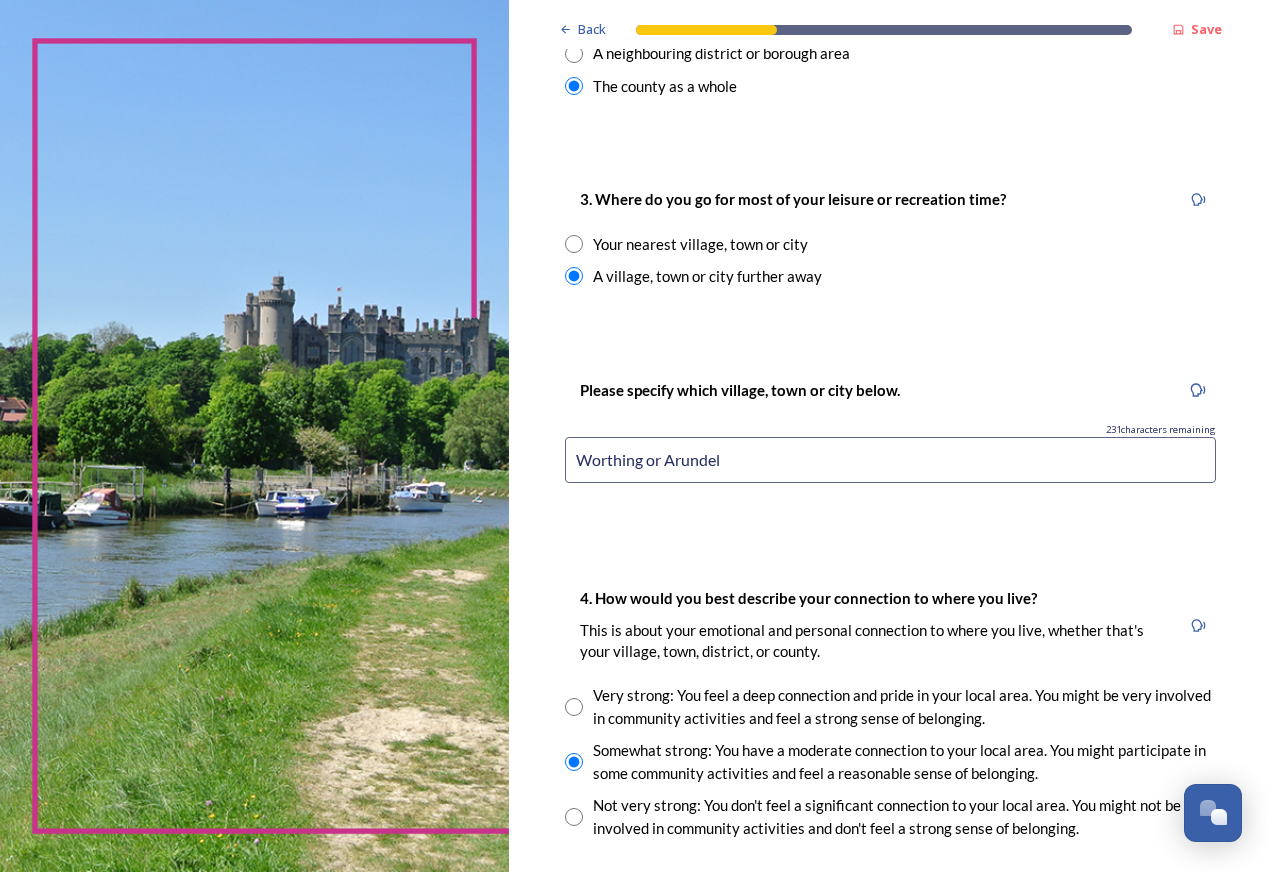 click at bounding box center (574, 762) 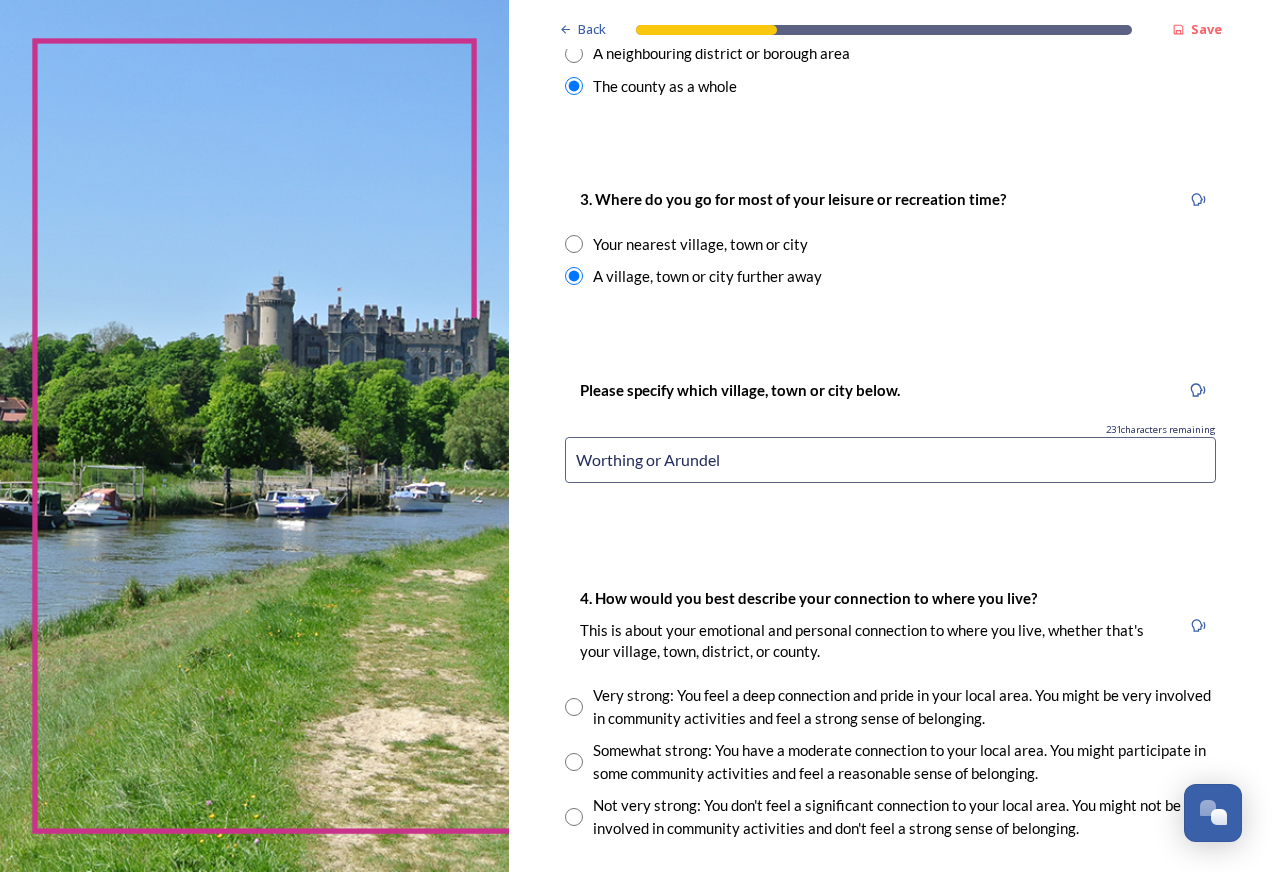 click at bounding box center (574, 817) 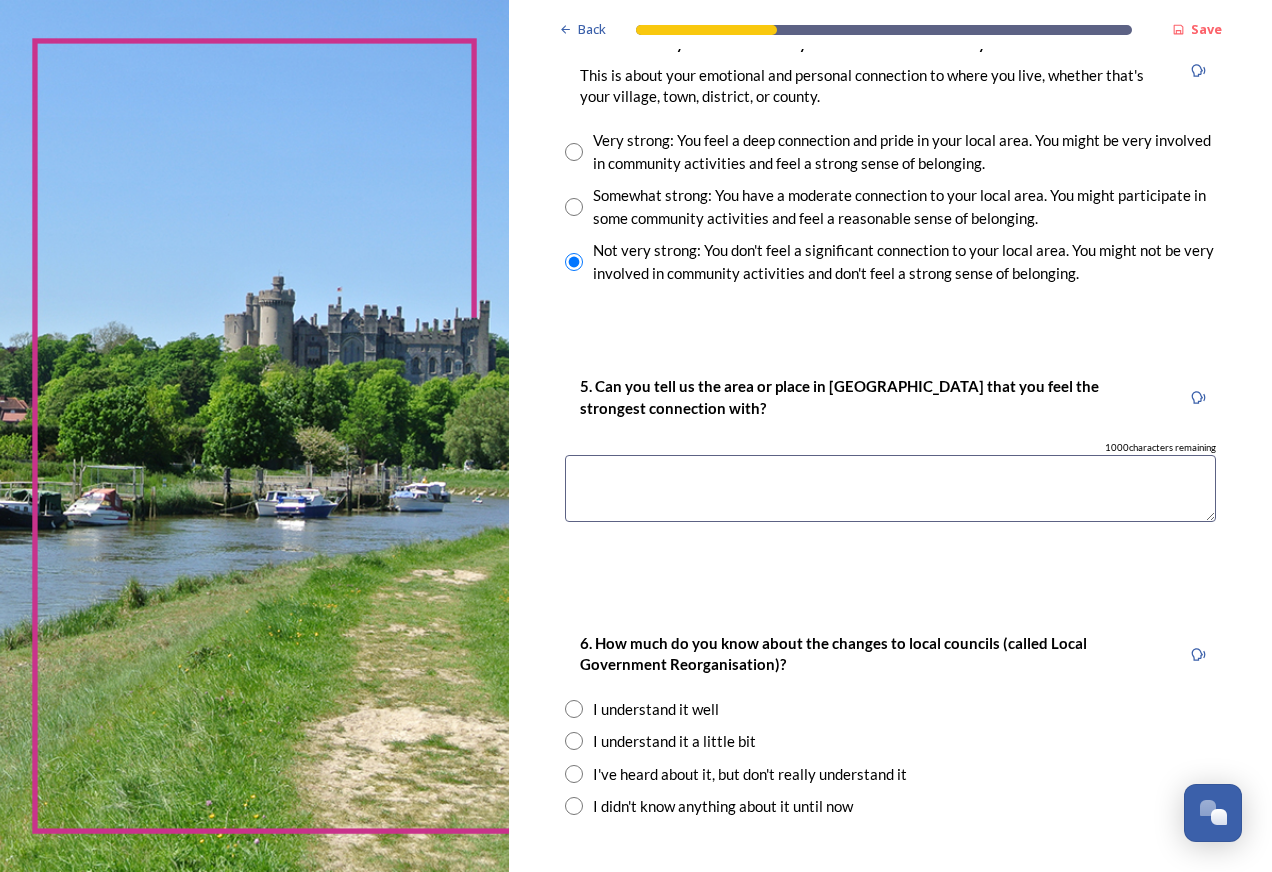 scroll, scrollTop: 1600, scrollLeft: 0, axis: vertical 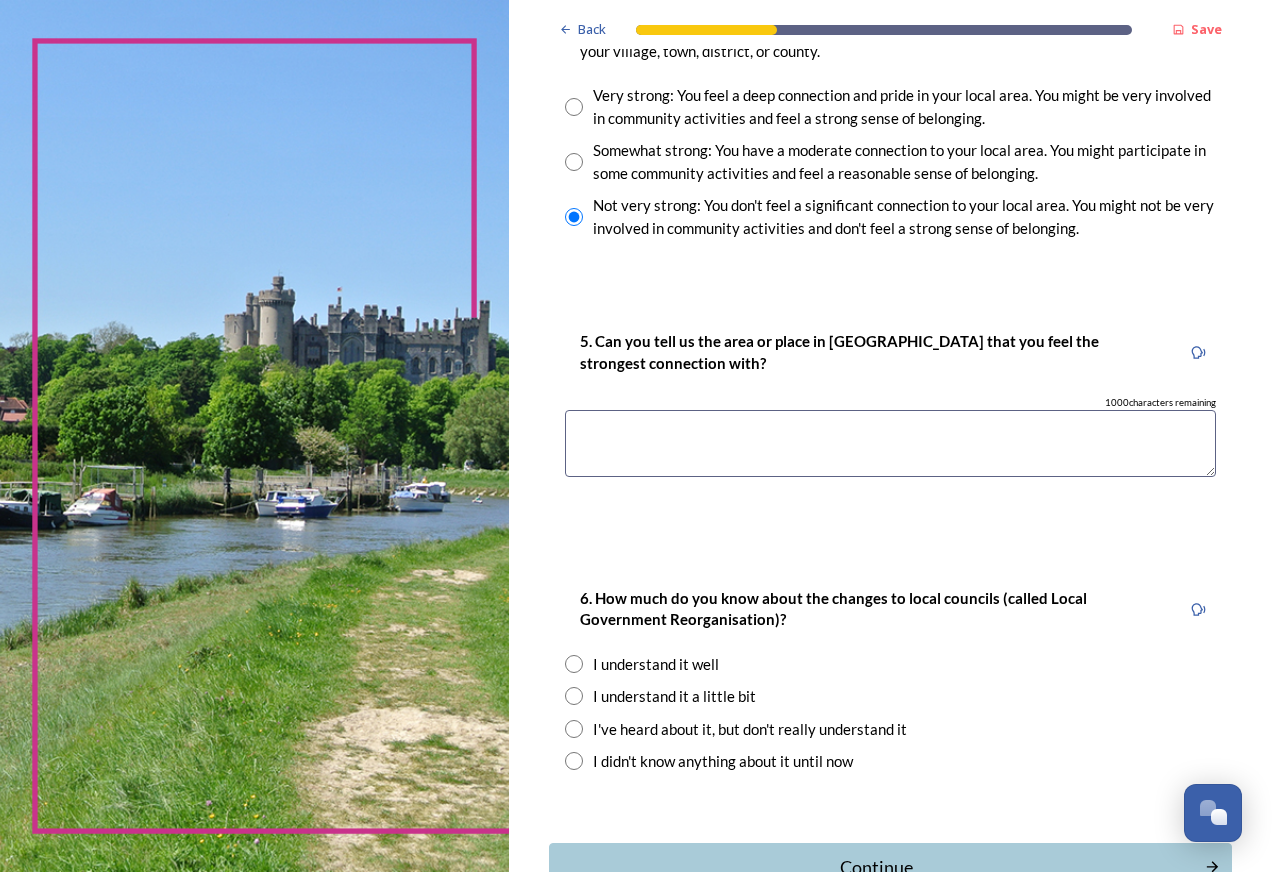 click at bounding box center [890, 443] 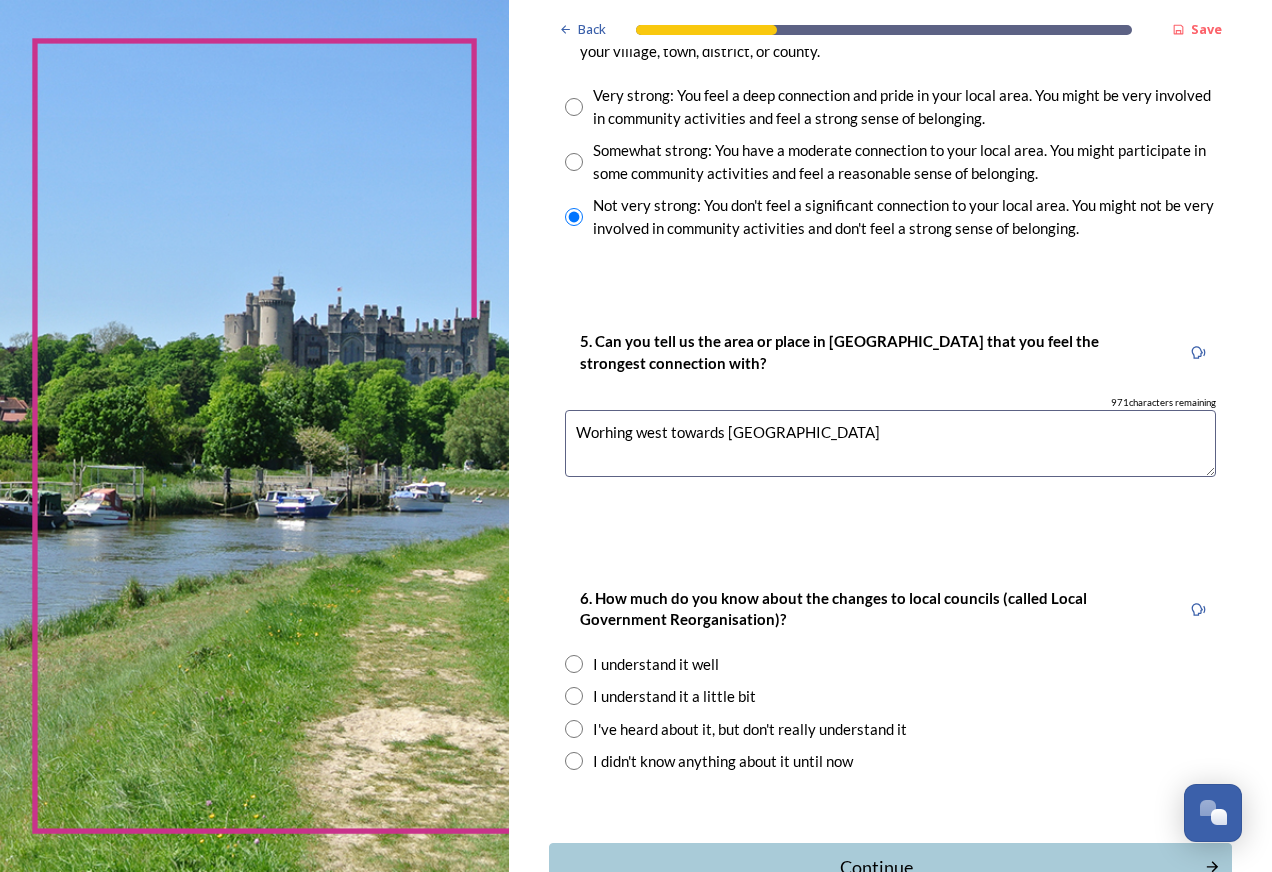 click on "Worhing west towards [GEOGRAPHIC_DATA]" at bounding box center (890, 443) 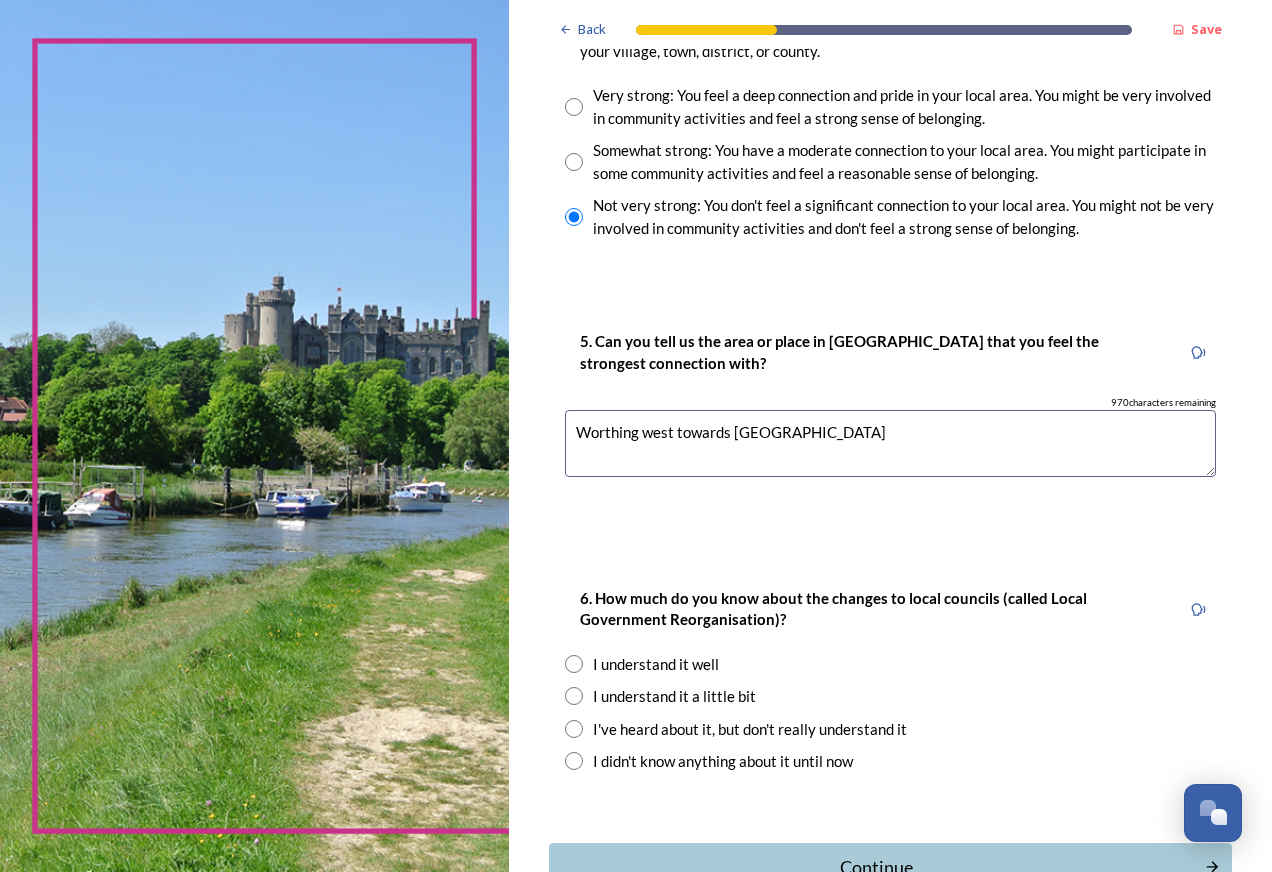 type on "Worthing west towards [GEOGRAPHIC_DATA]" 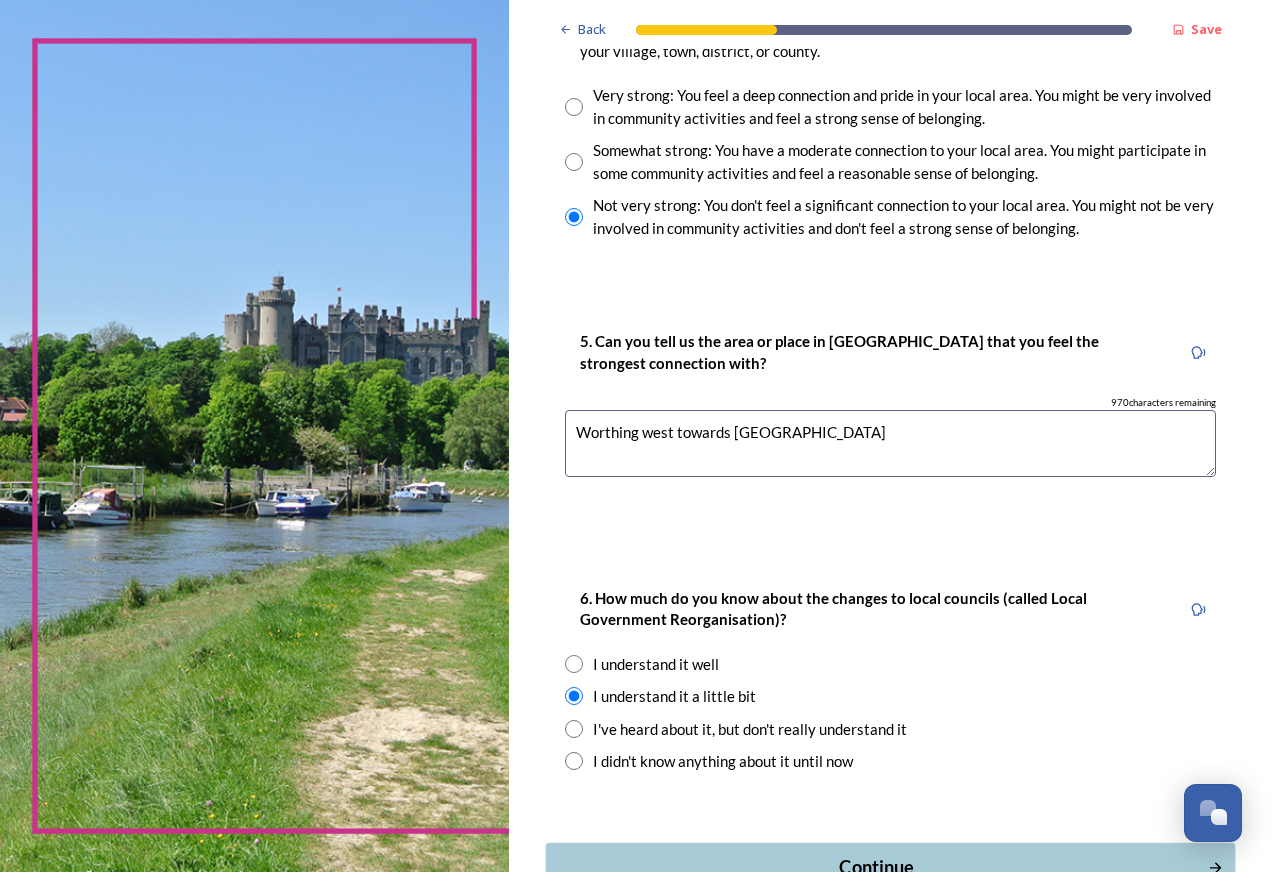 click on "Continue" at bounding box center [876, 866] 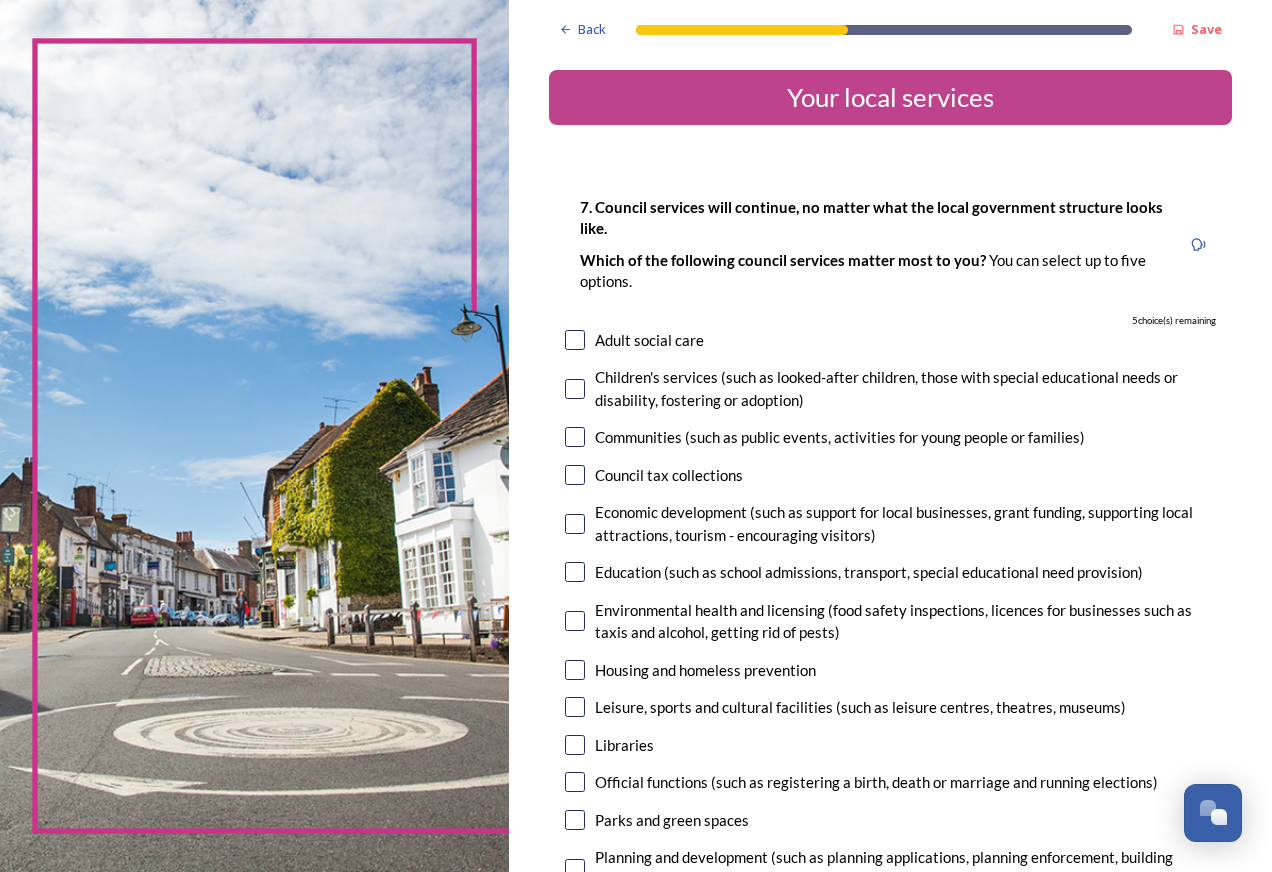 click at bounding box center (575, 437) 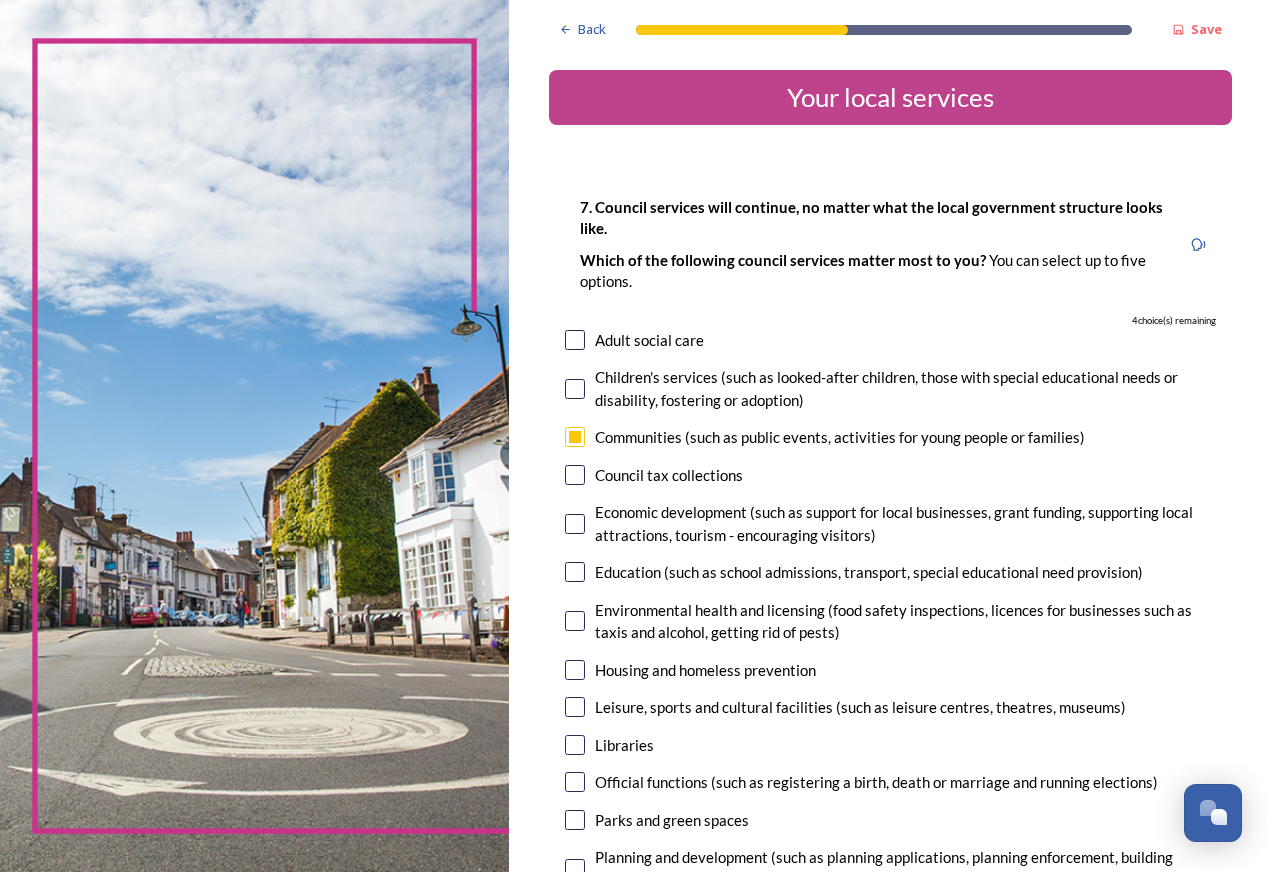 click at bounding box center (575, 524) 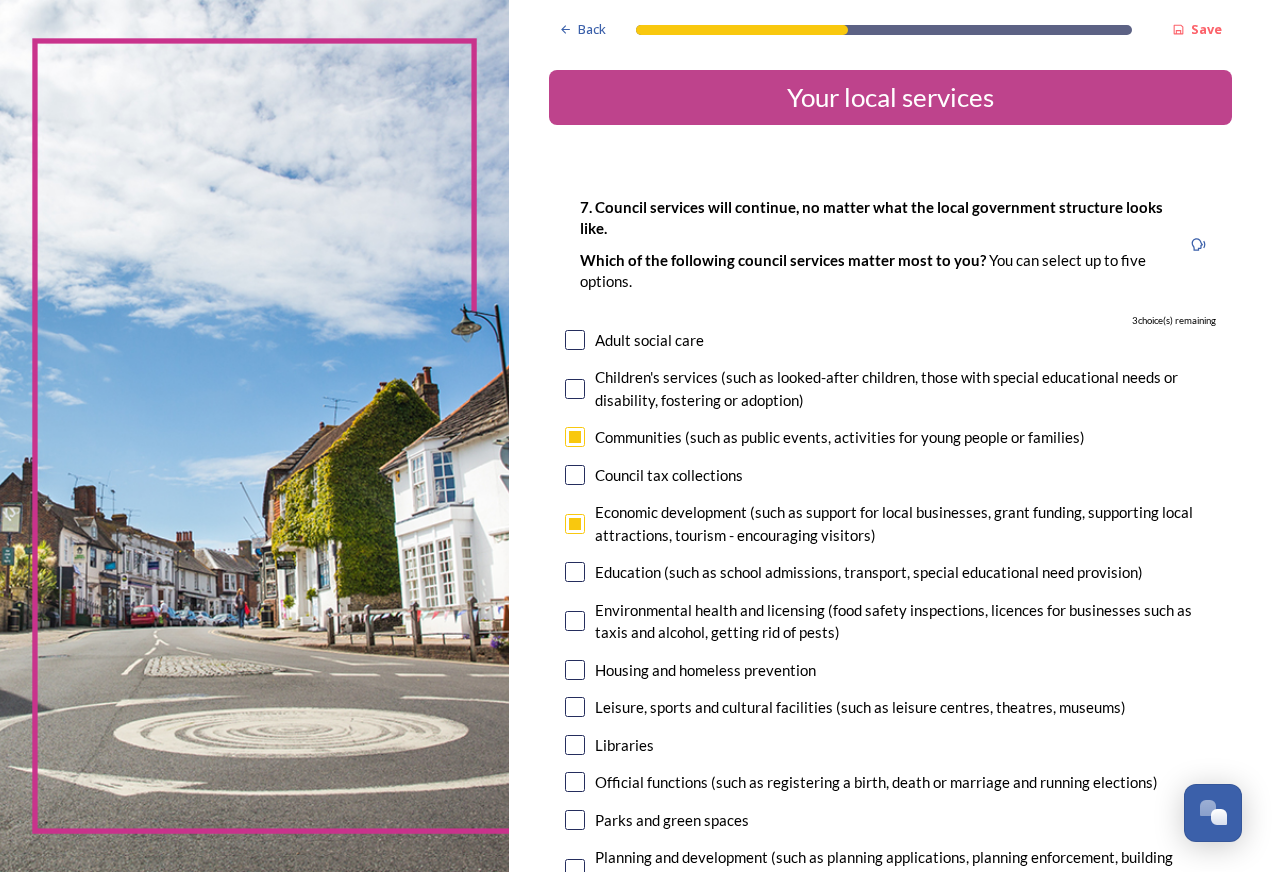 click at bounding box center (575, 621) 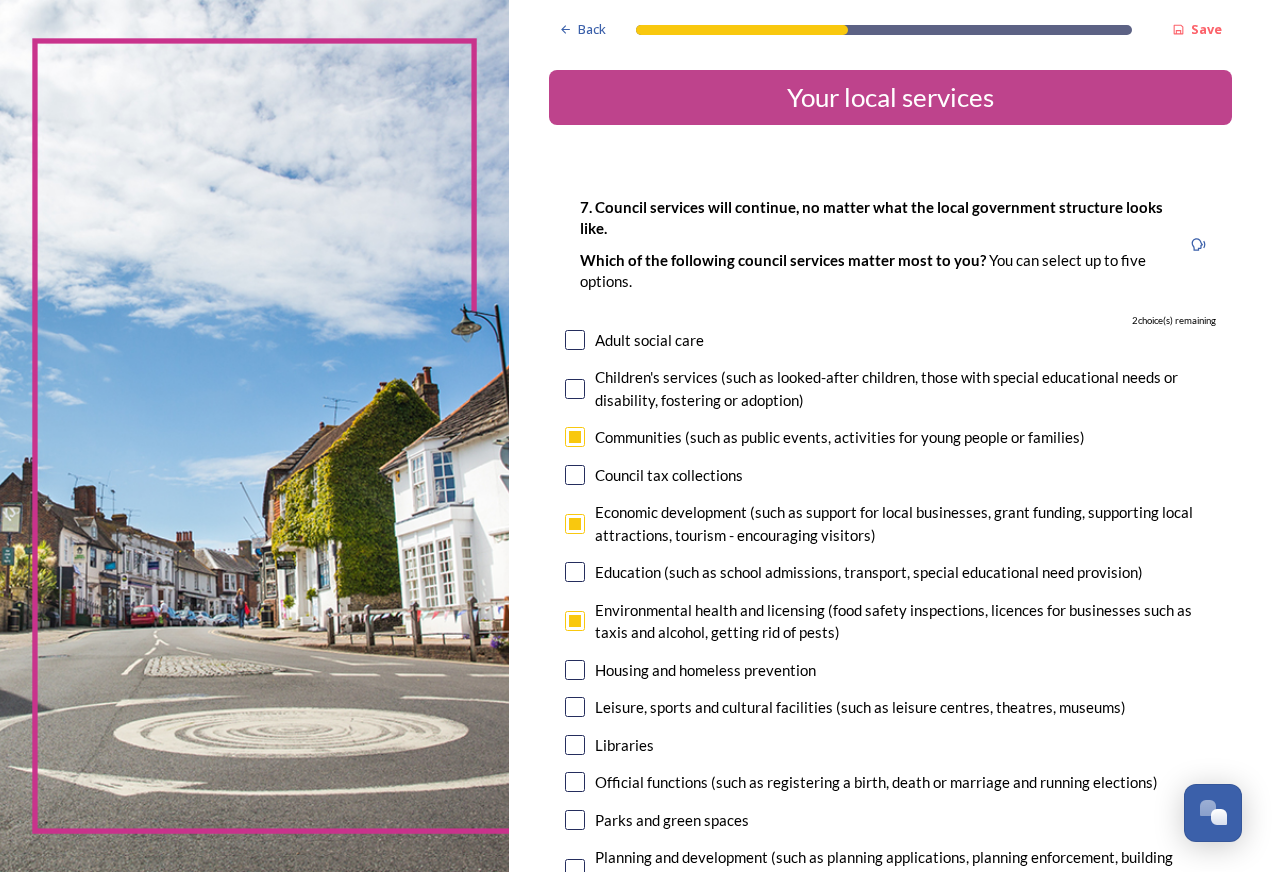 click at bounding box center [575, 707] 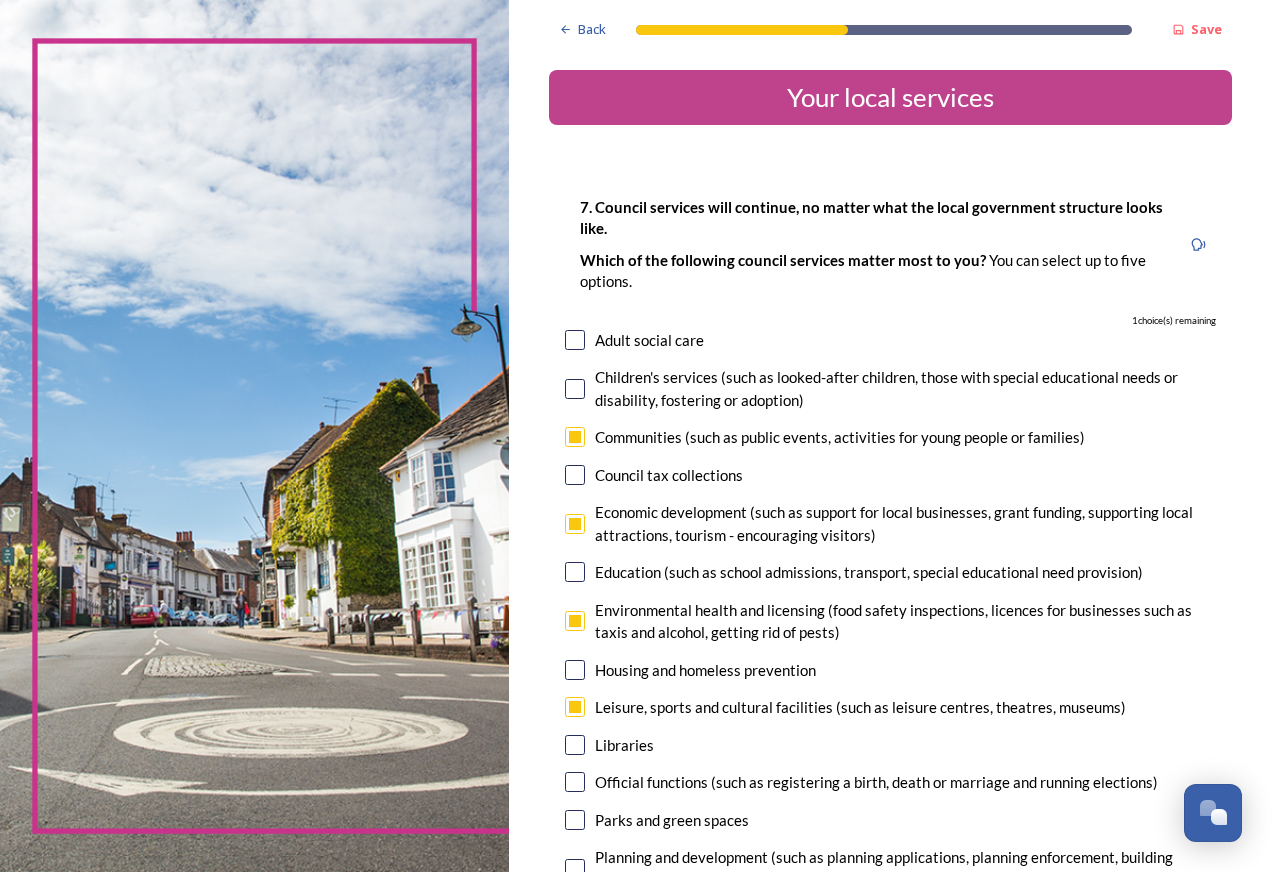 click at bounding box center [575, 820] 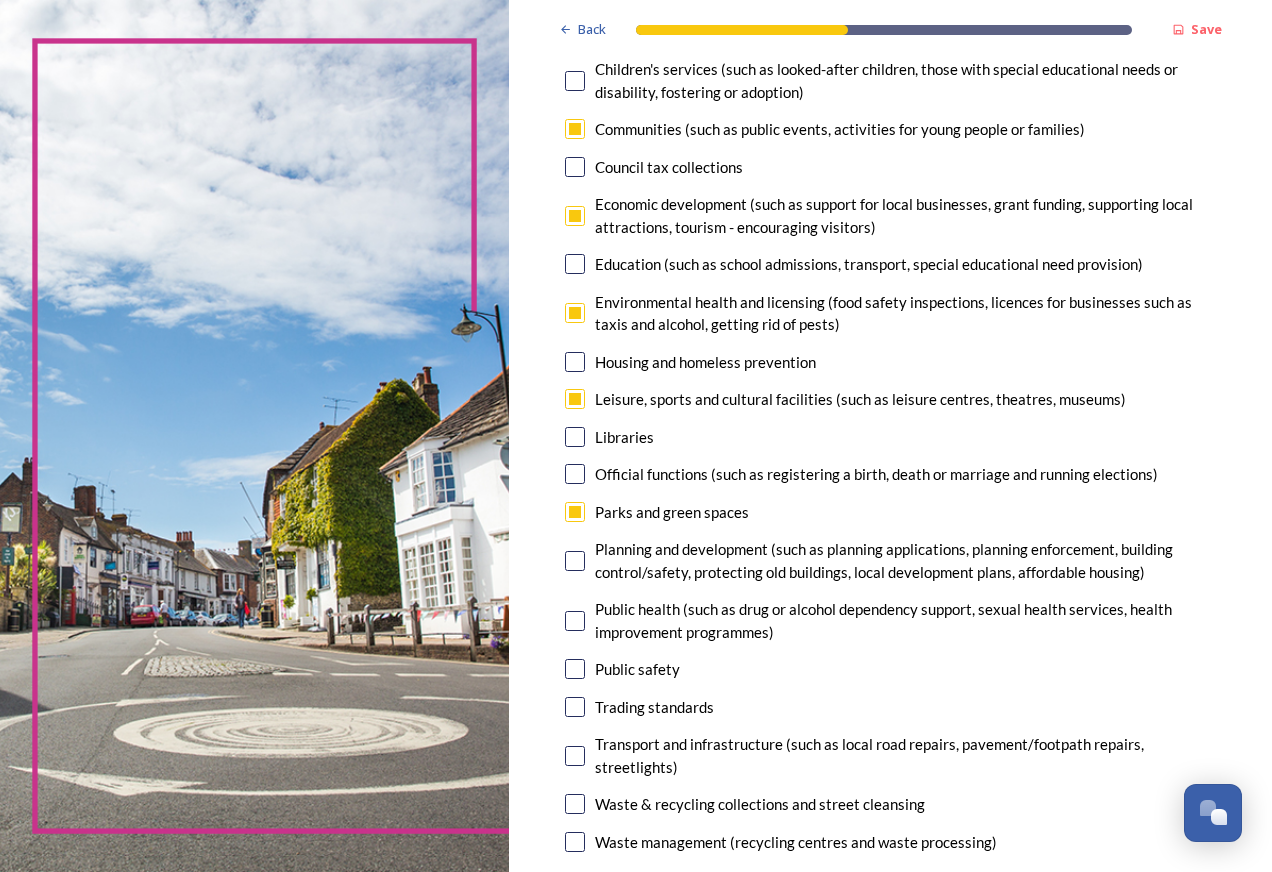 scroll, scrollTop: 440, scrollLeft: 0, axis: vertical 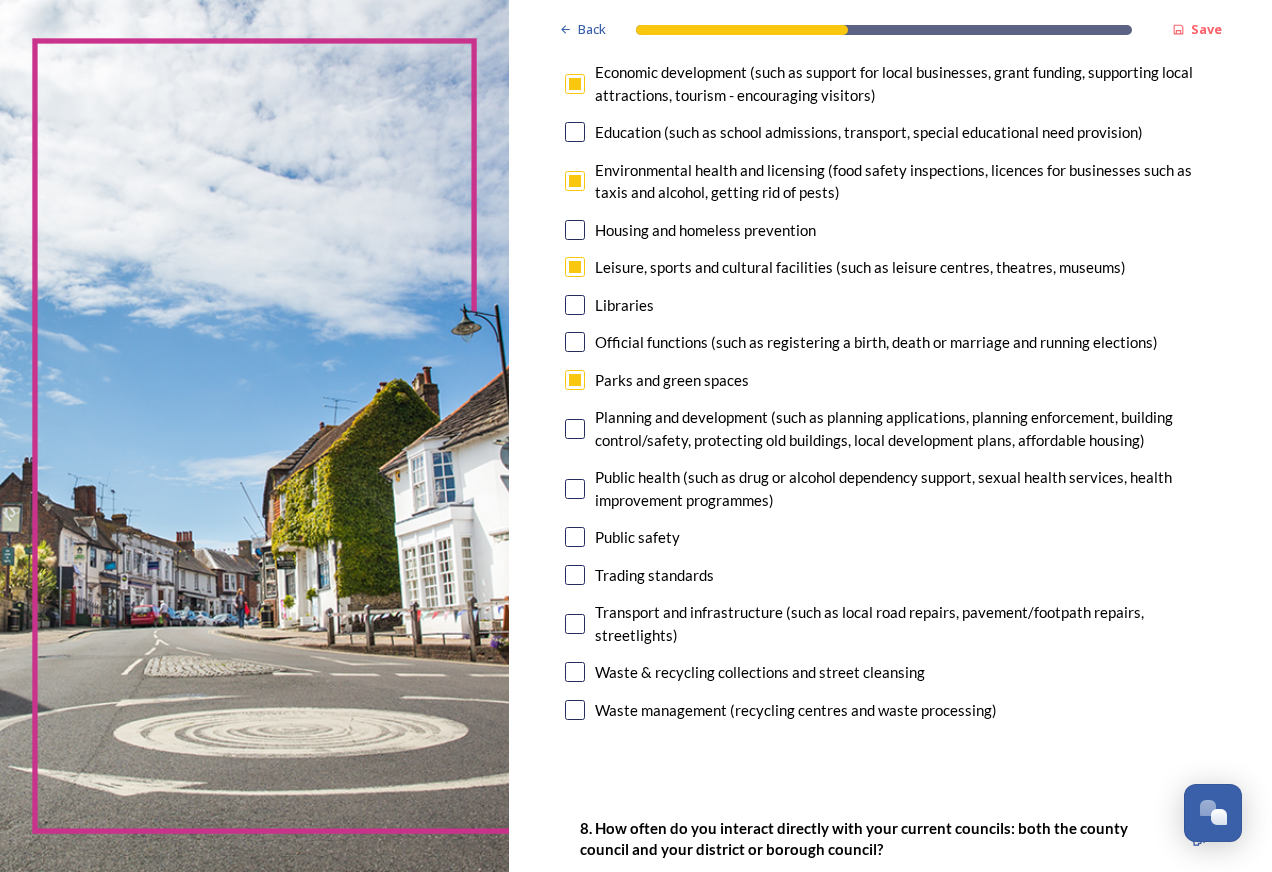 click at bounding box center [575, 710] 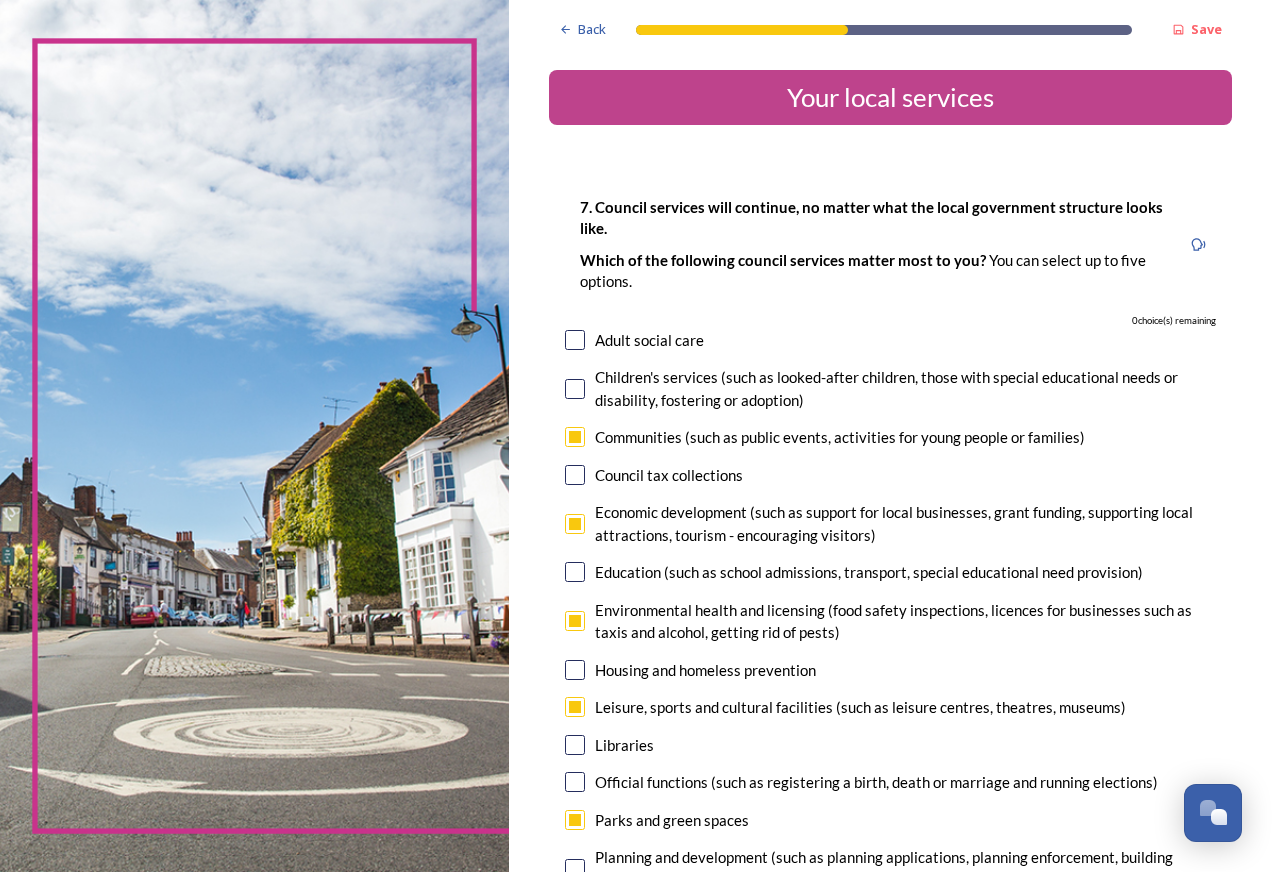 click at bounding box center [575, 621] 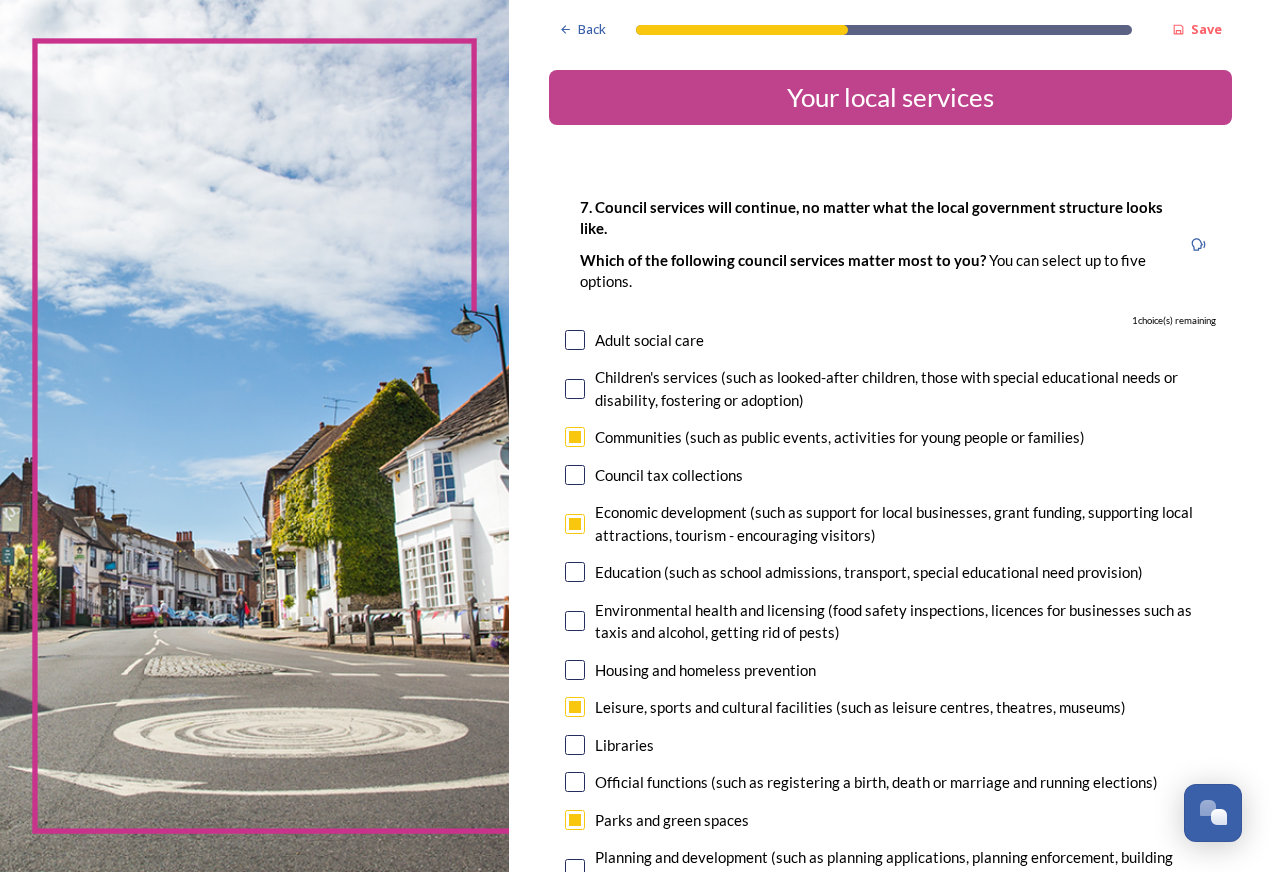 scroll, scrollTop: 500, scrollLeft: 0, axis: vertical 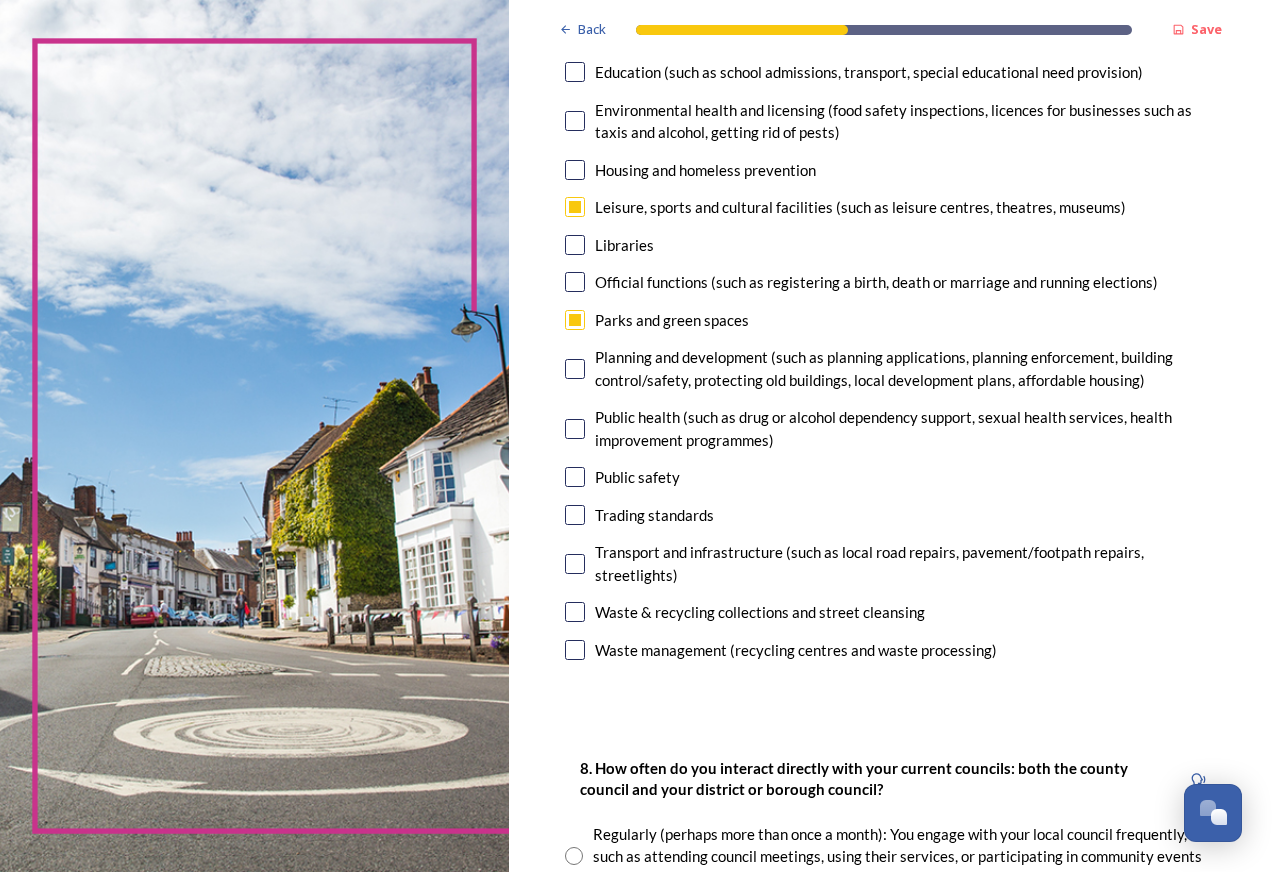 click at bounding box center (575, 564) 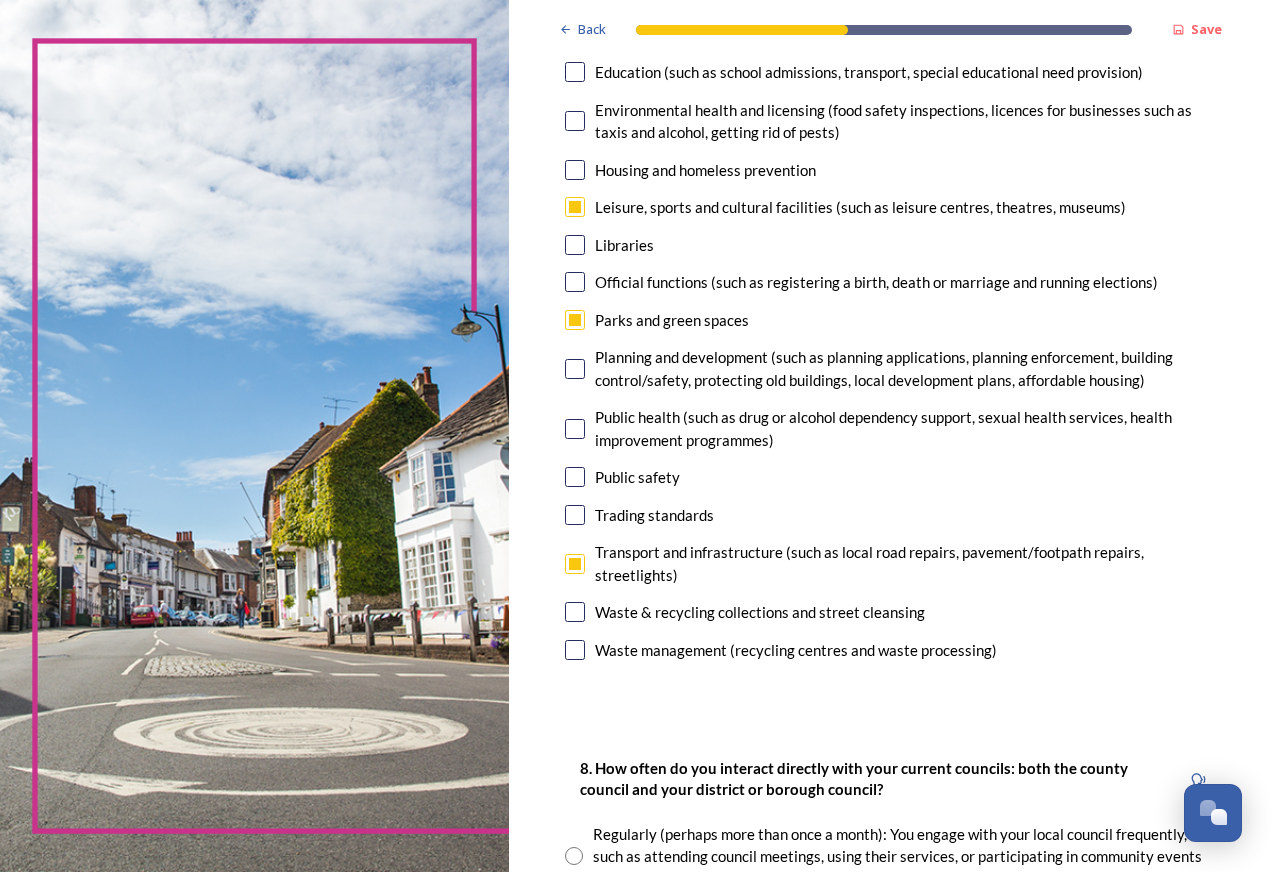 click at bounding box center [575, 477] 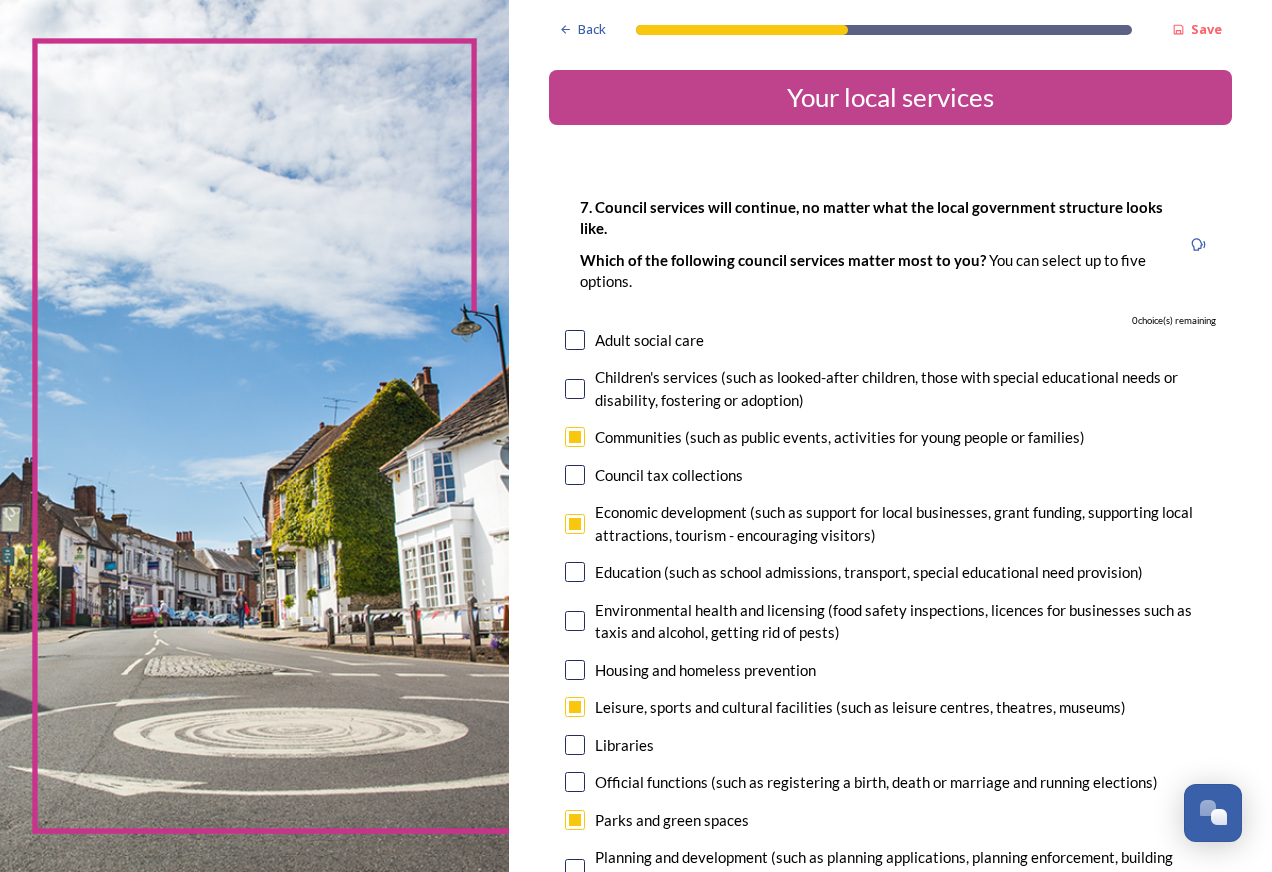 click at bounding box center [575, 437] 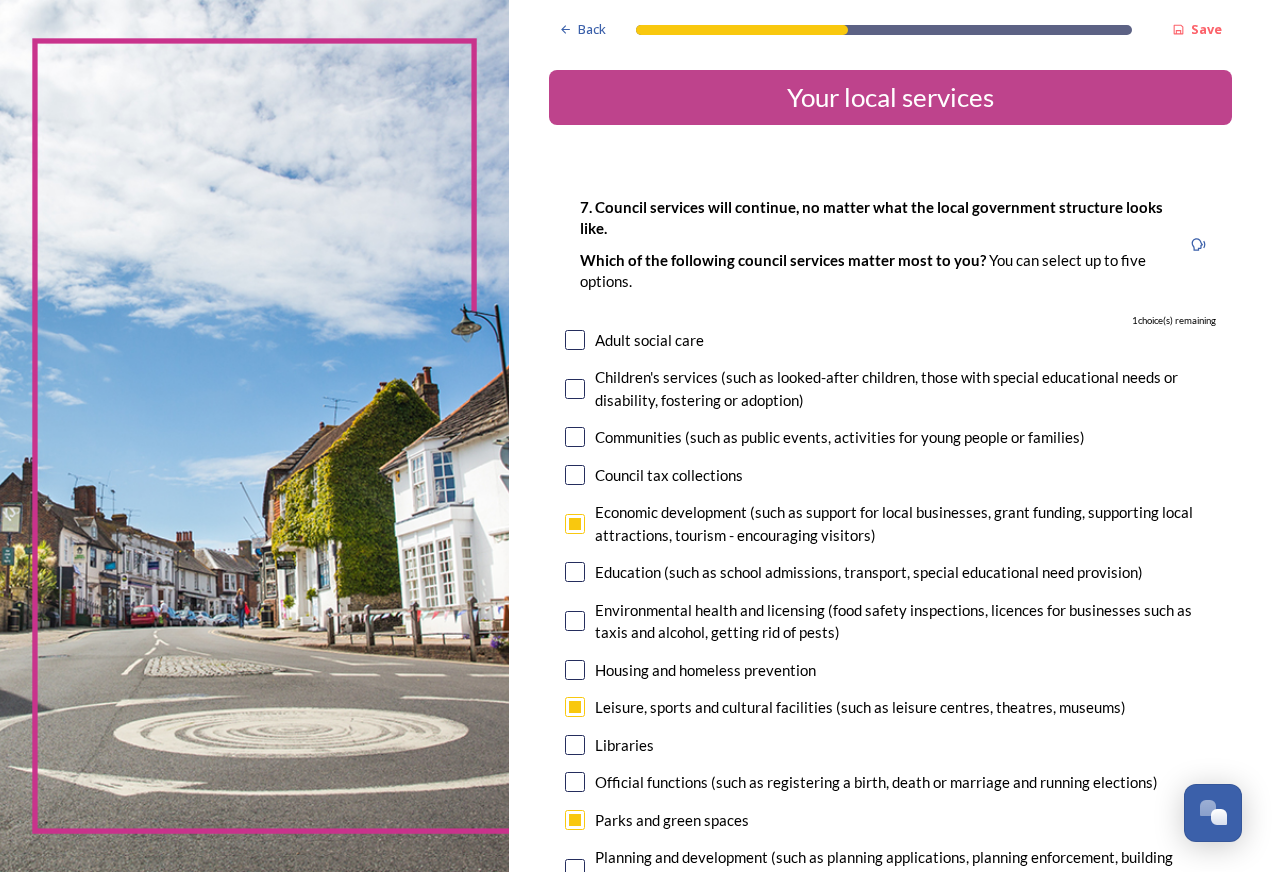 scroll, scrollTop: 500, scrollLeft: 0, axis: vertical 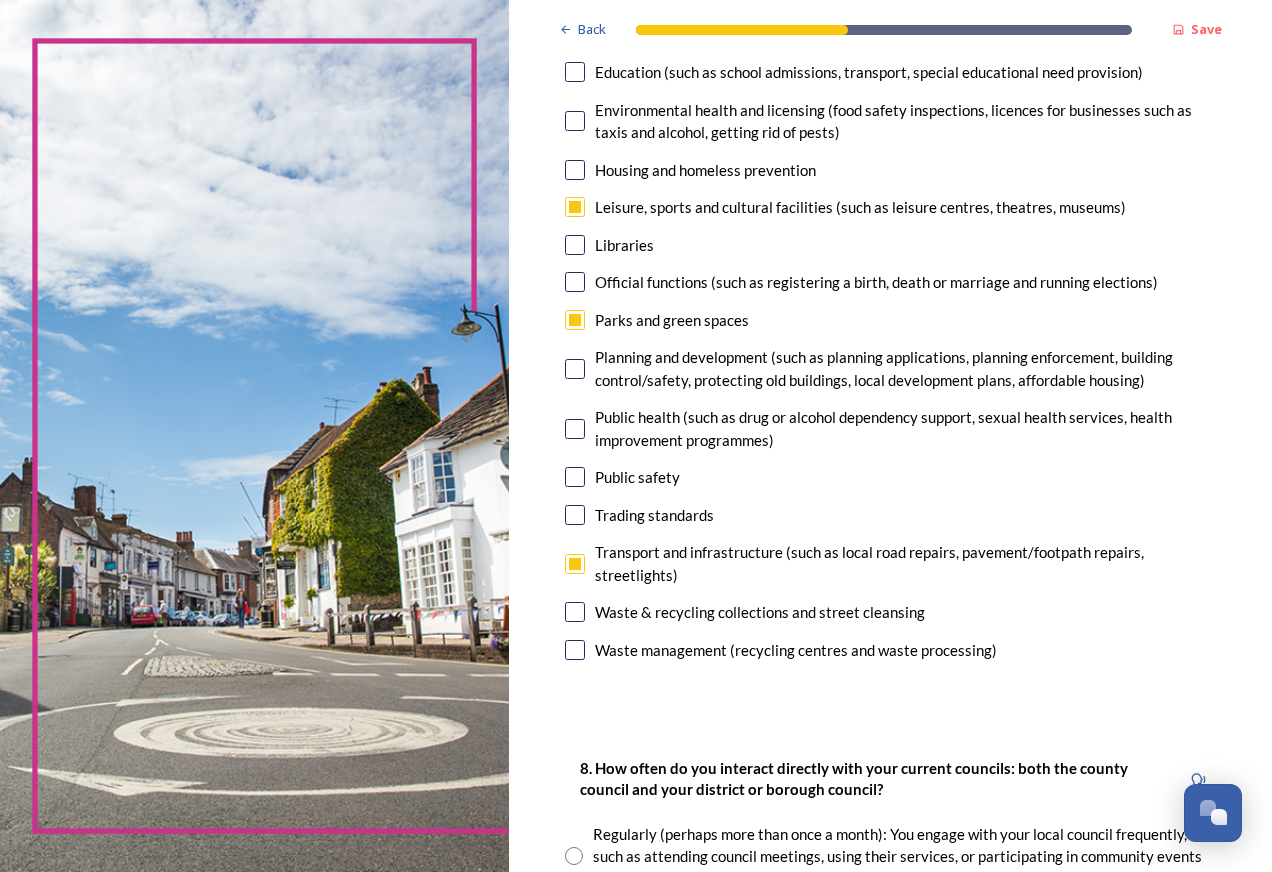 click at bounding box center (575, 477) 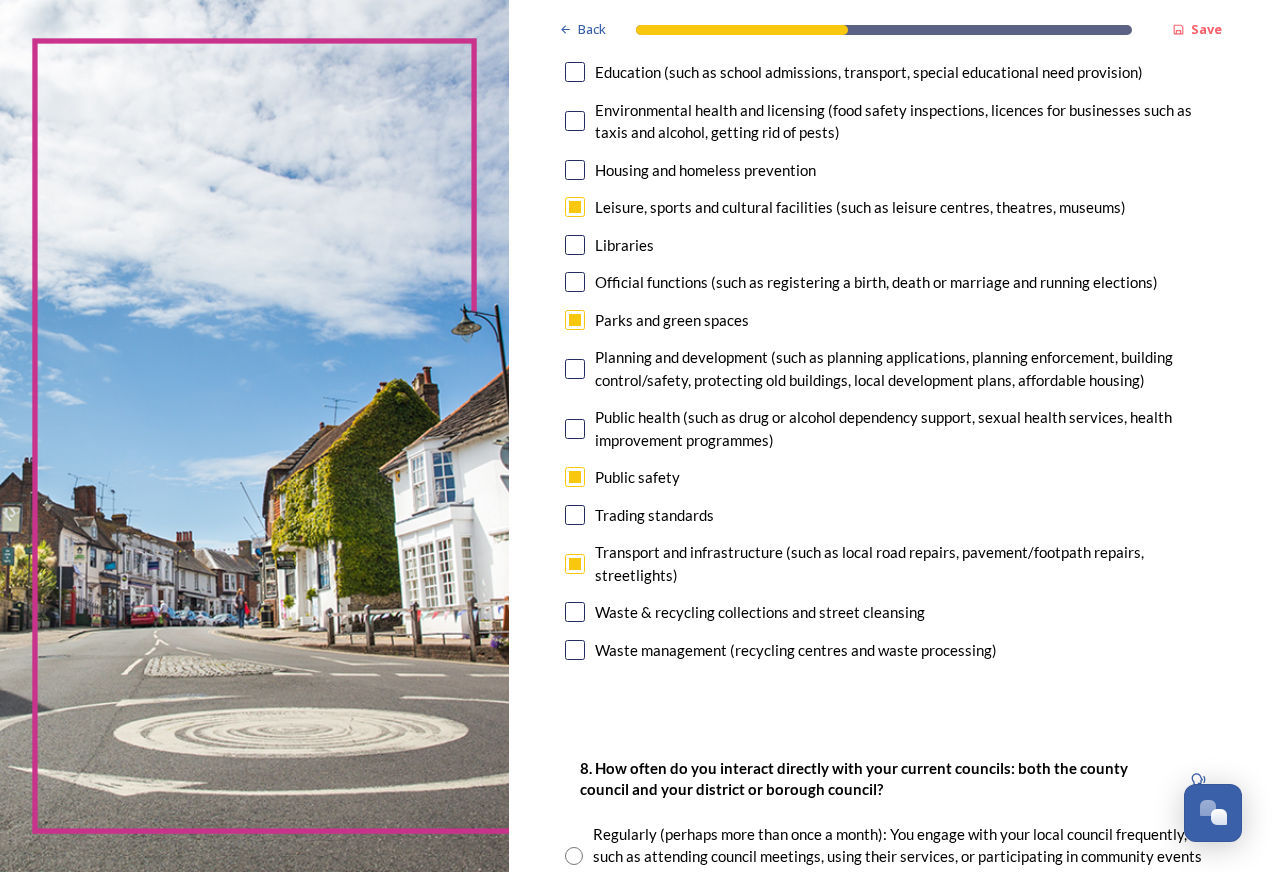 scroll, scrollTop: 1500, scrollLeft: 0, axis: vertical 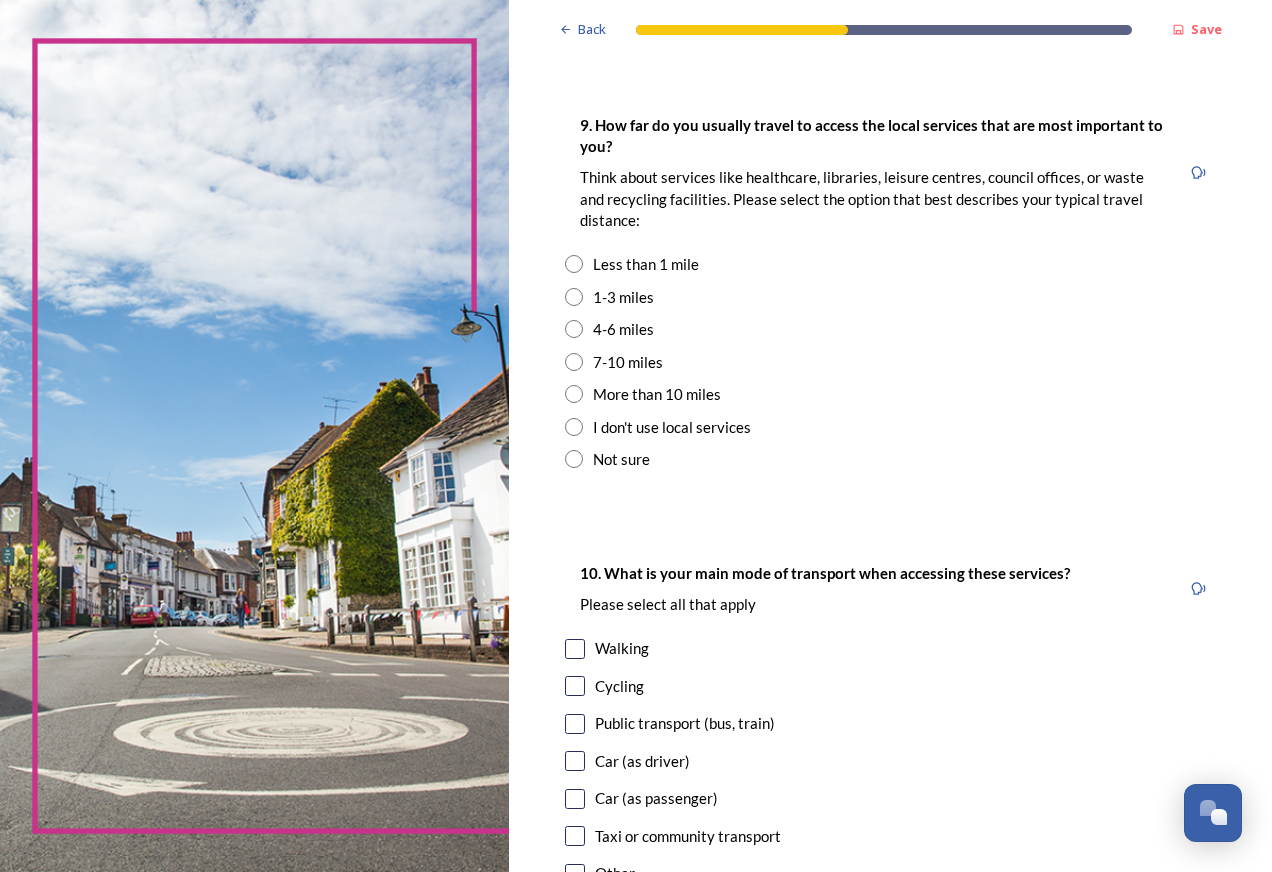 click at bounding box center (574, 297) 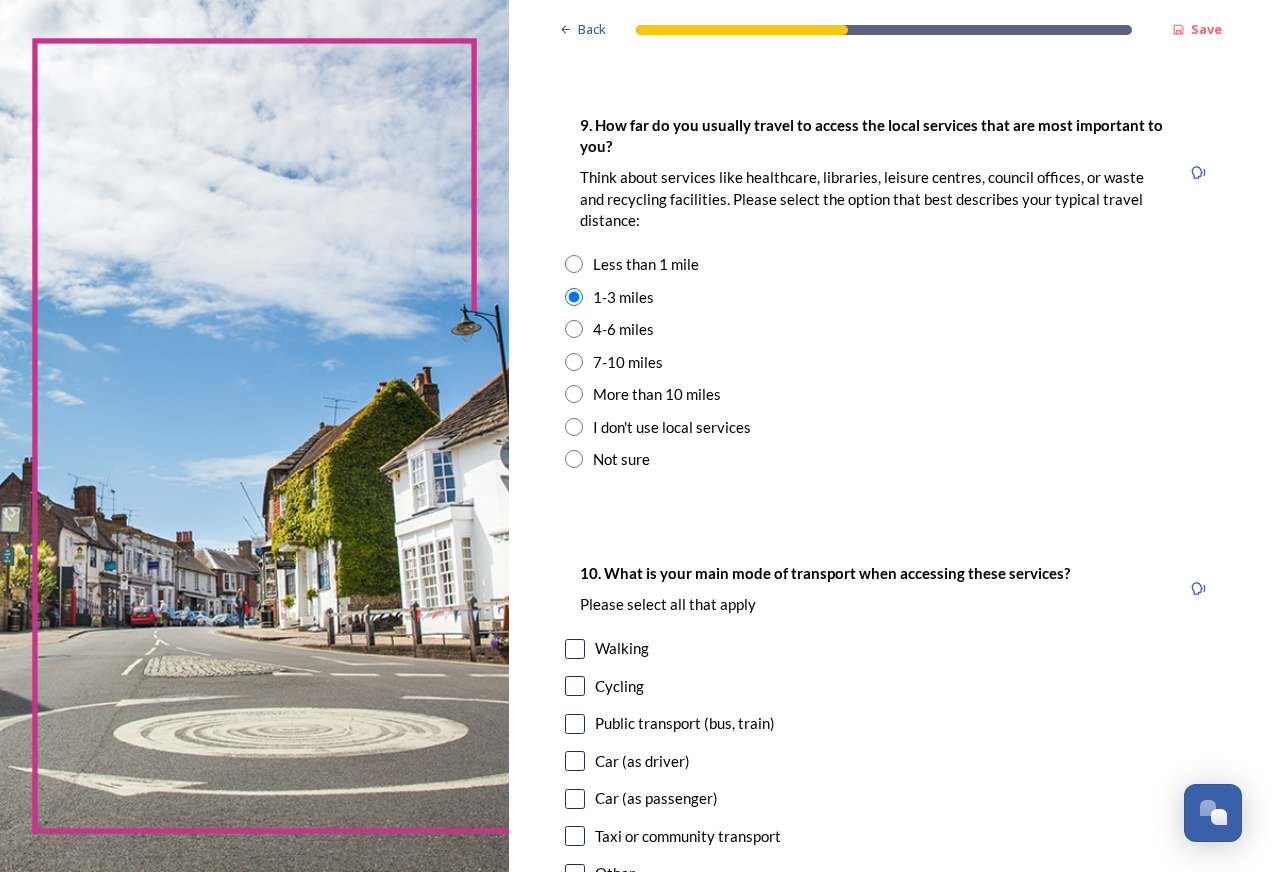 click at bounding box center [575, 686] 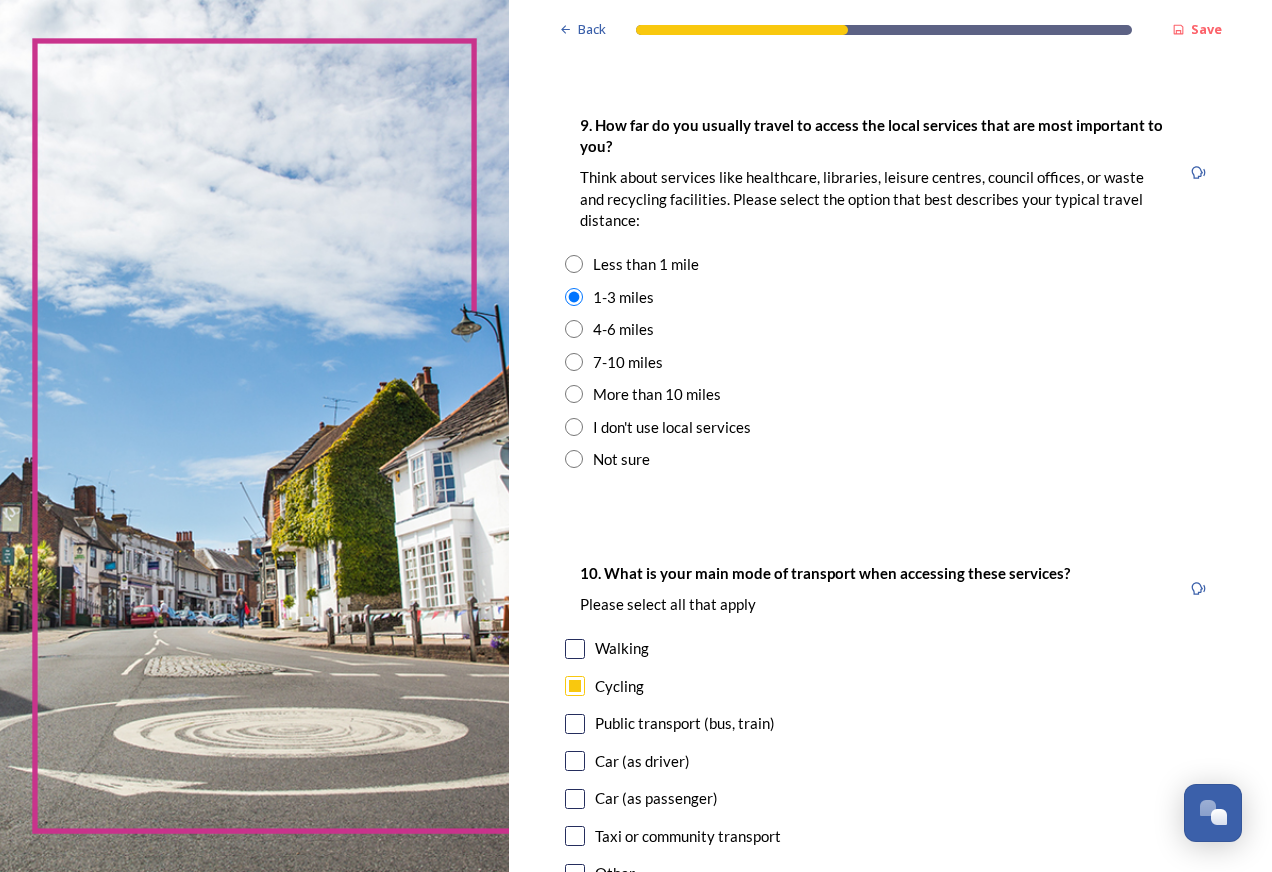 scroll, scrollTop: 1790, scrollLeft: 0, axis: vertical 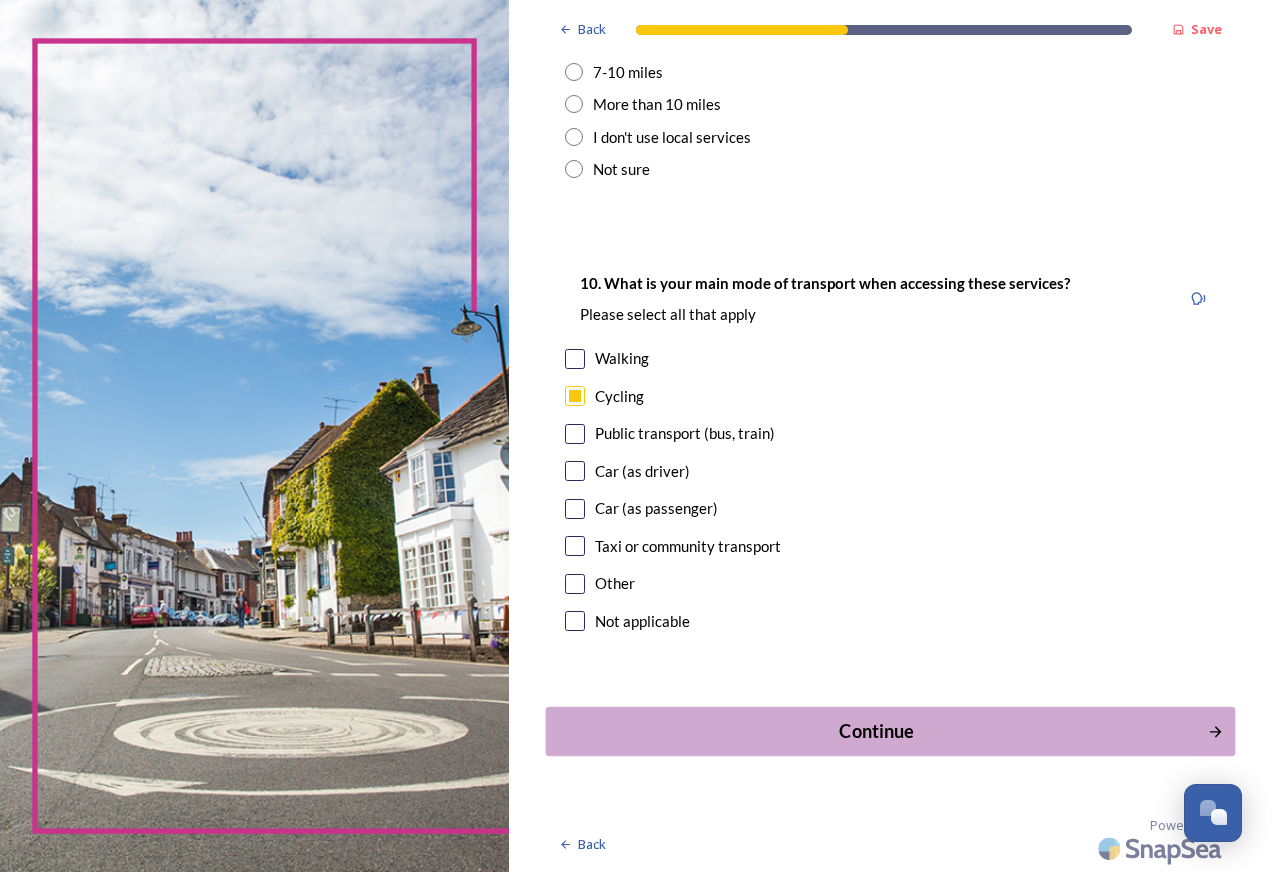 click on "Continue" at bounding box center [876, 731] 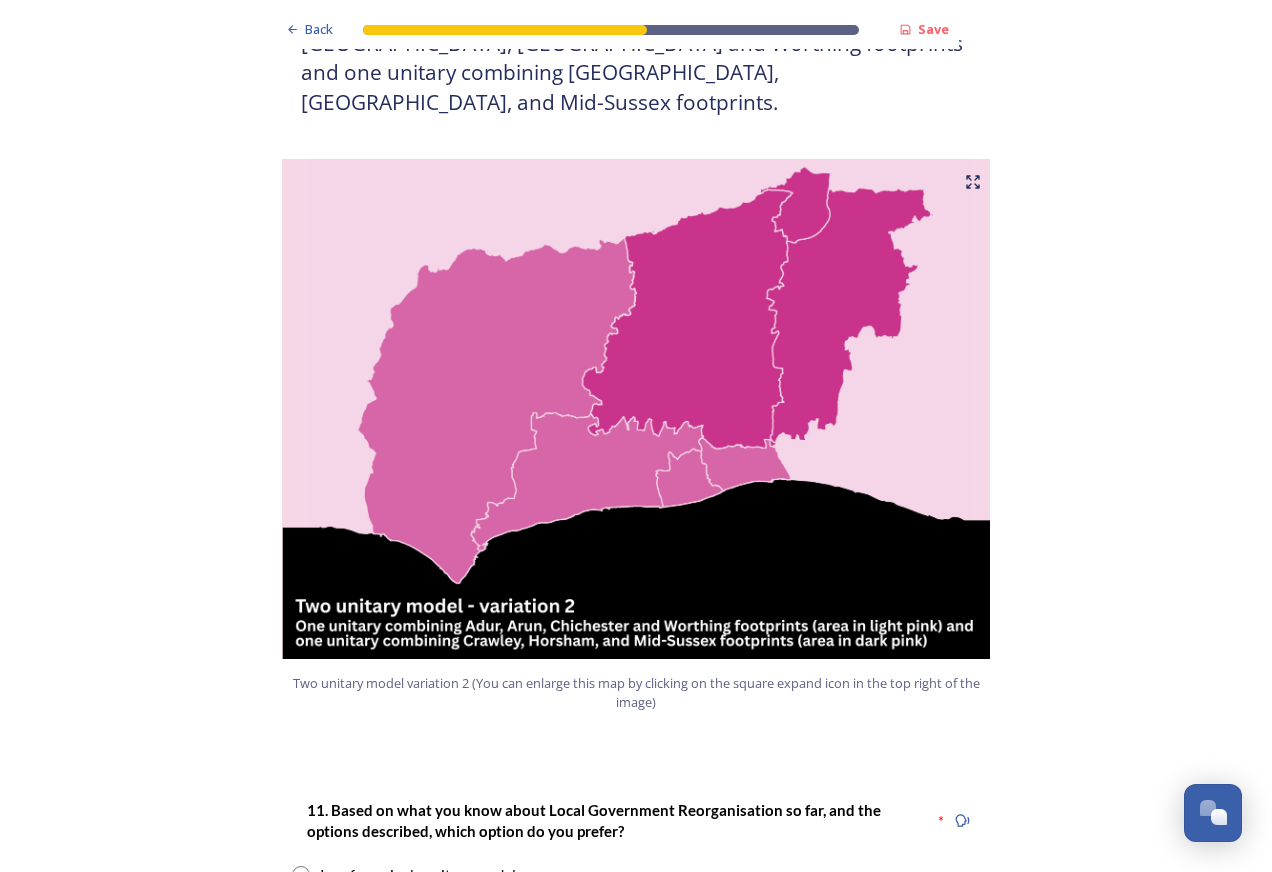scroll, scrollTop: 2500, scrollLeft: 0, axis: vertical 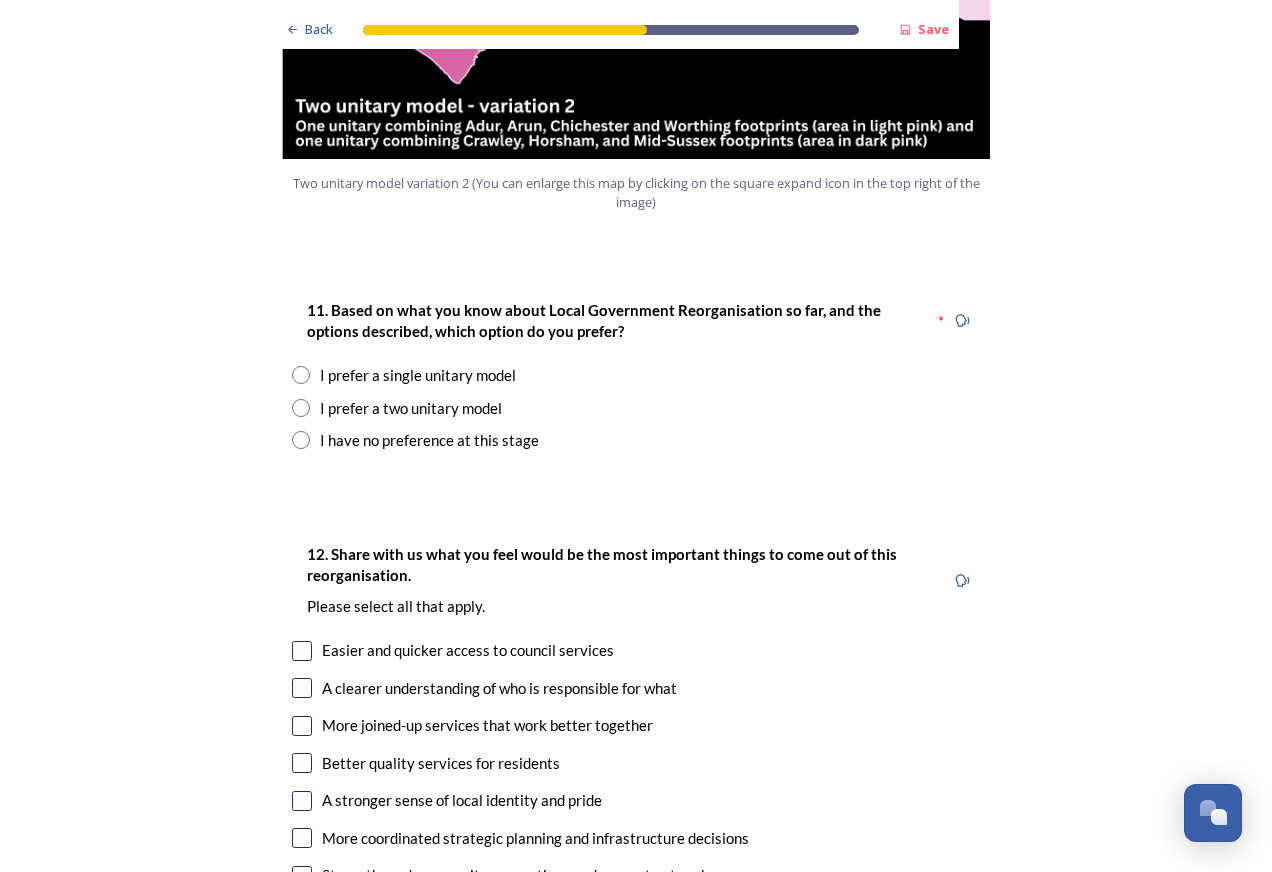 click at bounding box center (301, 440) 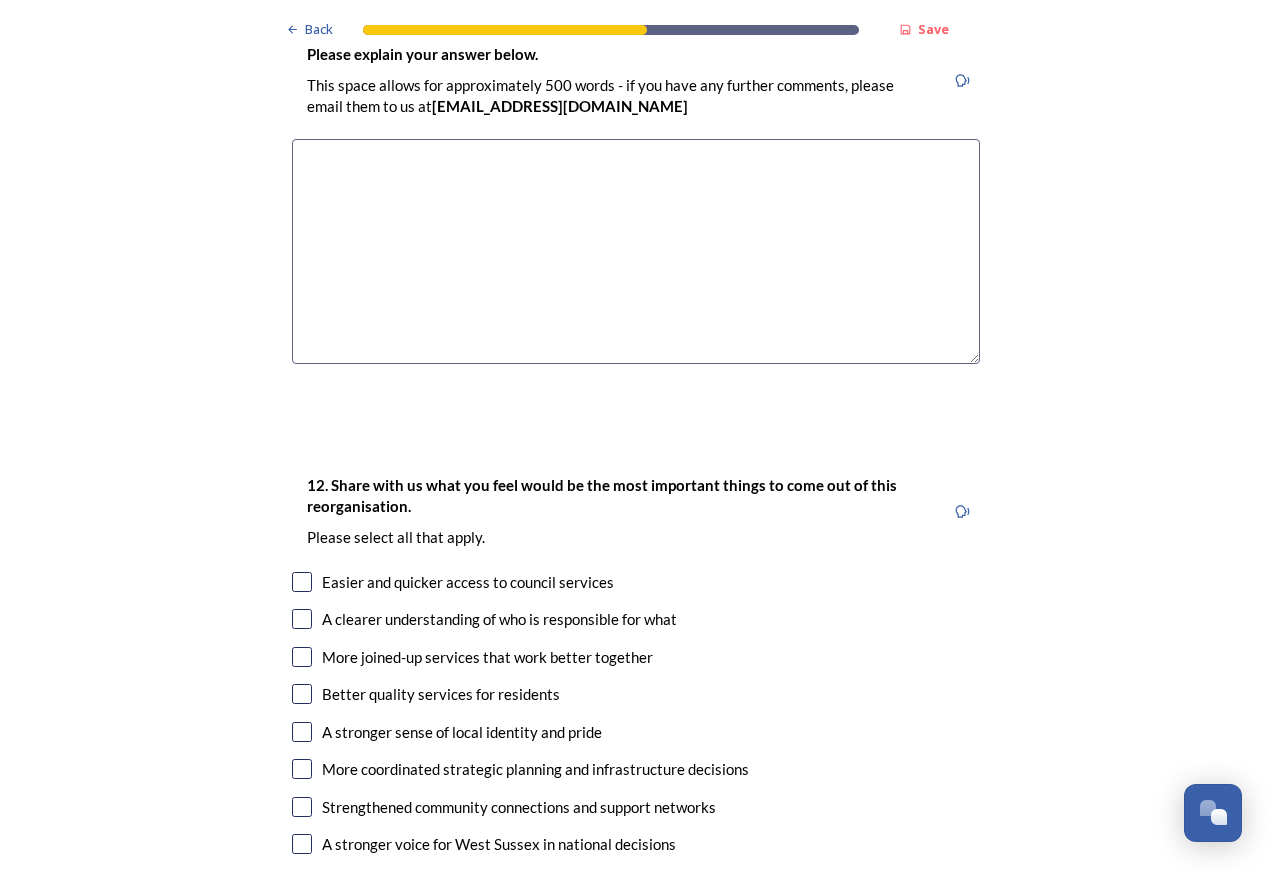 scroll, scrollTop: 3500, scrollLeft: 0, axis: vertical 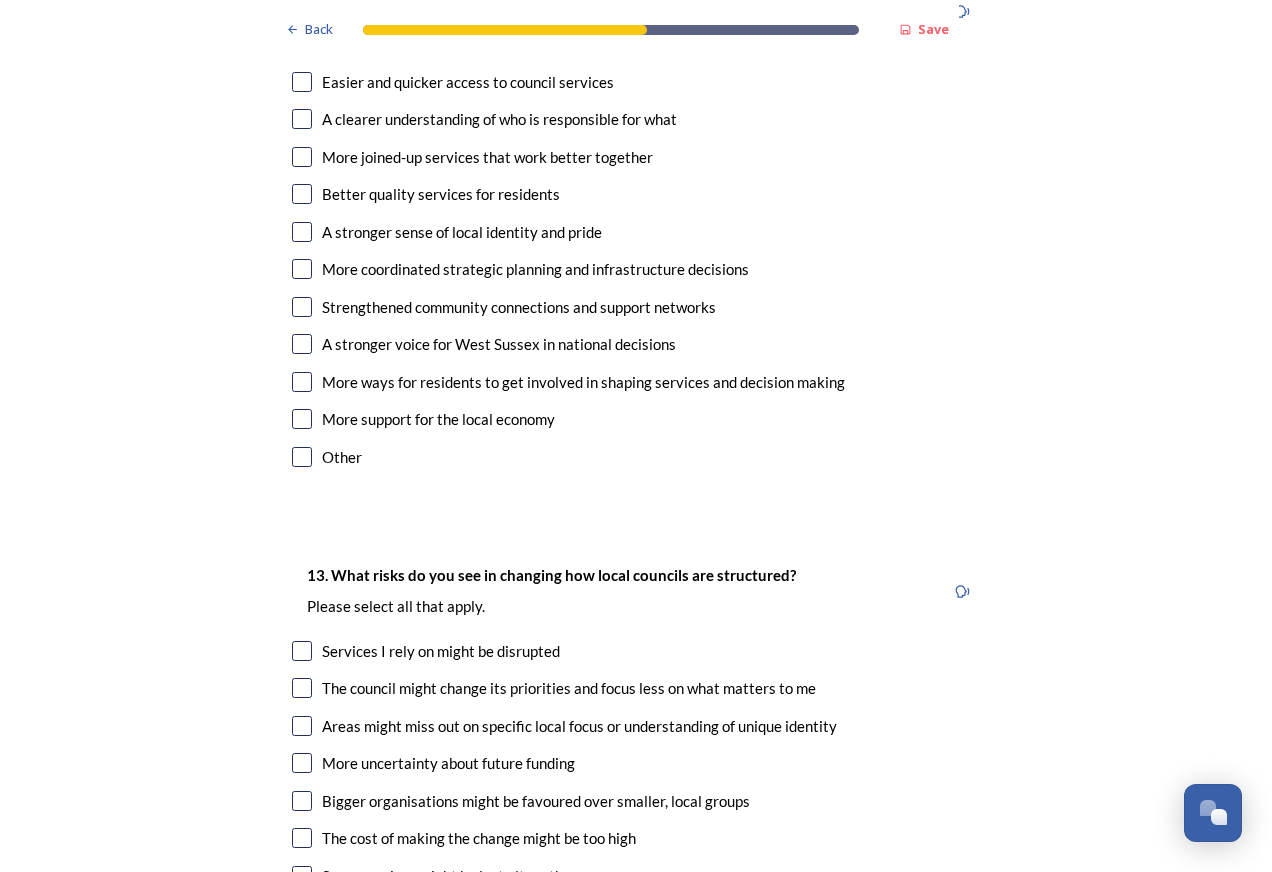 click at bounding box center [302, 119] 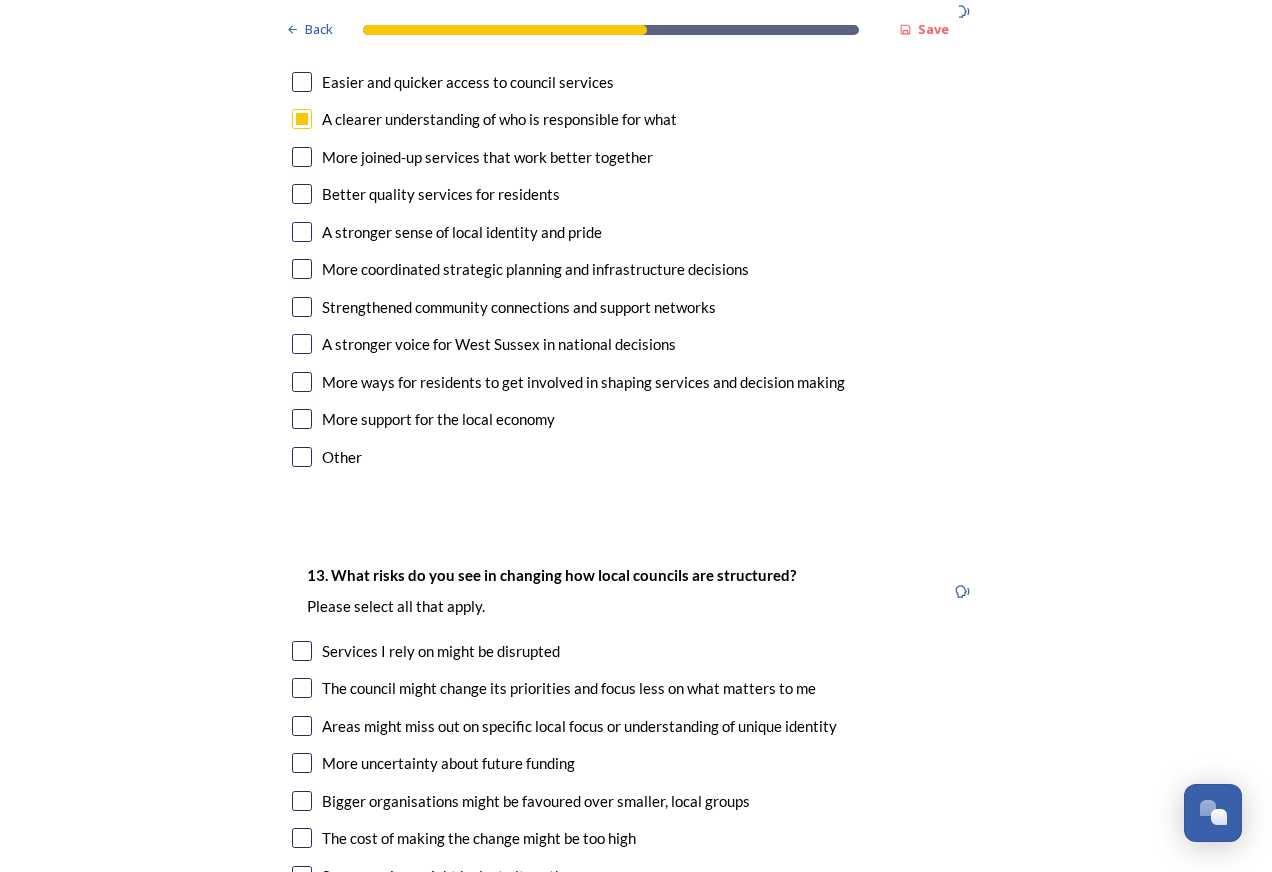 click at bounding box center (302, 157) 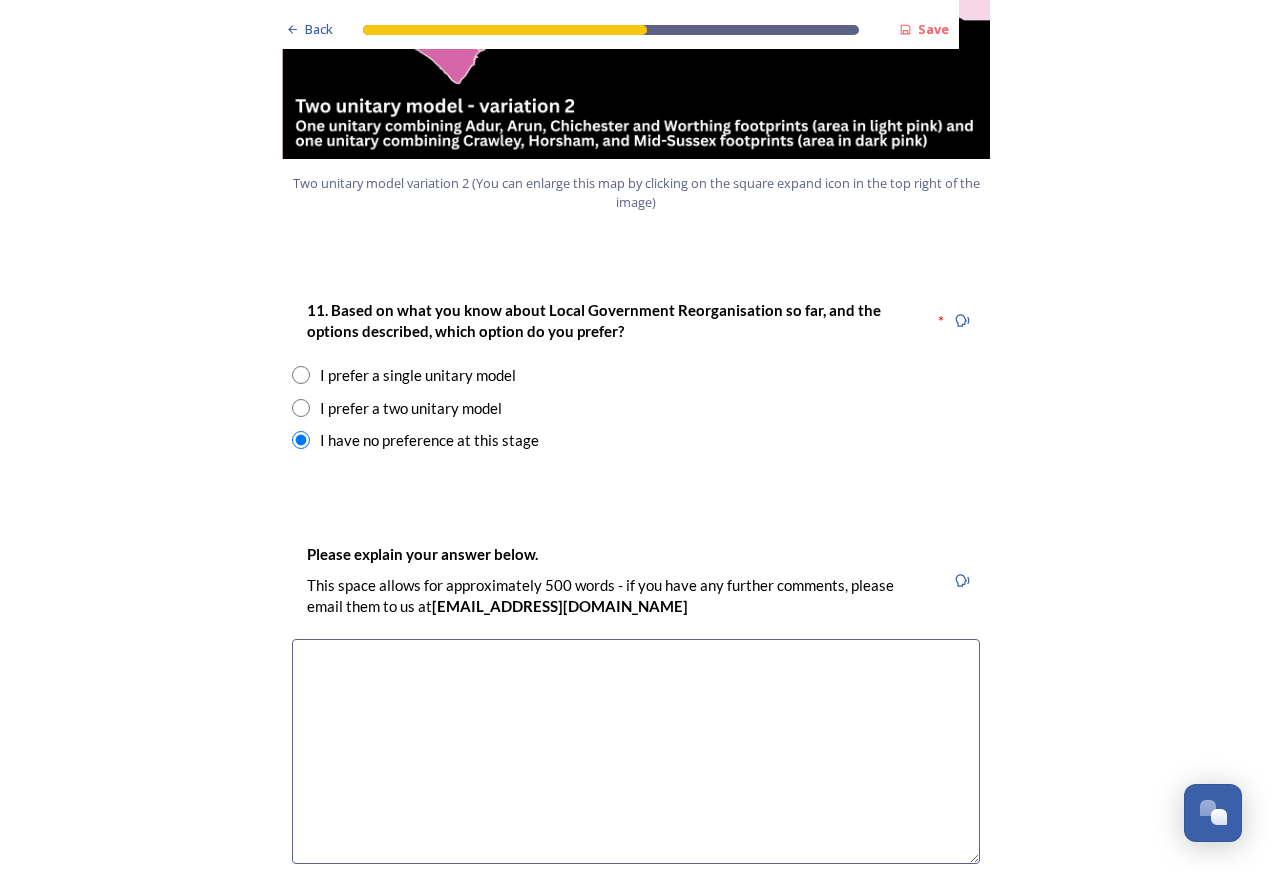 scroll, scrollTop: 3000, scrollLeft: 0, axis: vertical 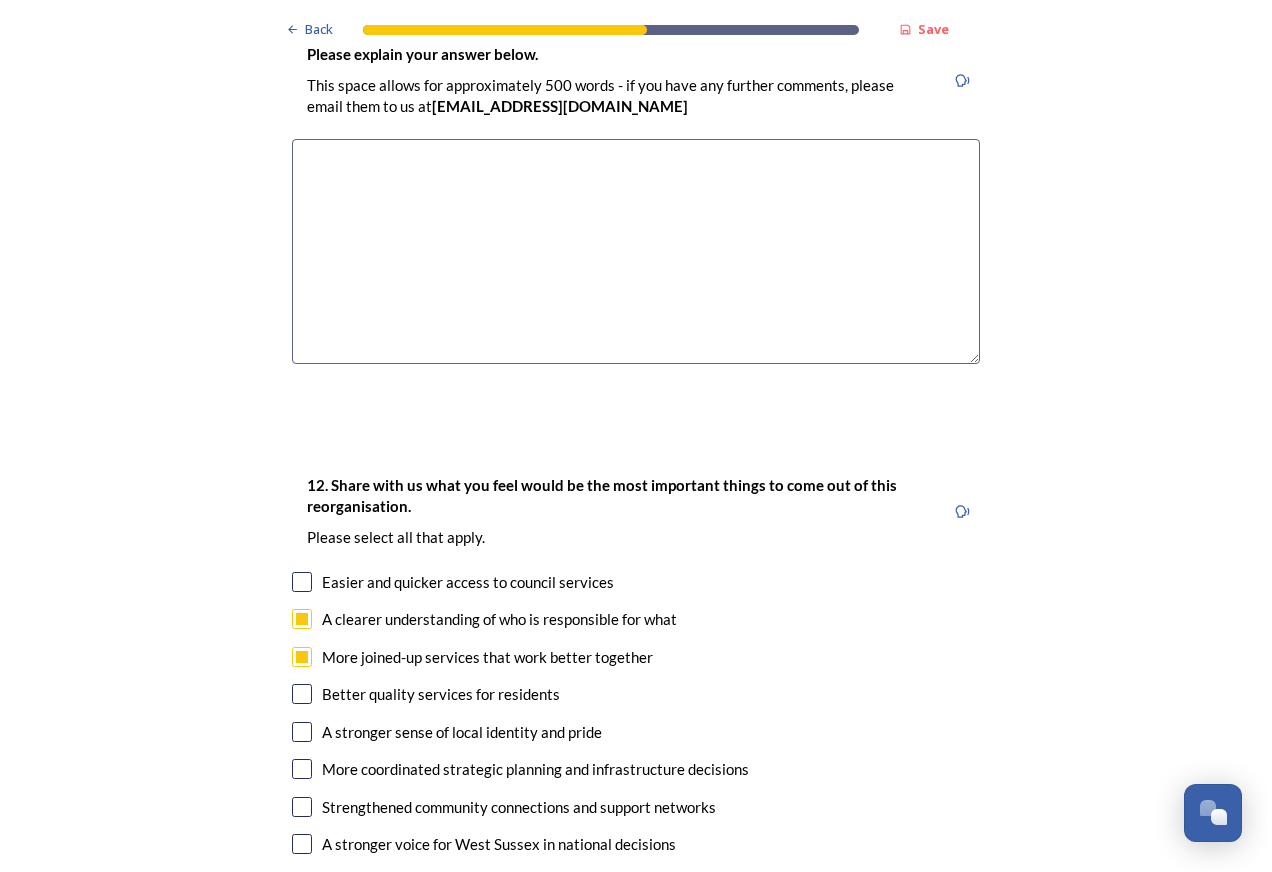 click at bounding box center [302, 582] 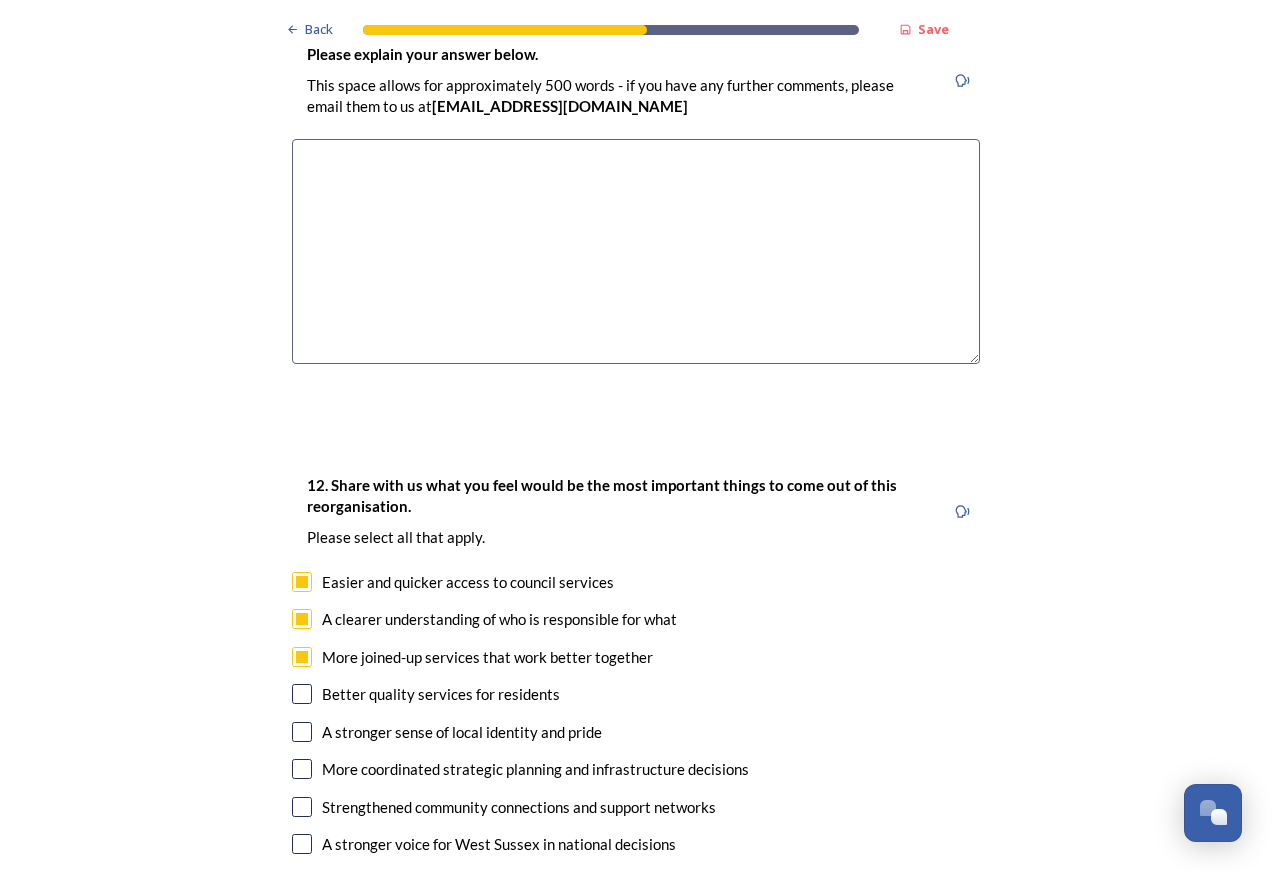 click at bounding box center (302, 694) 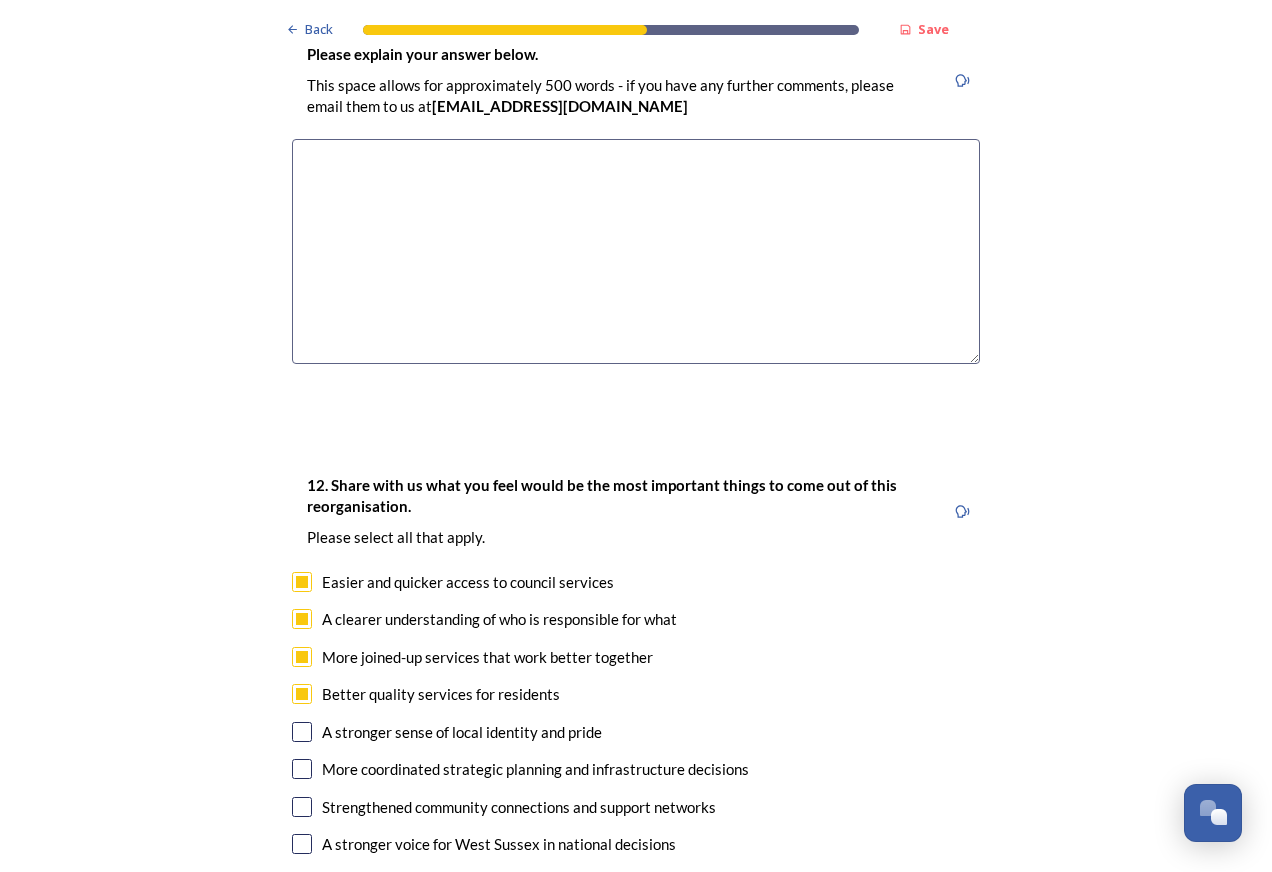 click at bounding box center (302, 732) 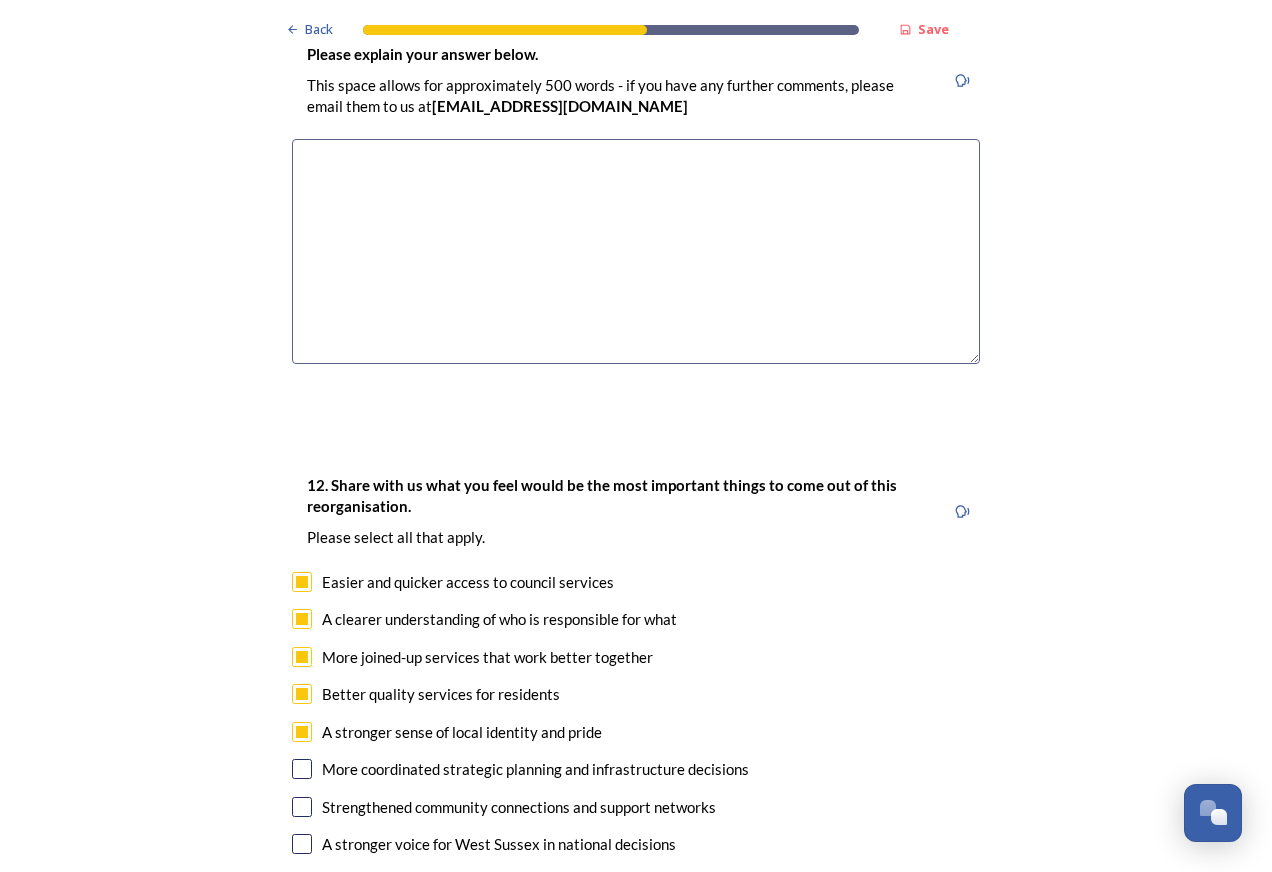 click at bounding box center [302, 769] 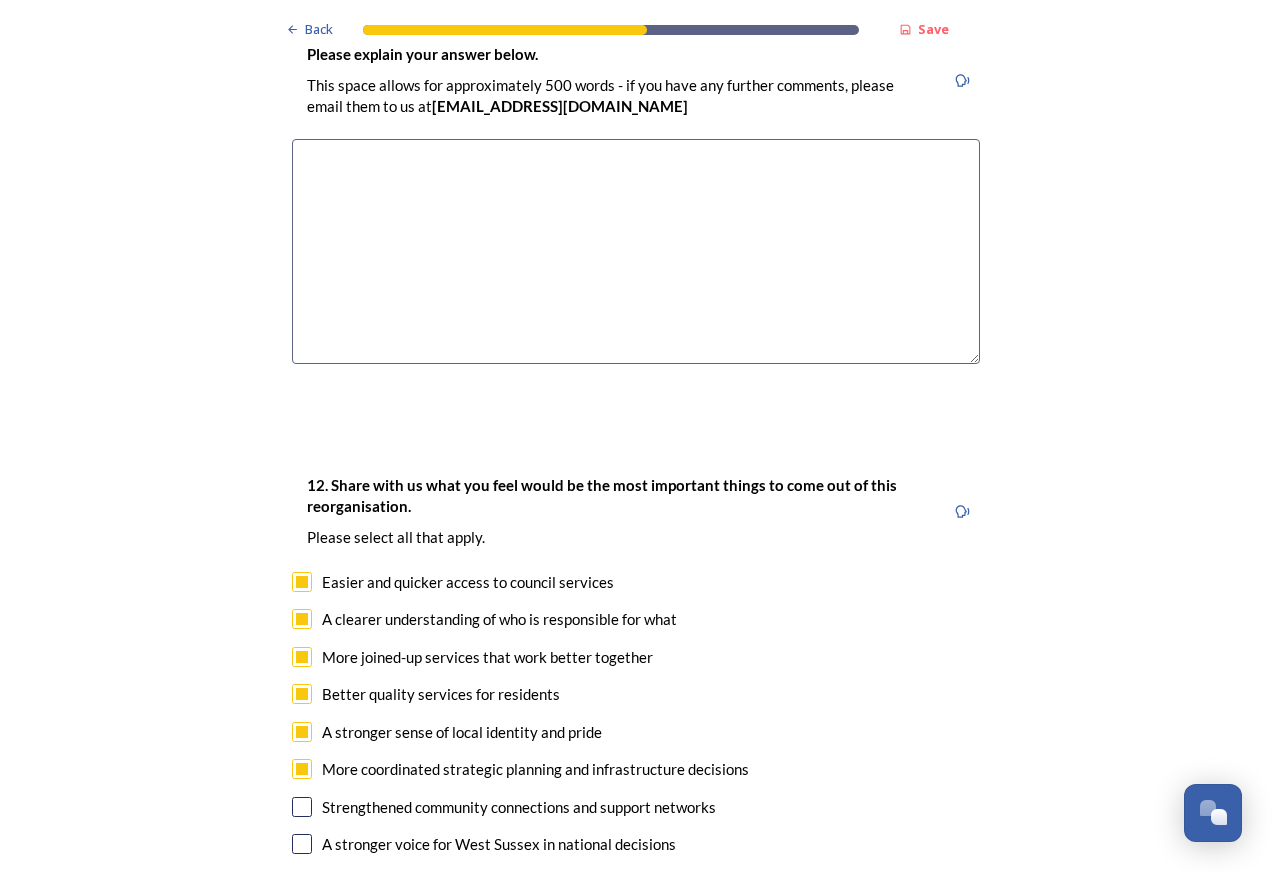 click at bounding box center [302, 807] 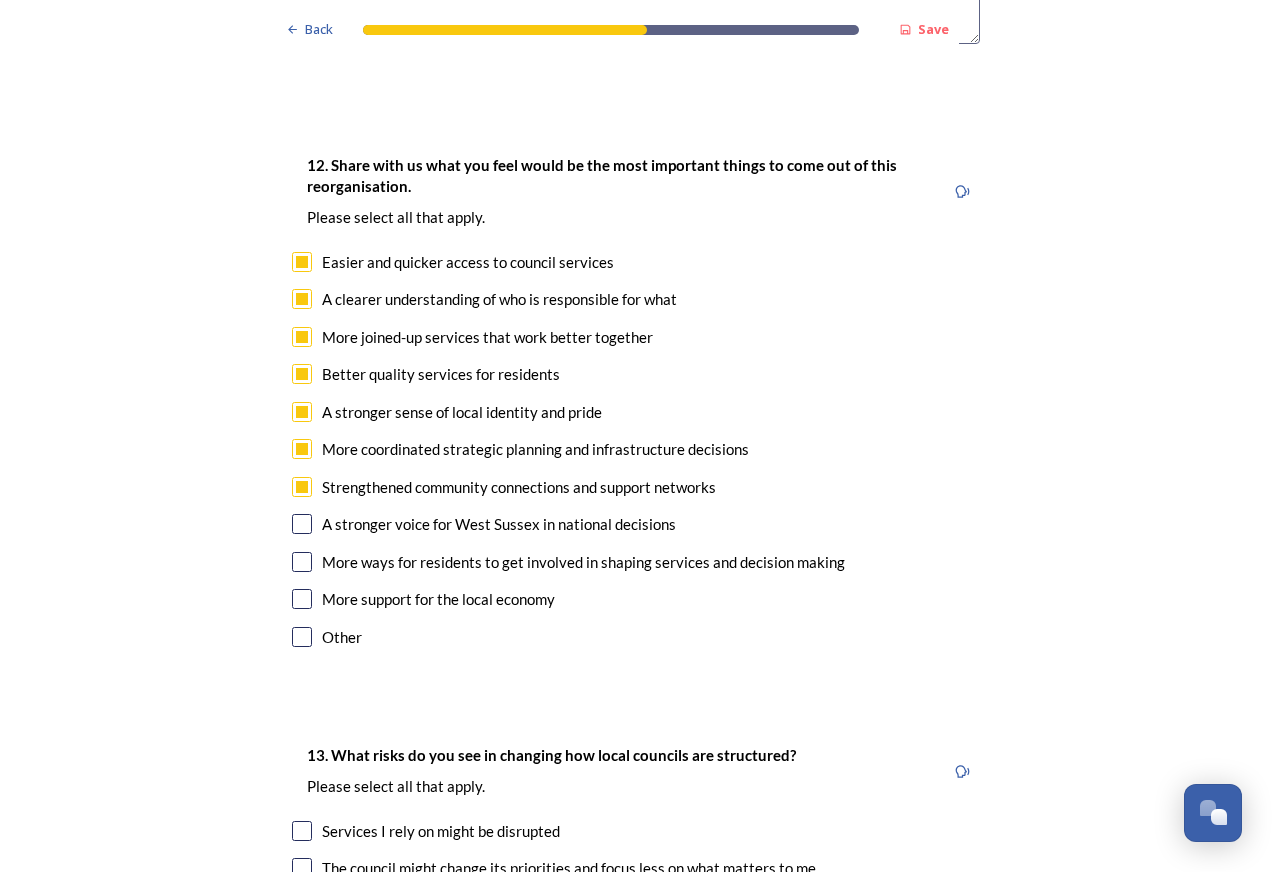 scroll, scrollTop: 3360, scrollLeft: 0, axis: vertical 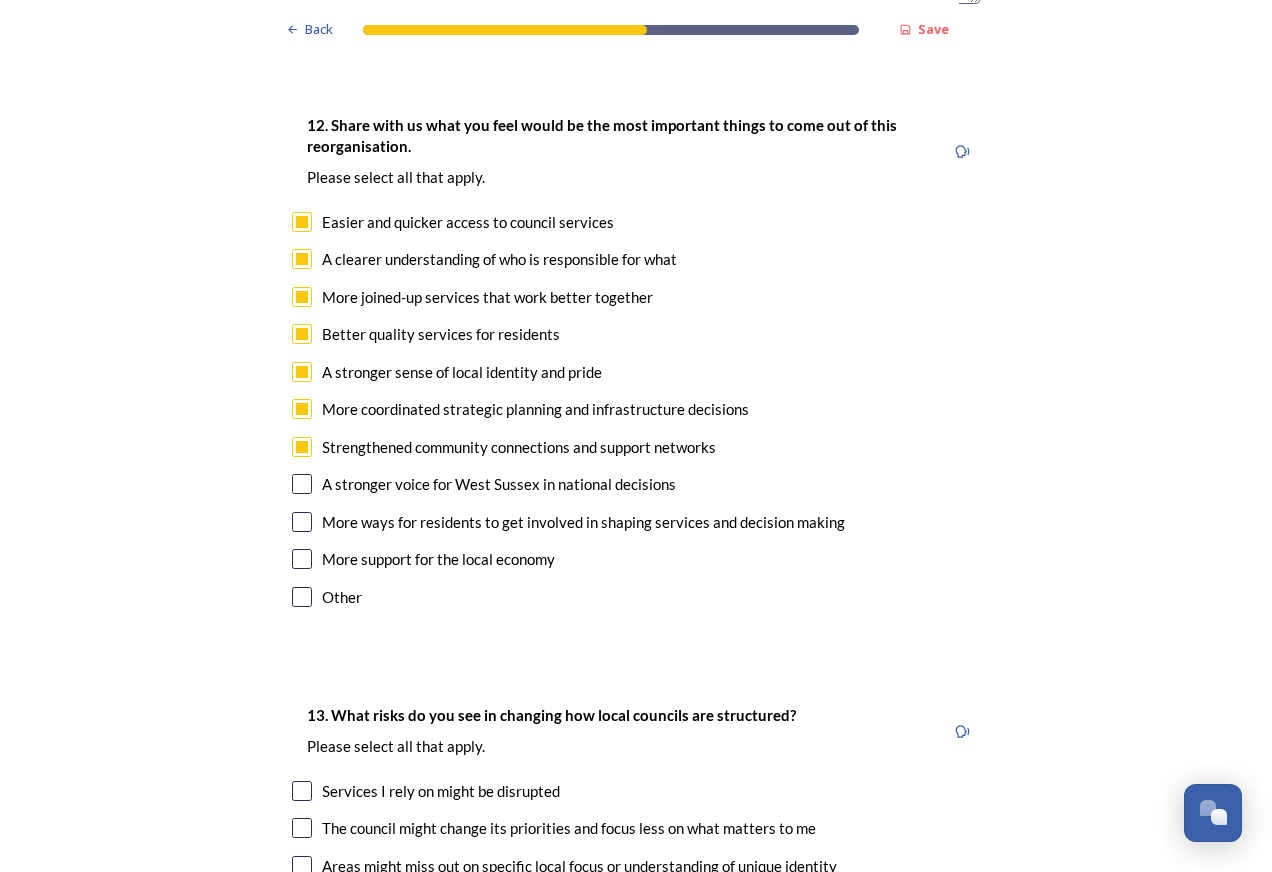 click at bounding box center [302, 484] 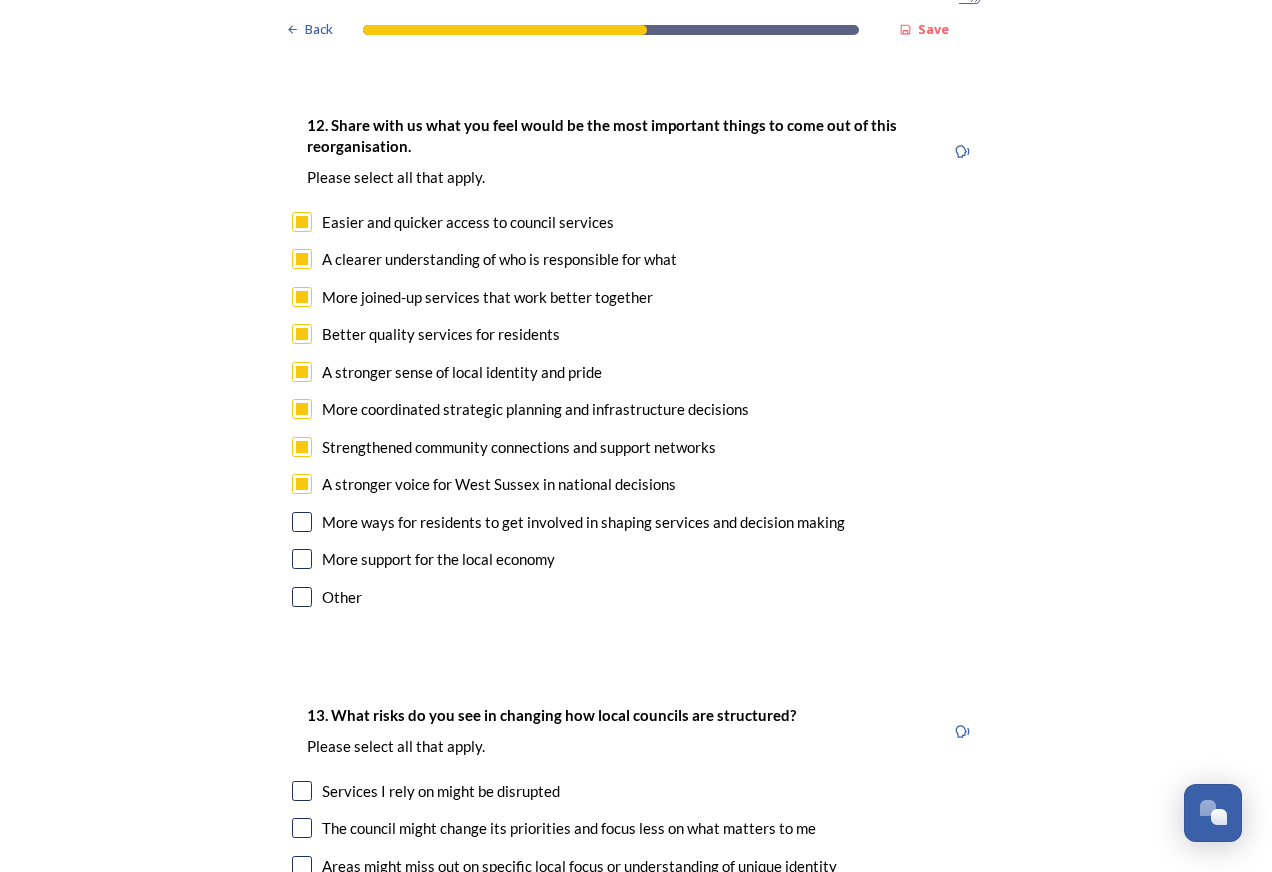 click at bounding box center [302, 522] 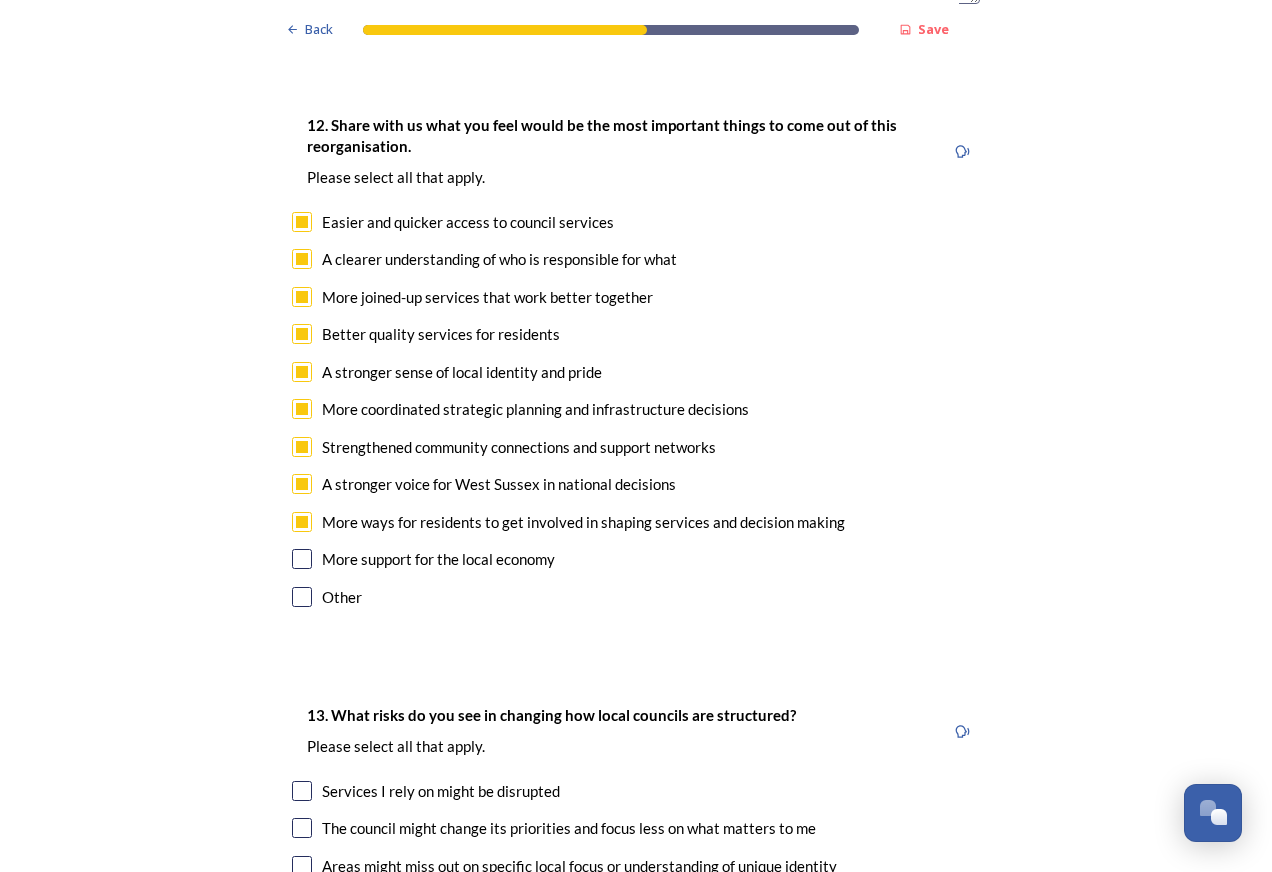 click at bounding box center (302, 559) 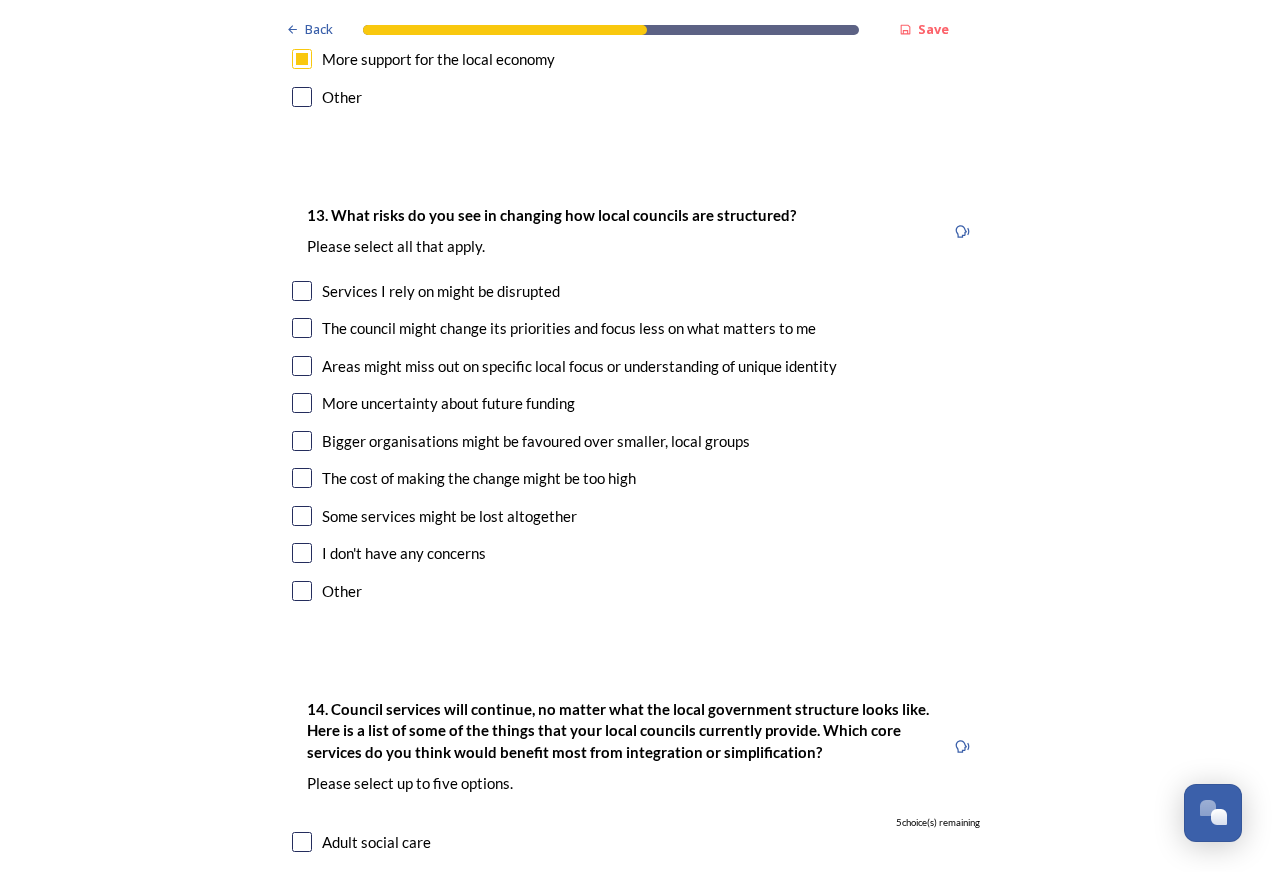 scroll, scrollTop: 3360, scrollLeft: 0, axis: vertical 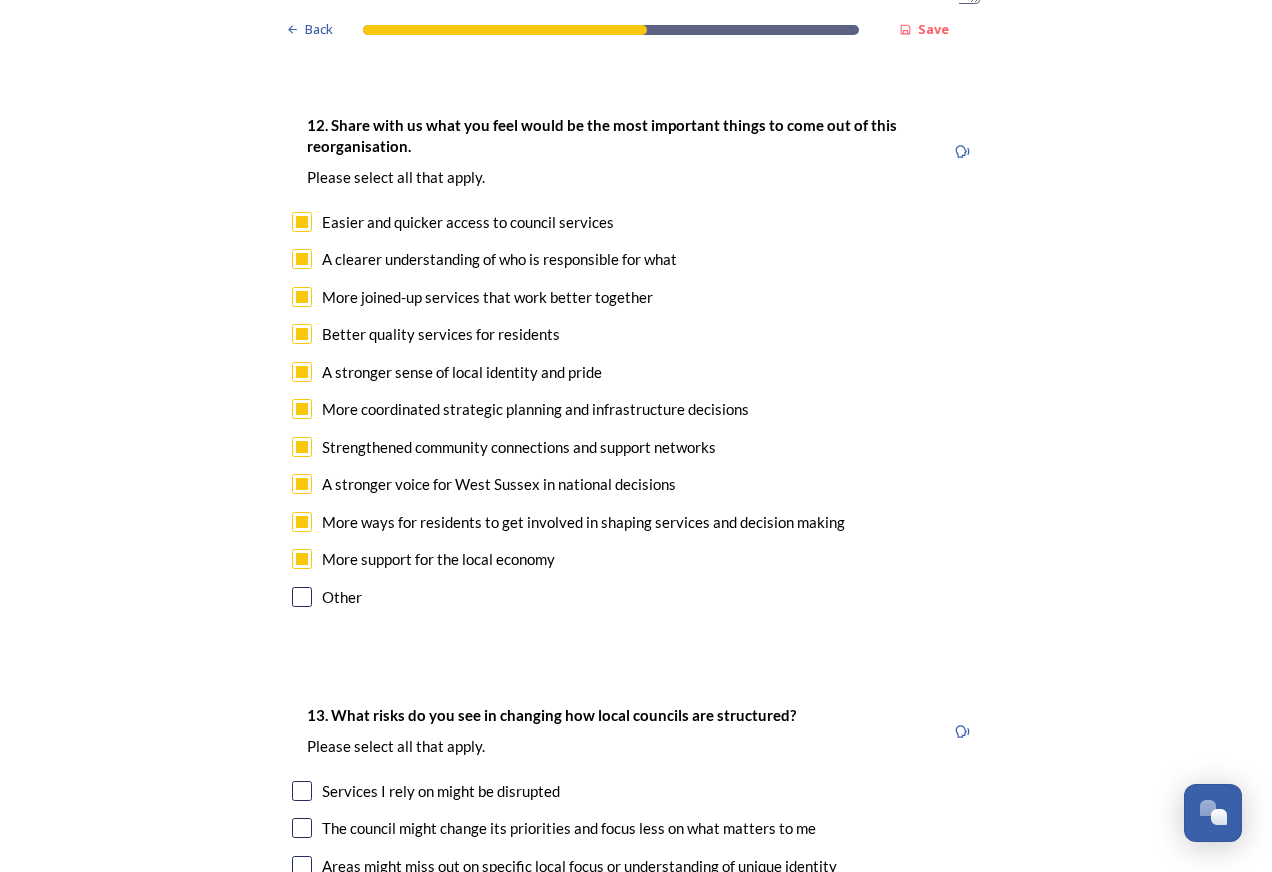 click at bounding box center [302, 597] 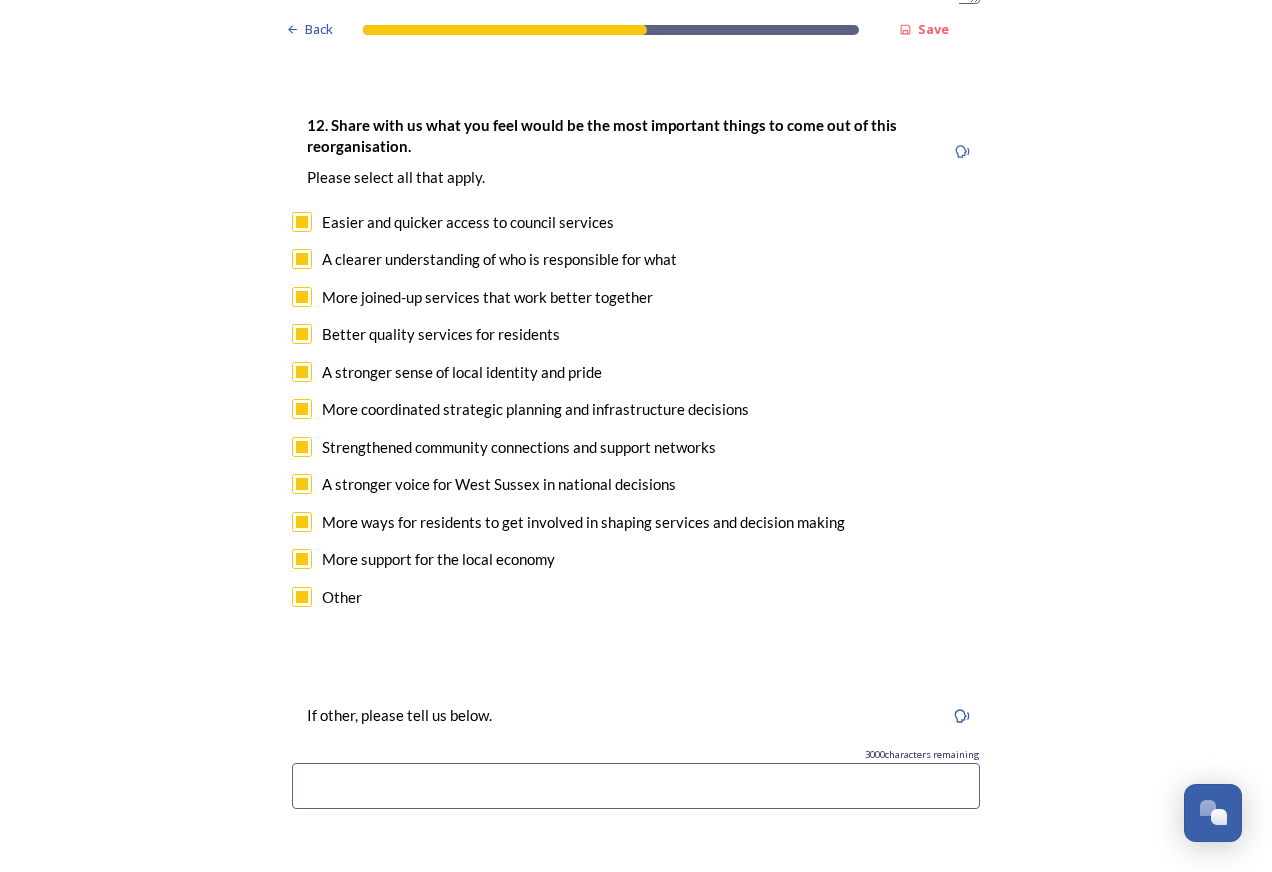 click at bounding box center [302, 597] 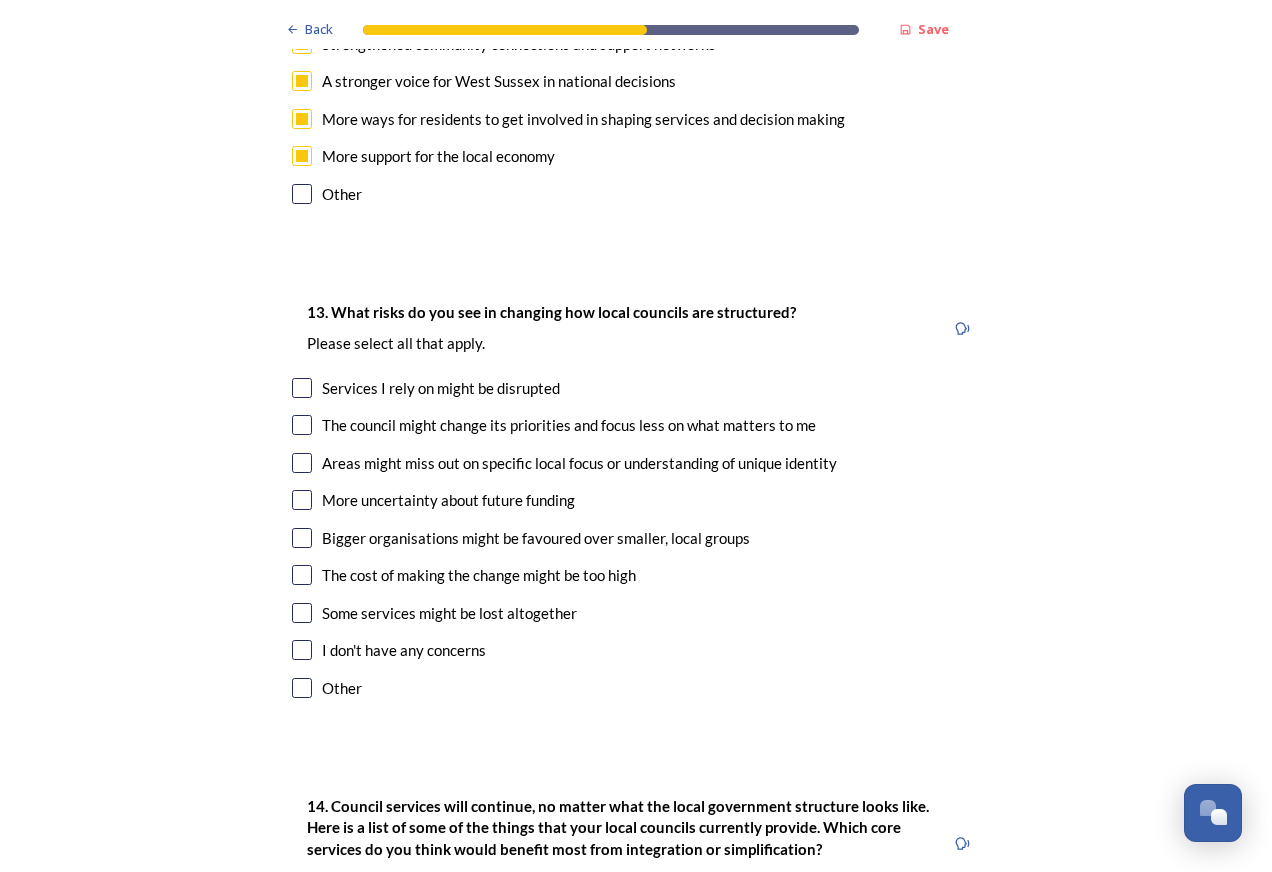 scroll, scrollTop: 3800, scrollLeft: 0, axis: vertical 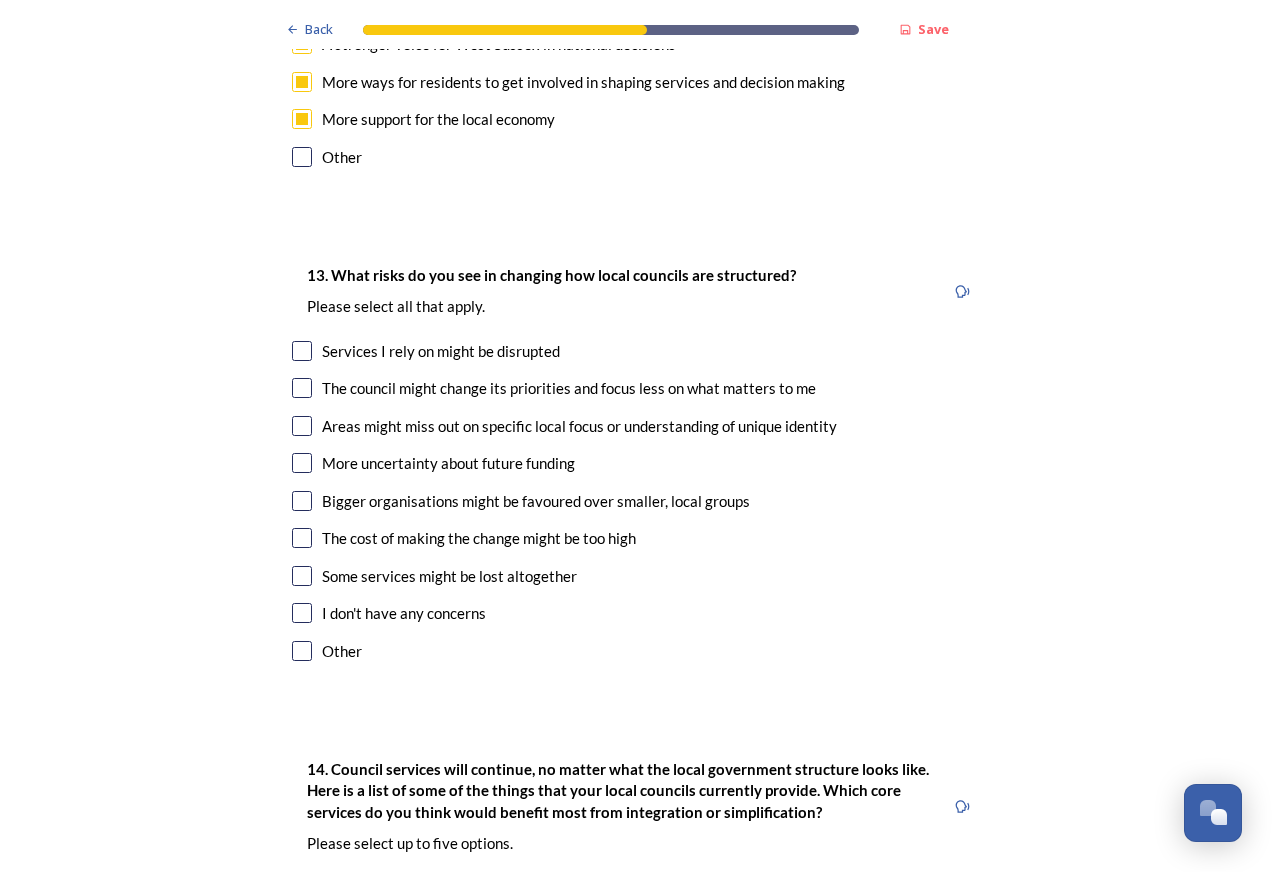click at bounding box center (302, 426) 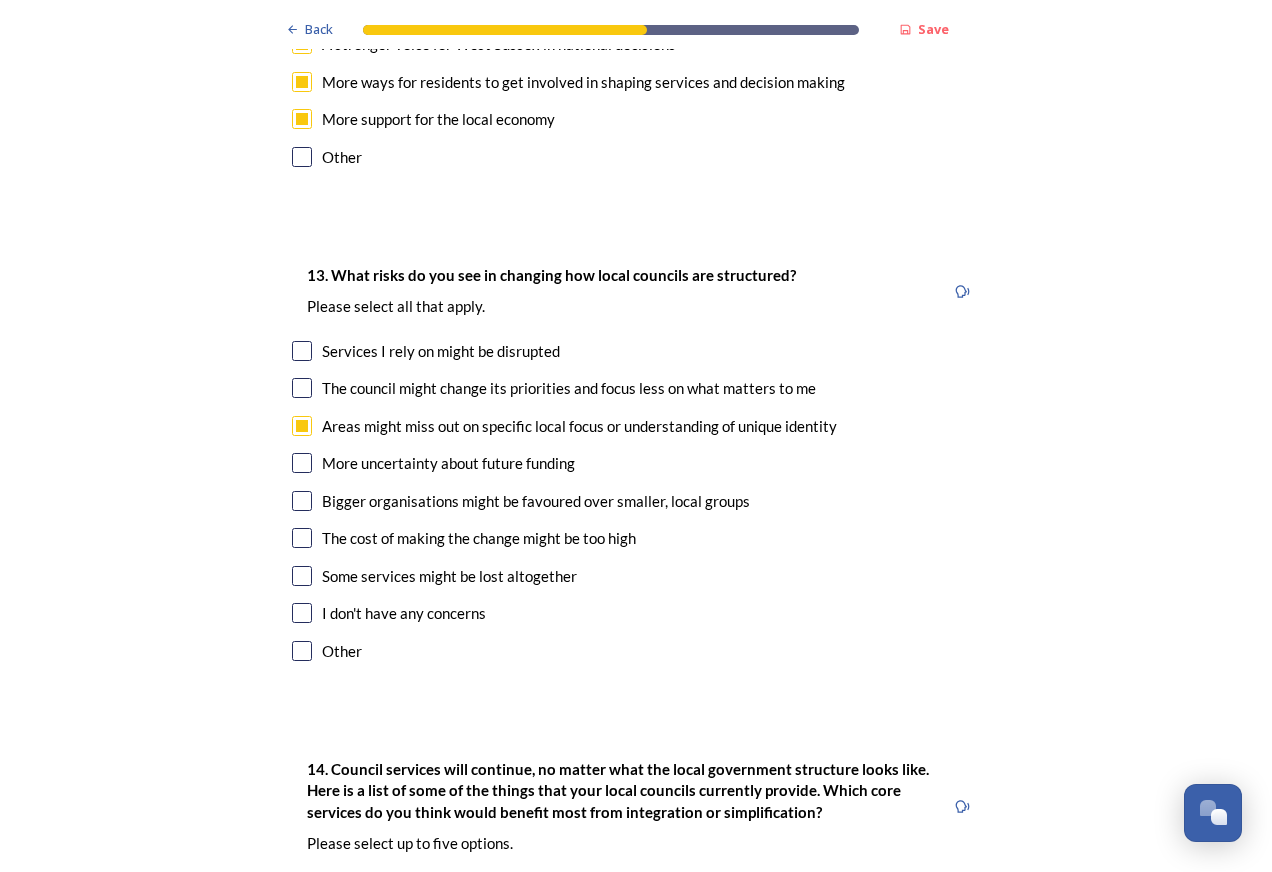 click at bounding box center [302, 576] 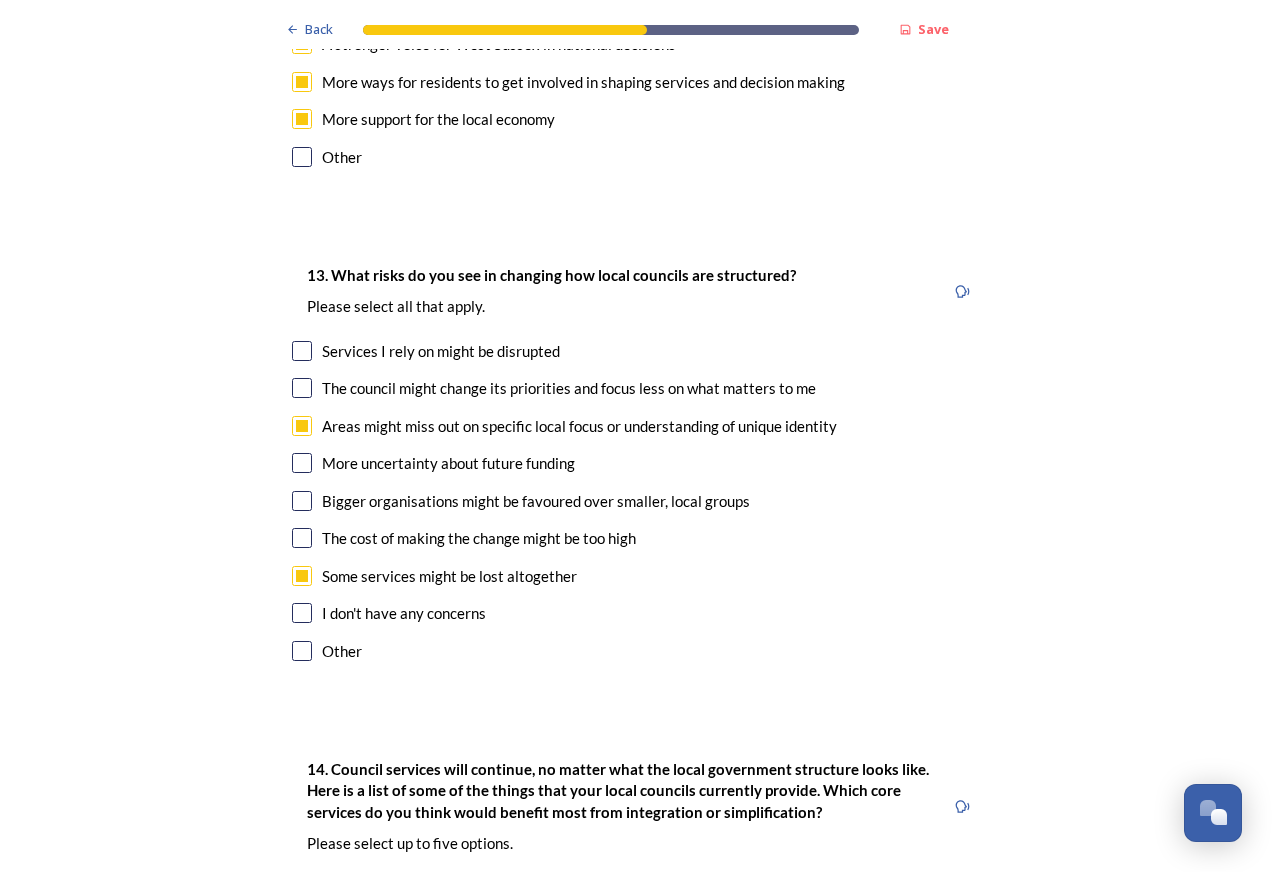 click at bounding box center (302, 576) 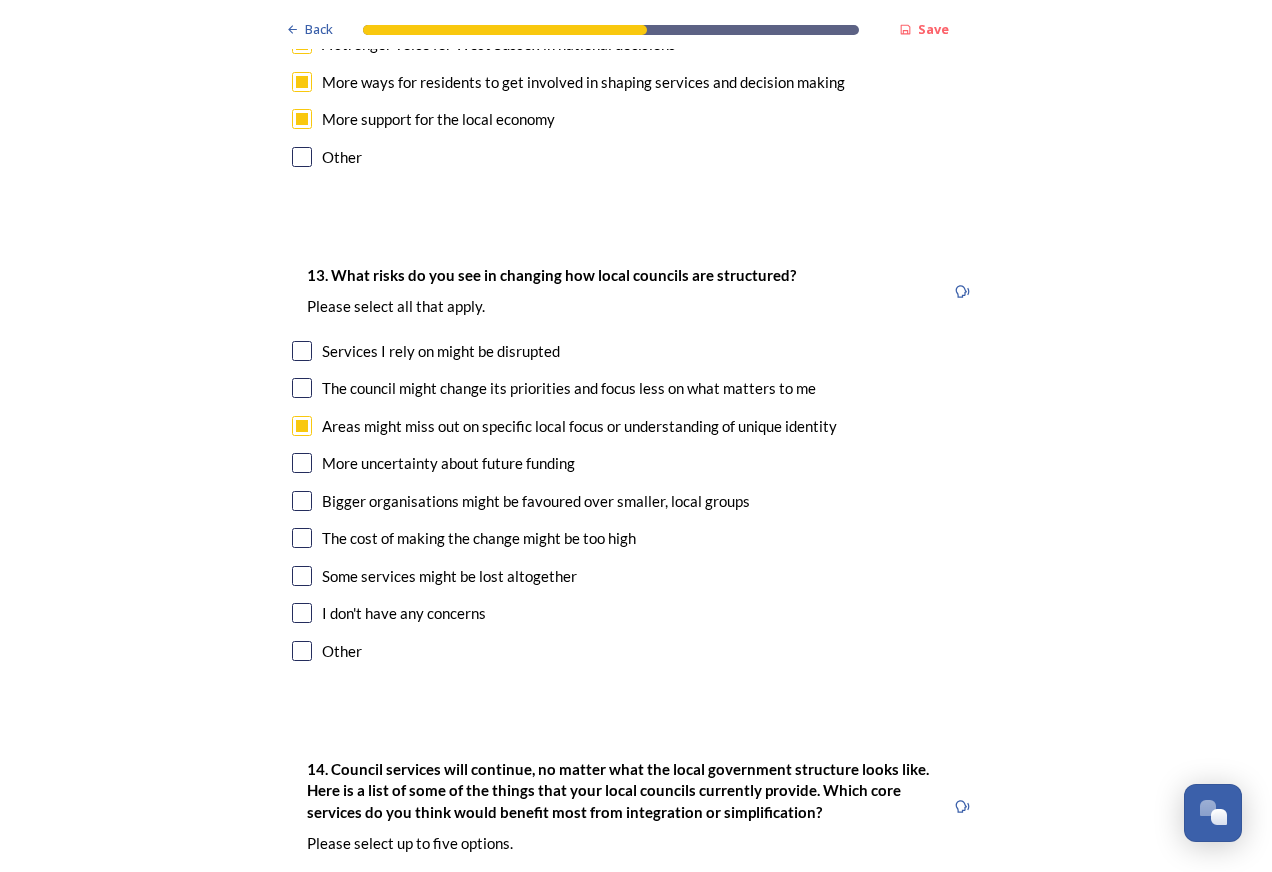 click at bounding box center [302, 576] 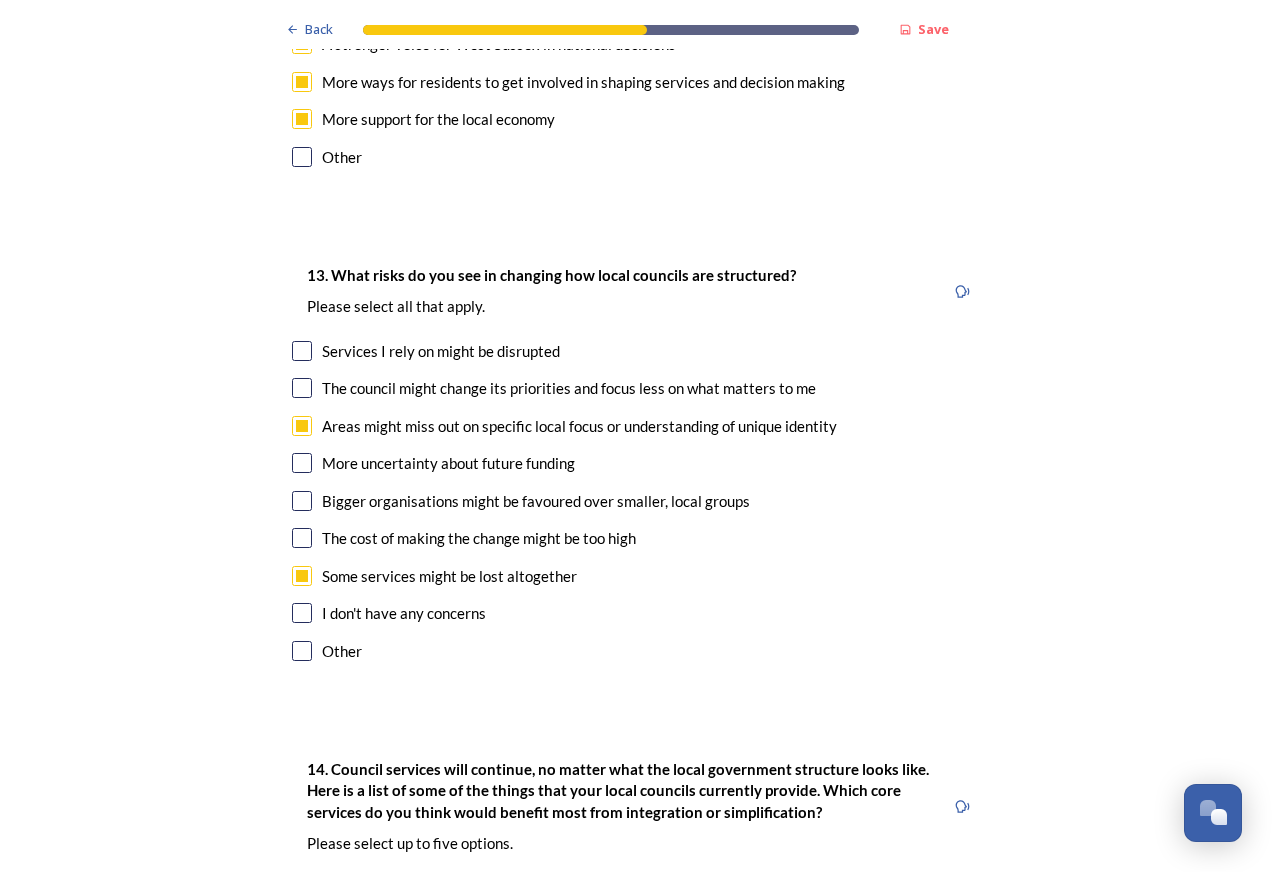 click at bounding box center [302, 157] 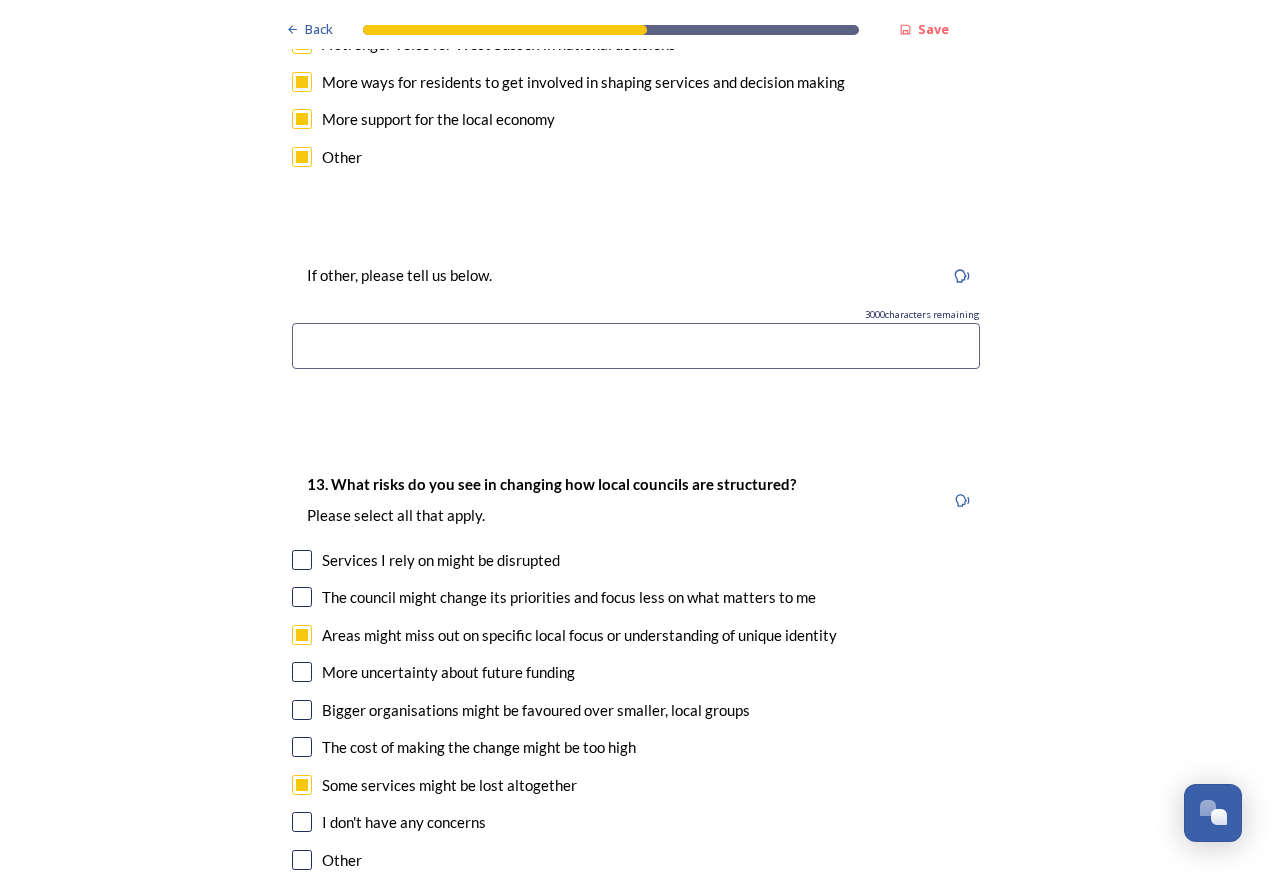 click at bounding box center [636, 346] 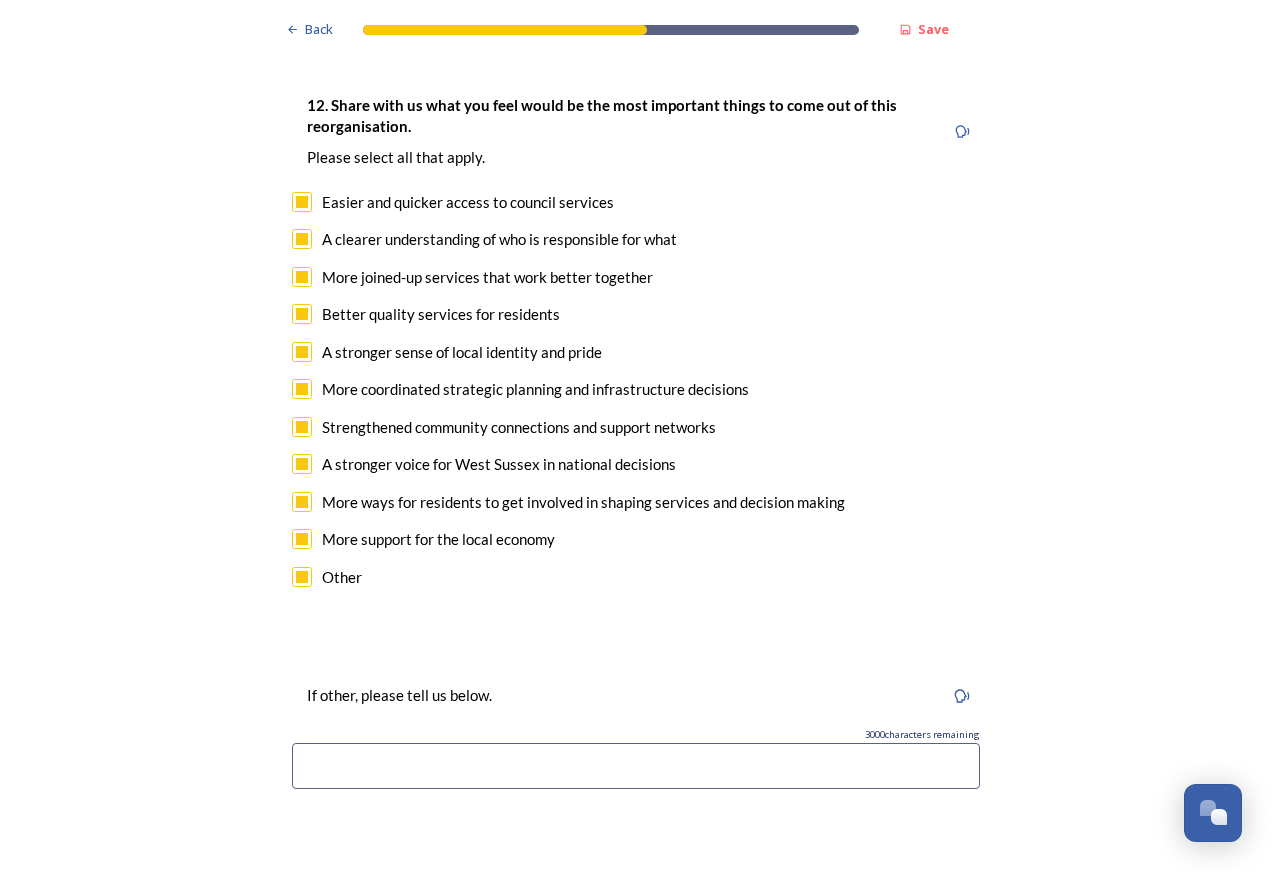 scroll, scrollTop: 3420, scrollLeft: 0, axis: vertical 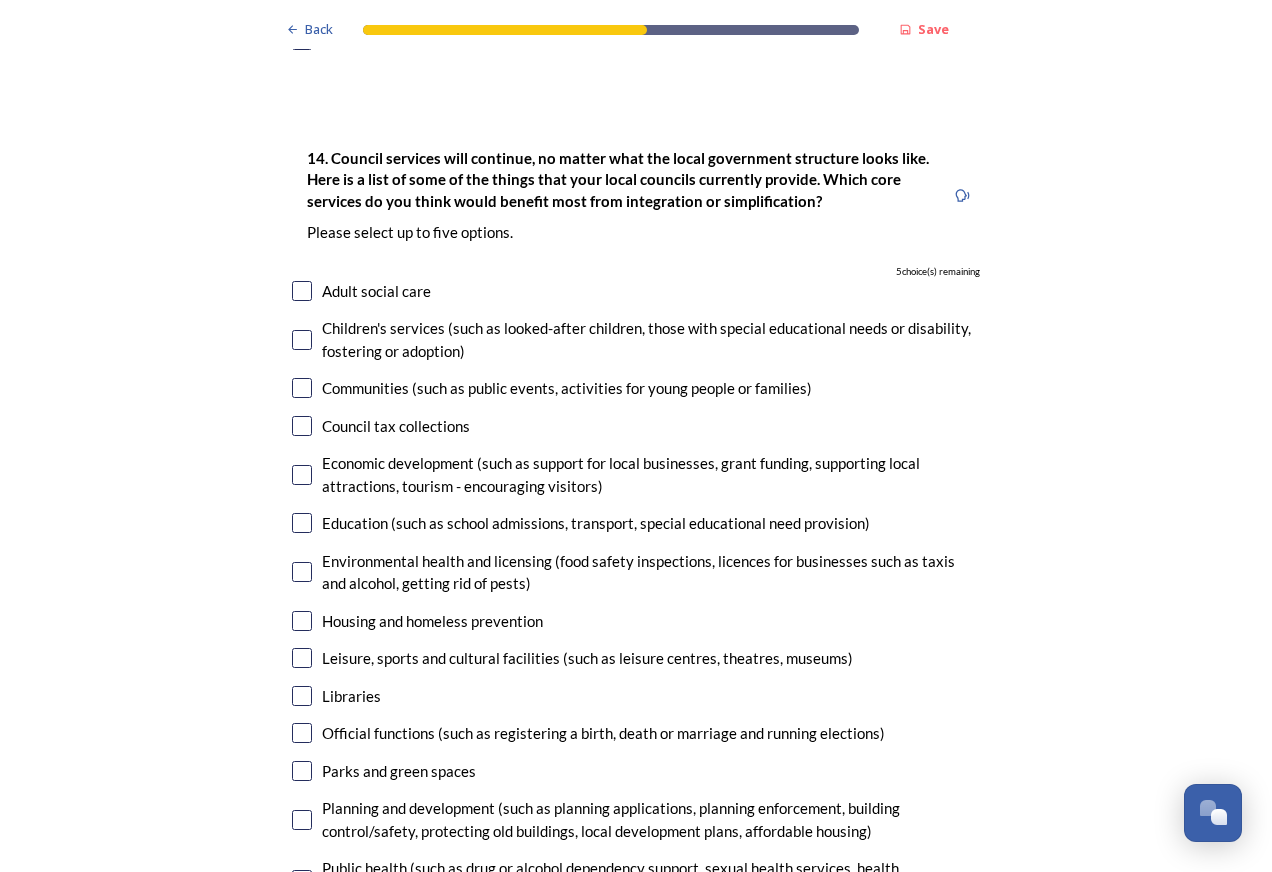 type on "More coordinated improvements to public transport, walking & cycling provision. More robust  challenge to Southern Water re sewage discharges" 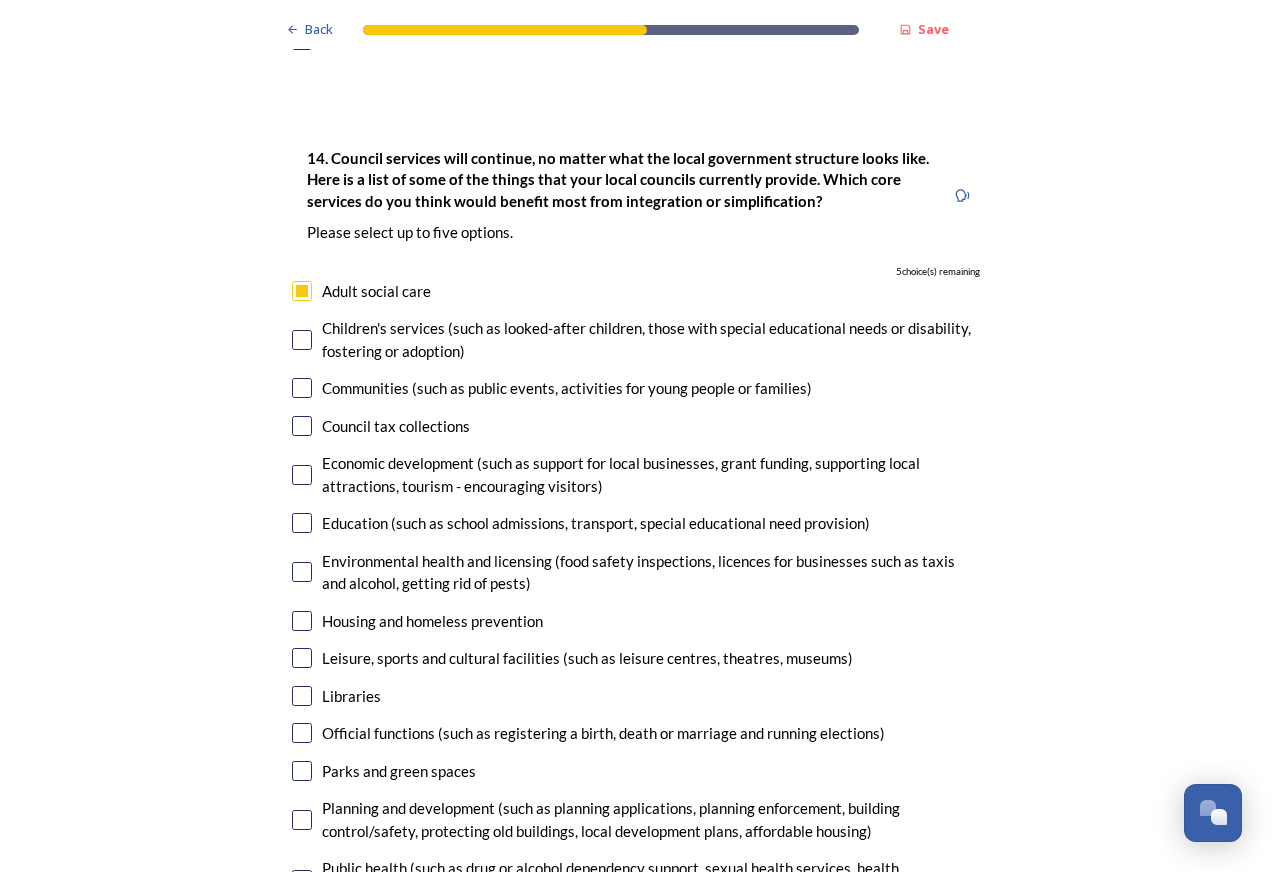 scroll, scrollTop: 0, scrollLeft: 0, axis: both 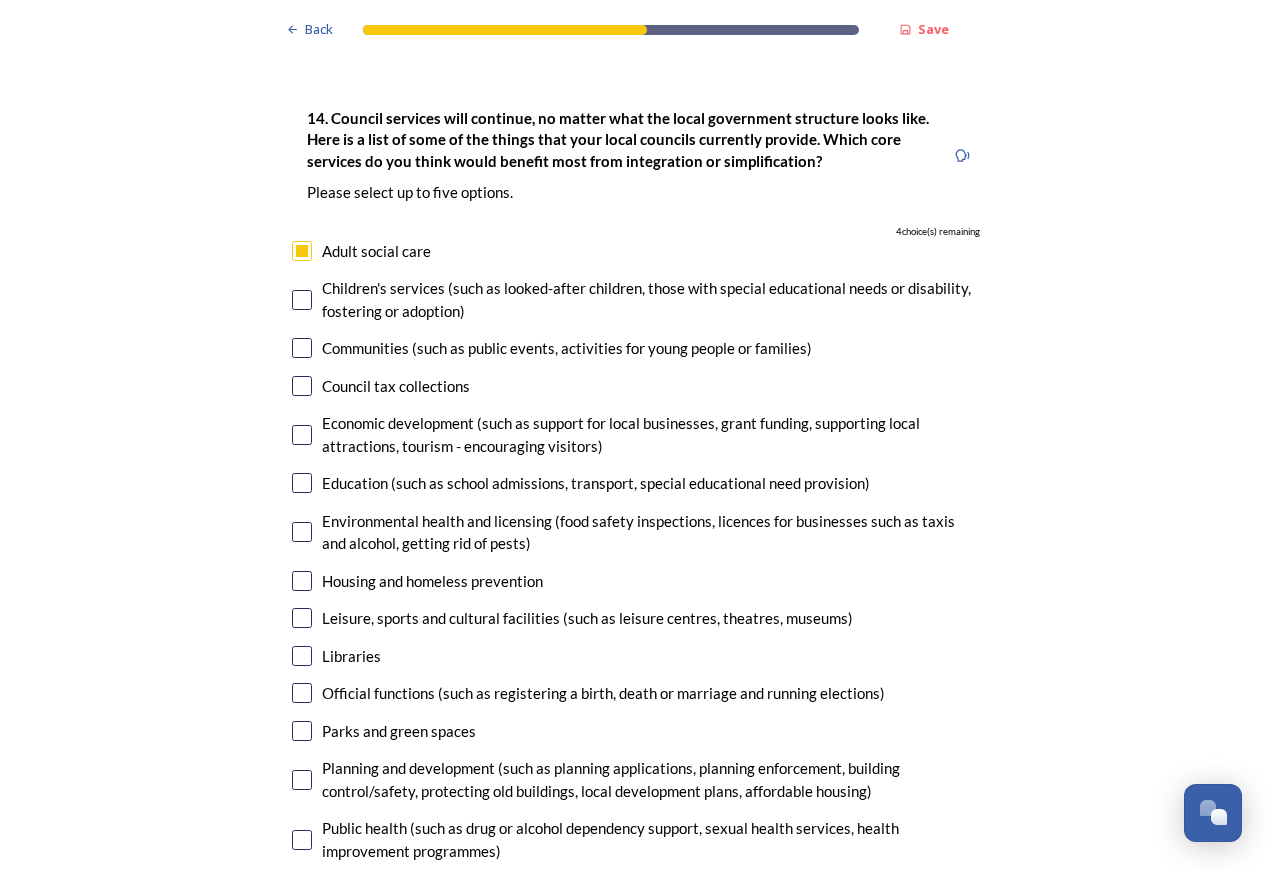 click at bounding box center [302, 581] 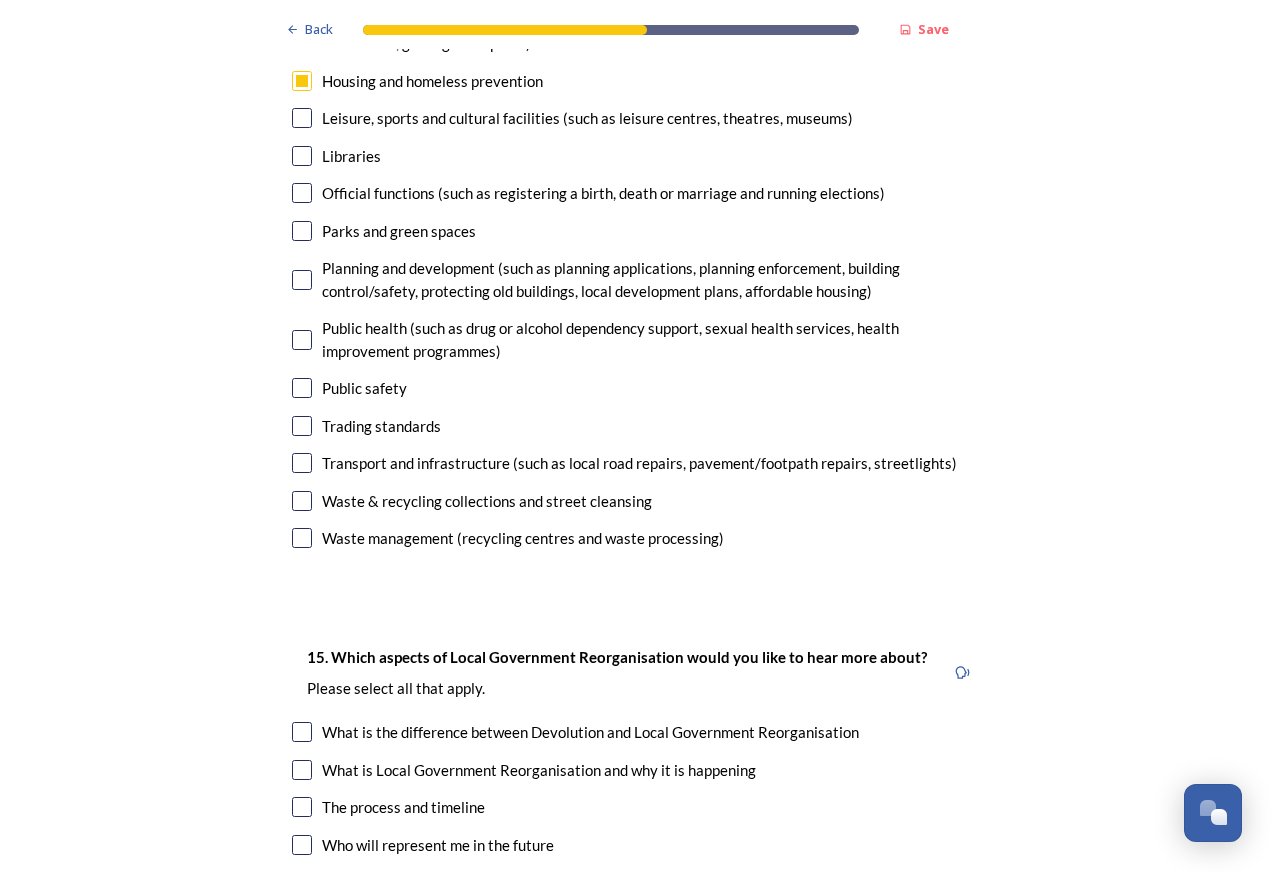 scroll, scrollTop: 4660, scrollLeft: 0, axis: vertical 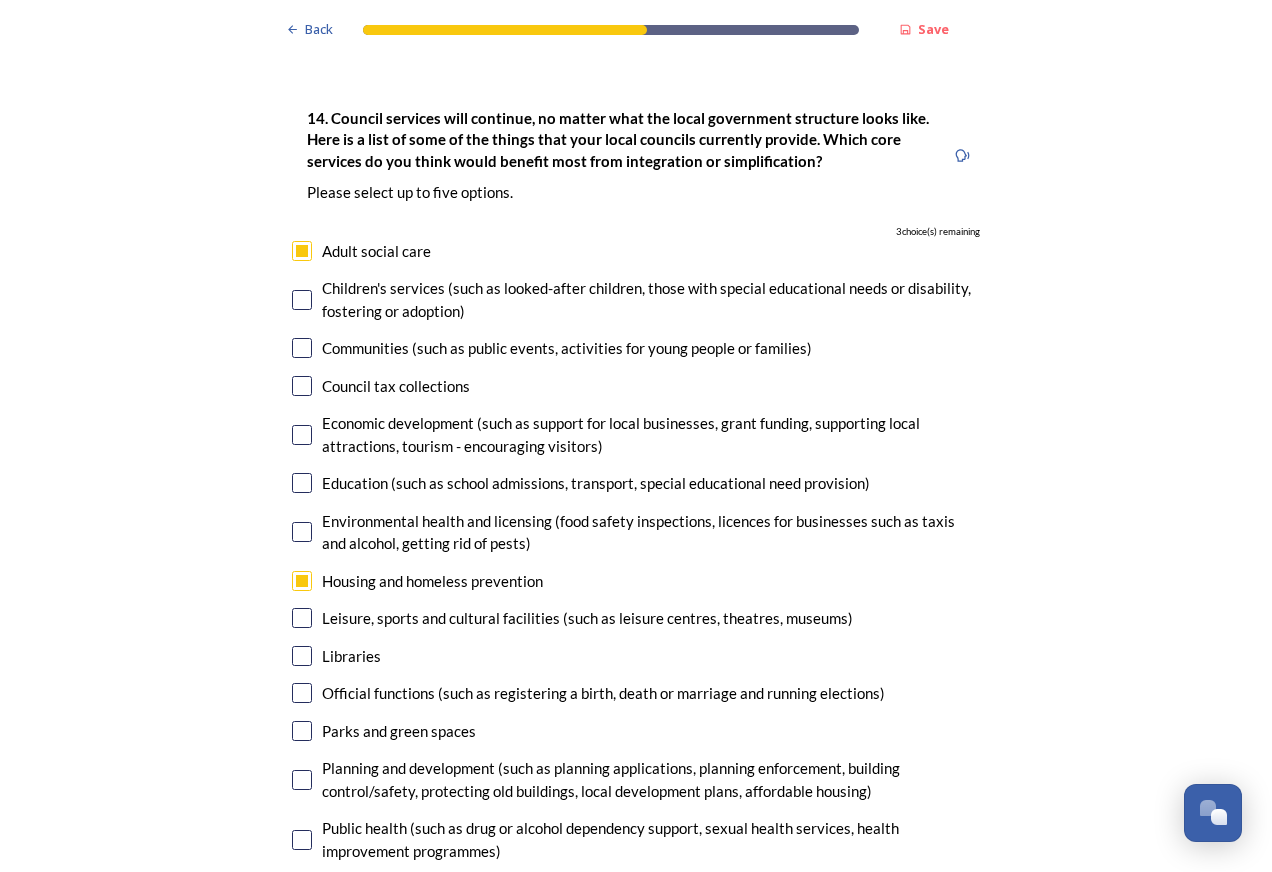 click at bounding box center (302, 435) 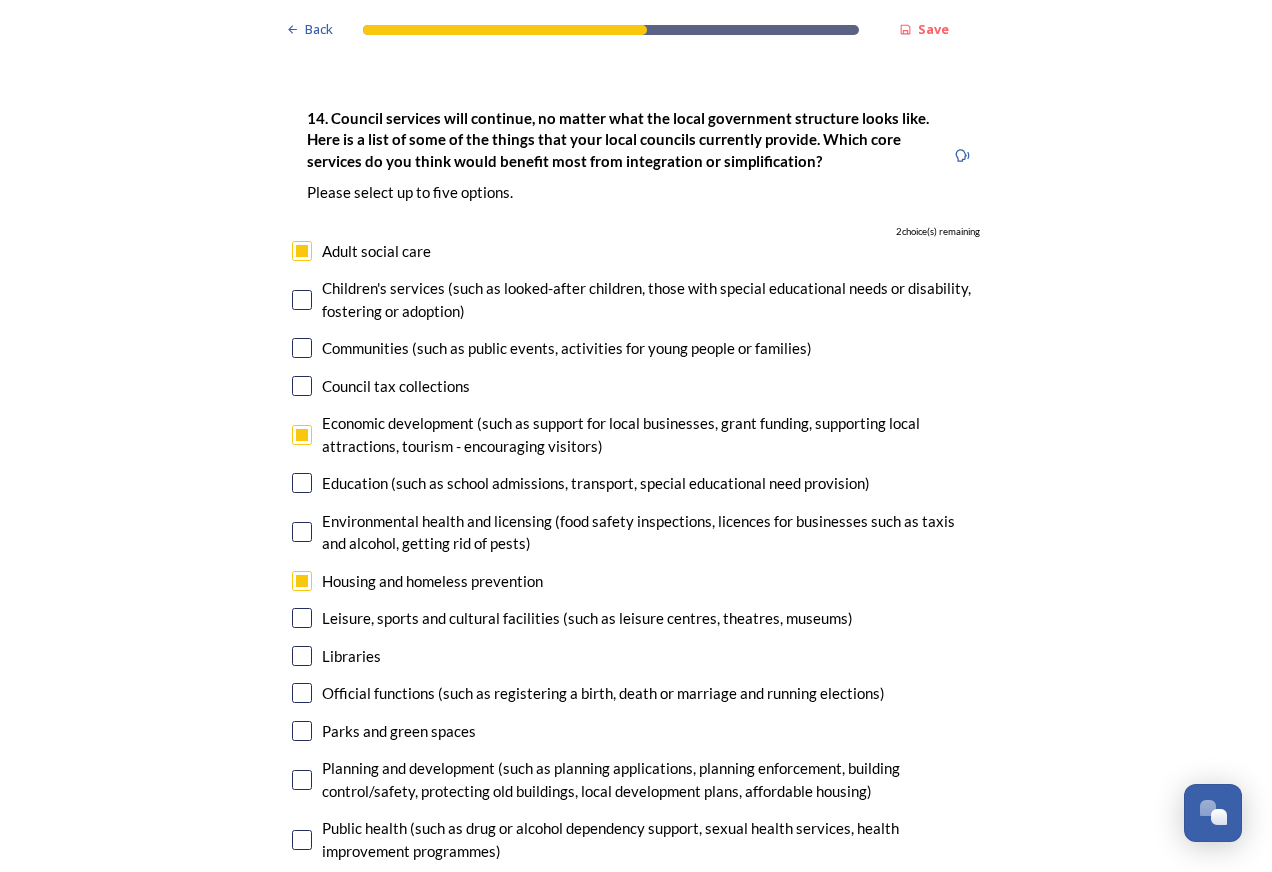 click at bounding box center (302, 251) 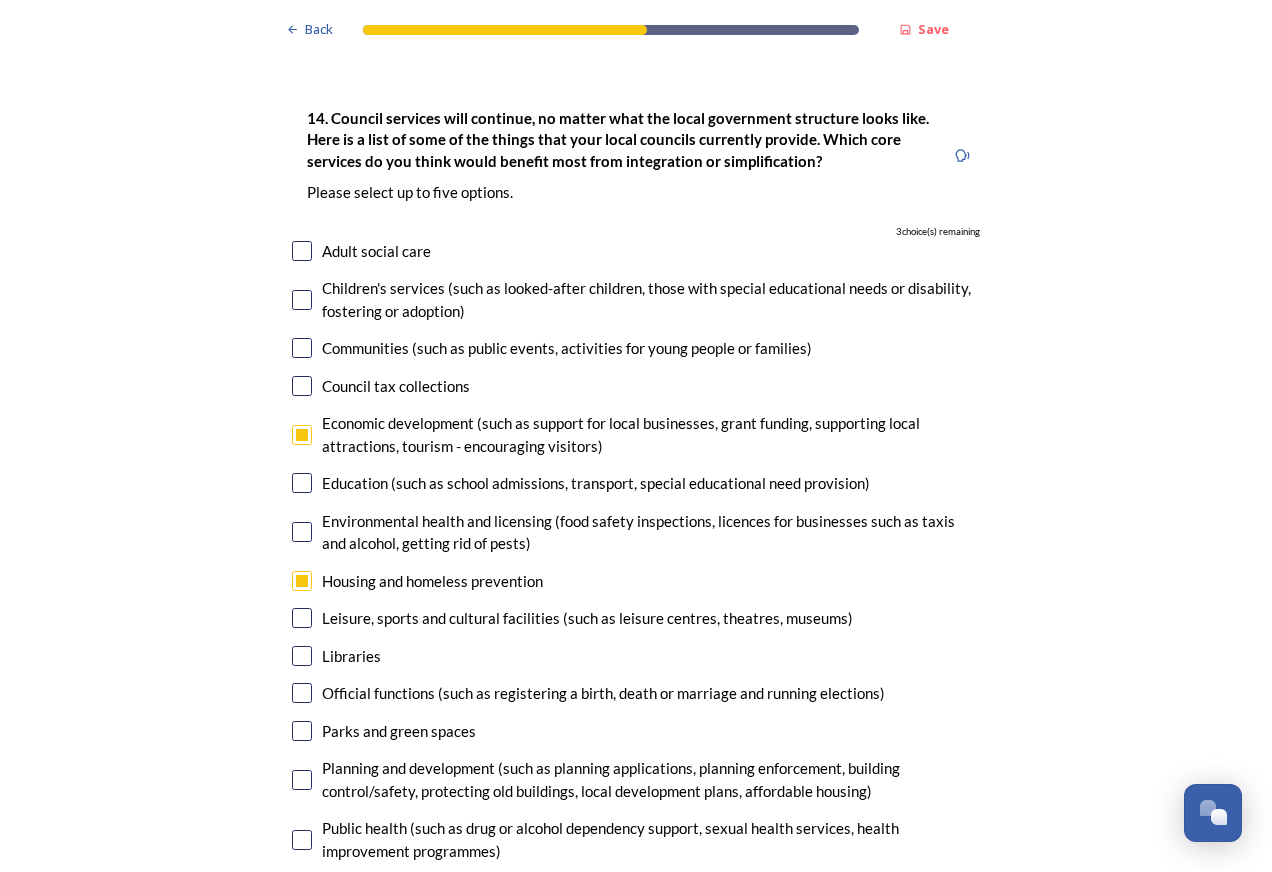 click at bounding box center (302, 251) 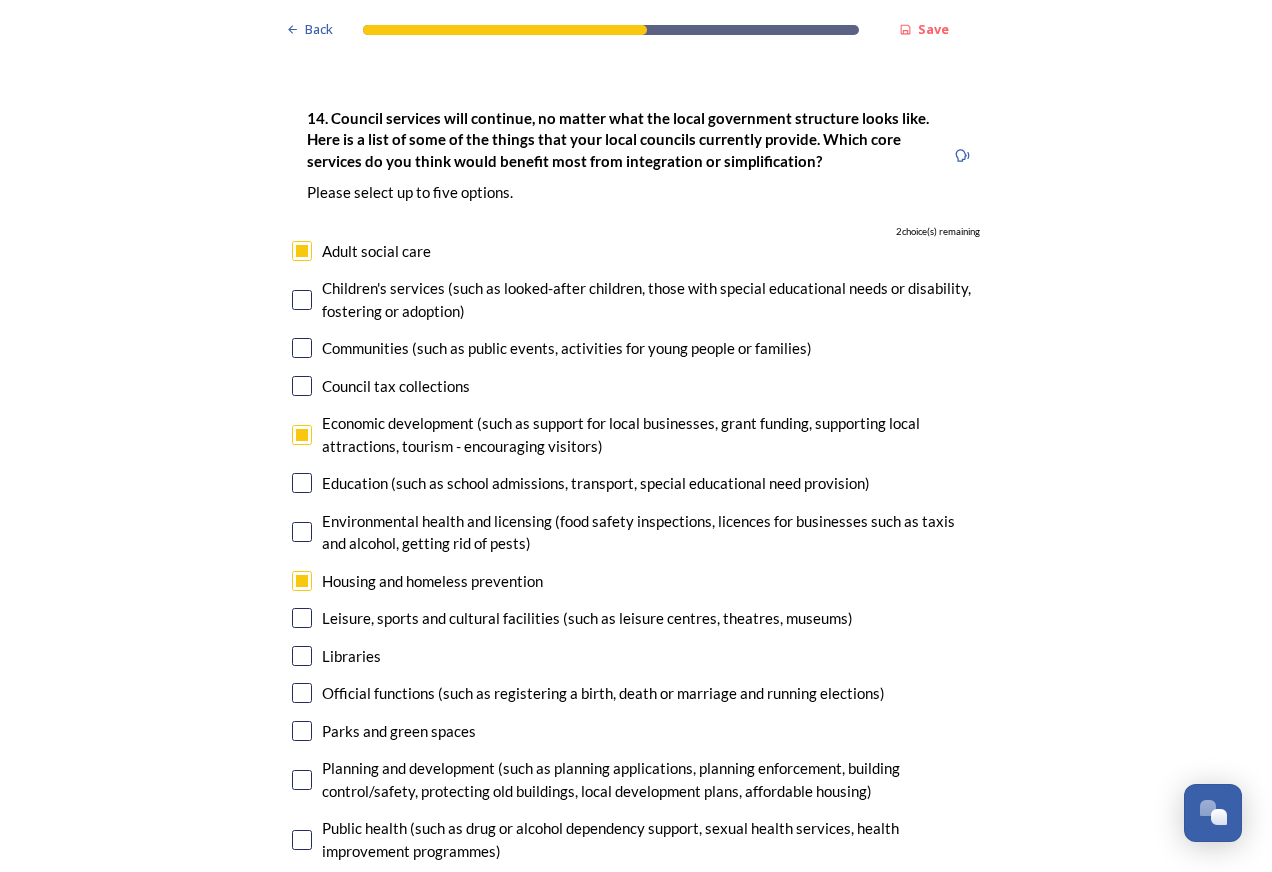 click at bounding box center [302, 300] 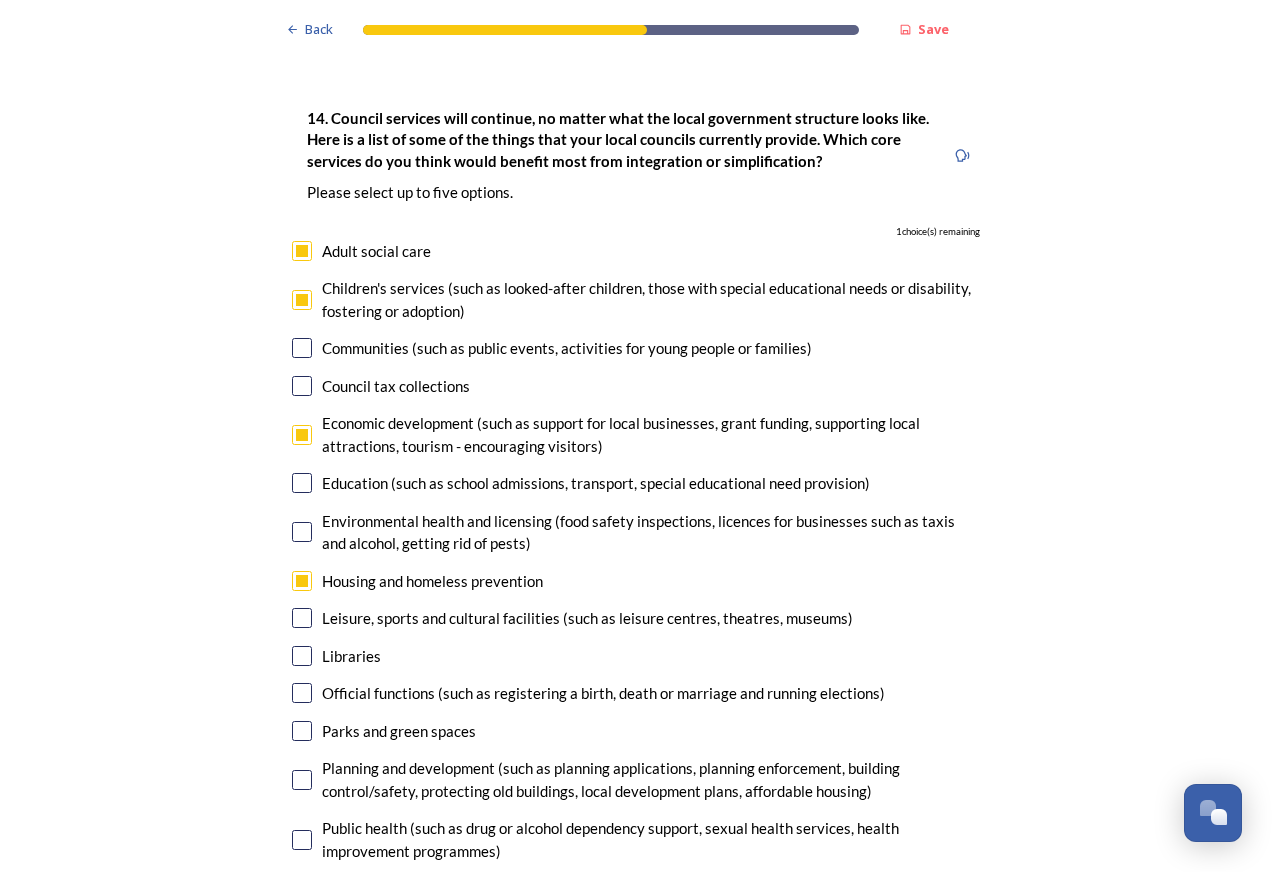 click at bounding box center (302, 693) 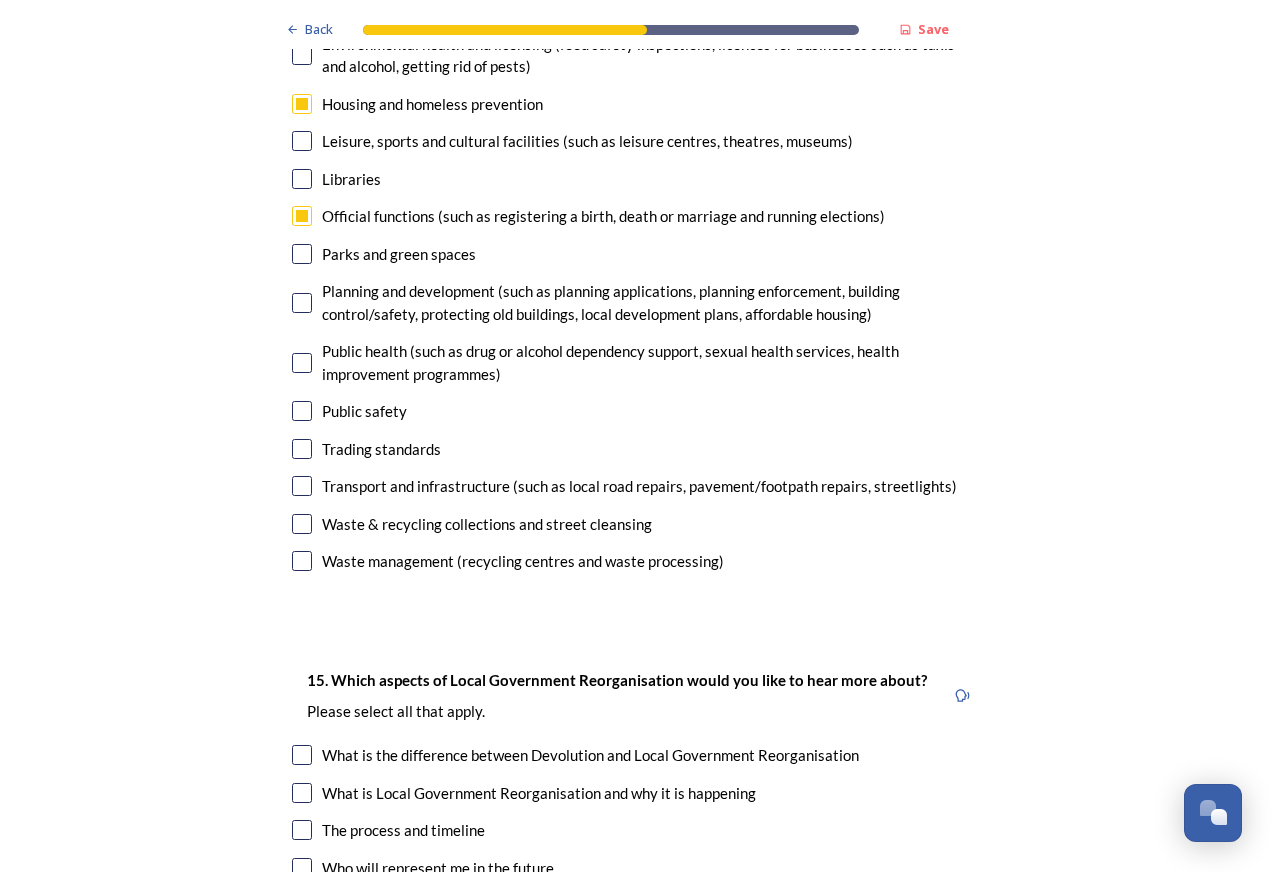 scroll, scrollTop: 5180, scrollLeft: 0, axis: vertical 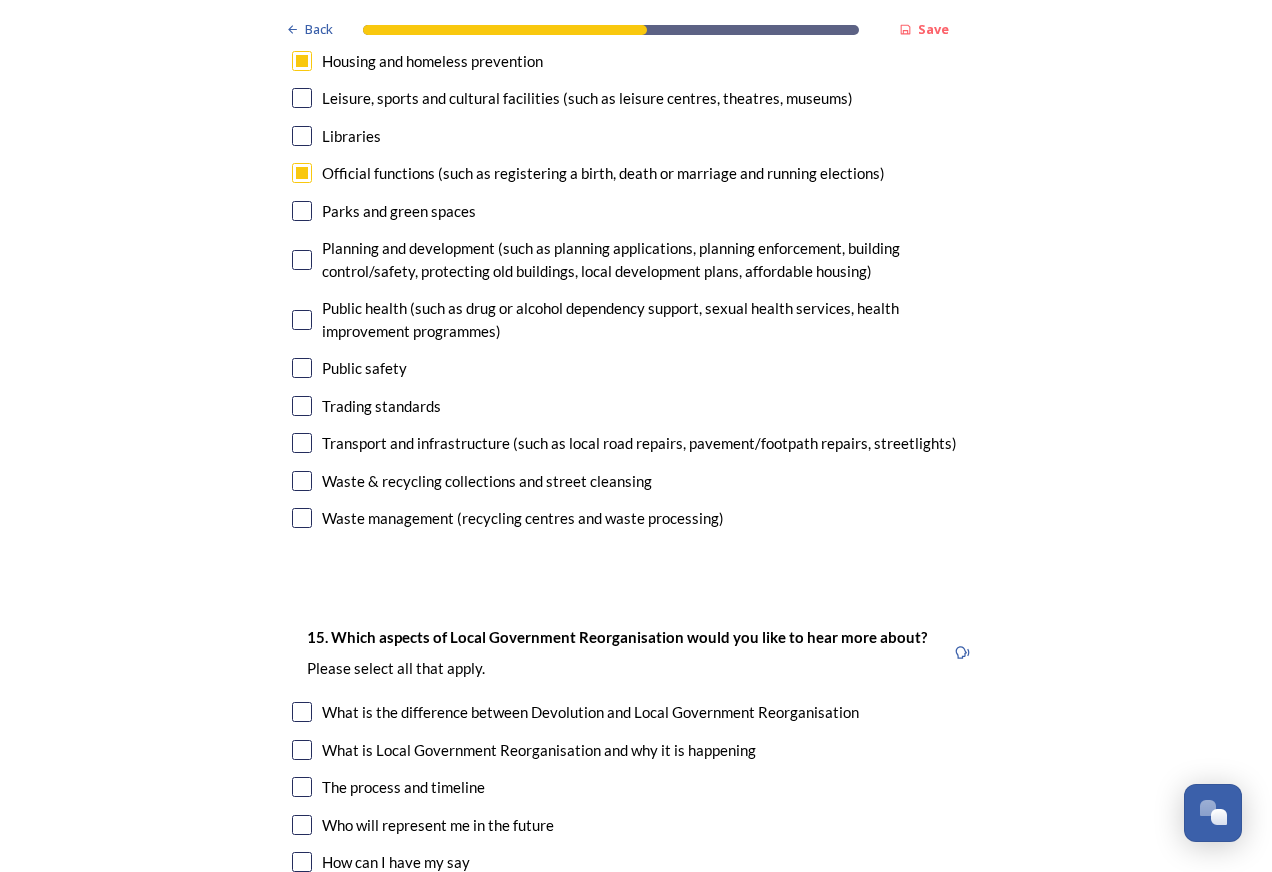 click at bounding box center (302, 443) 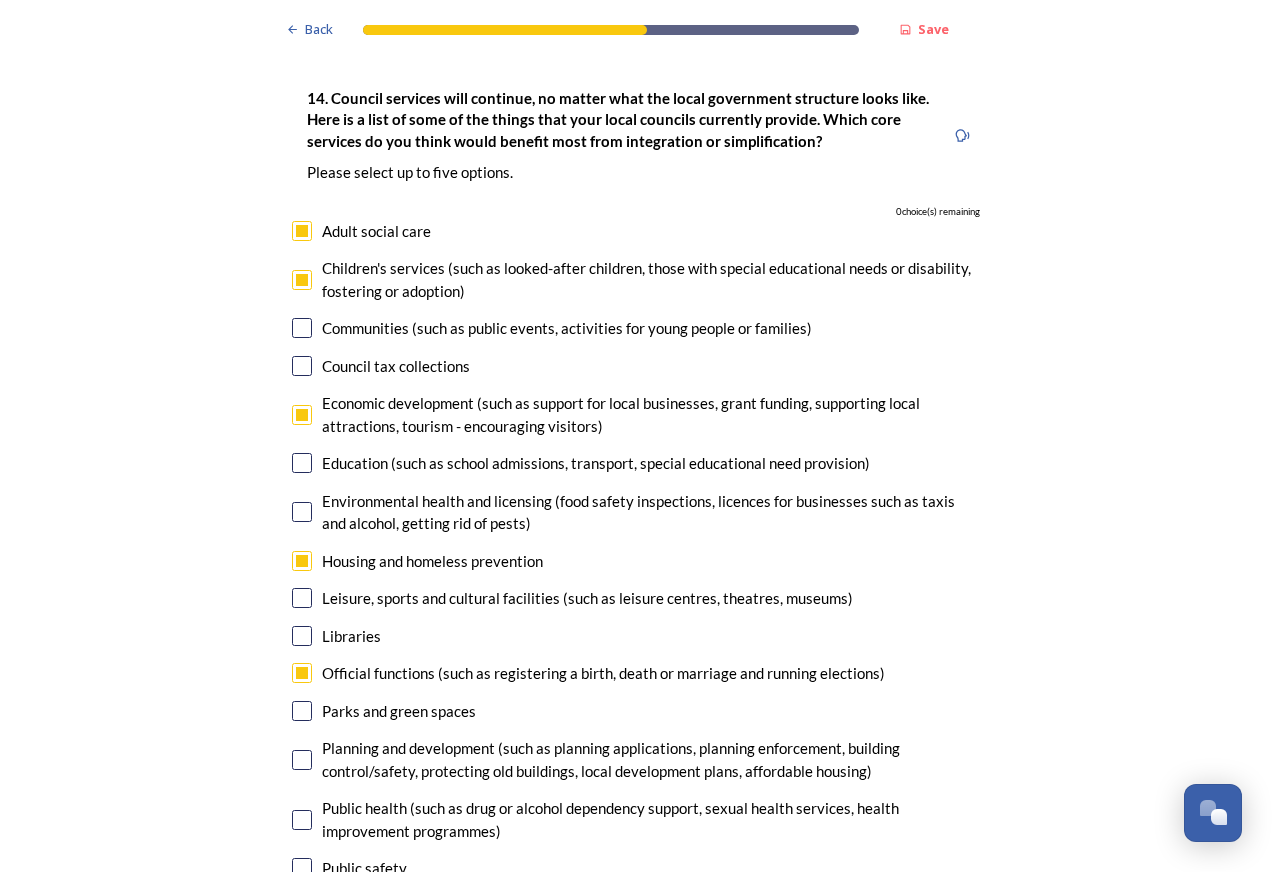 click at bounding box center [302, 280] 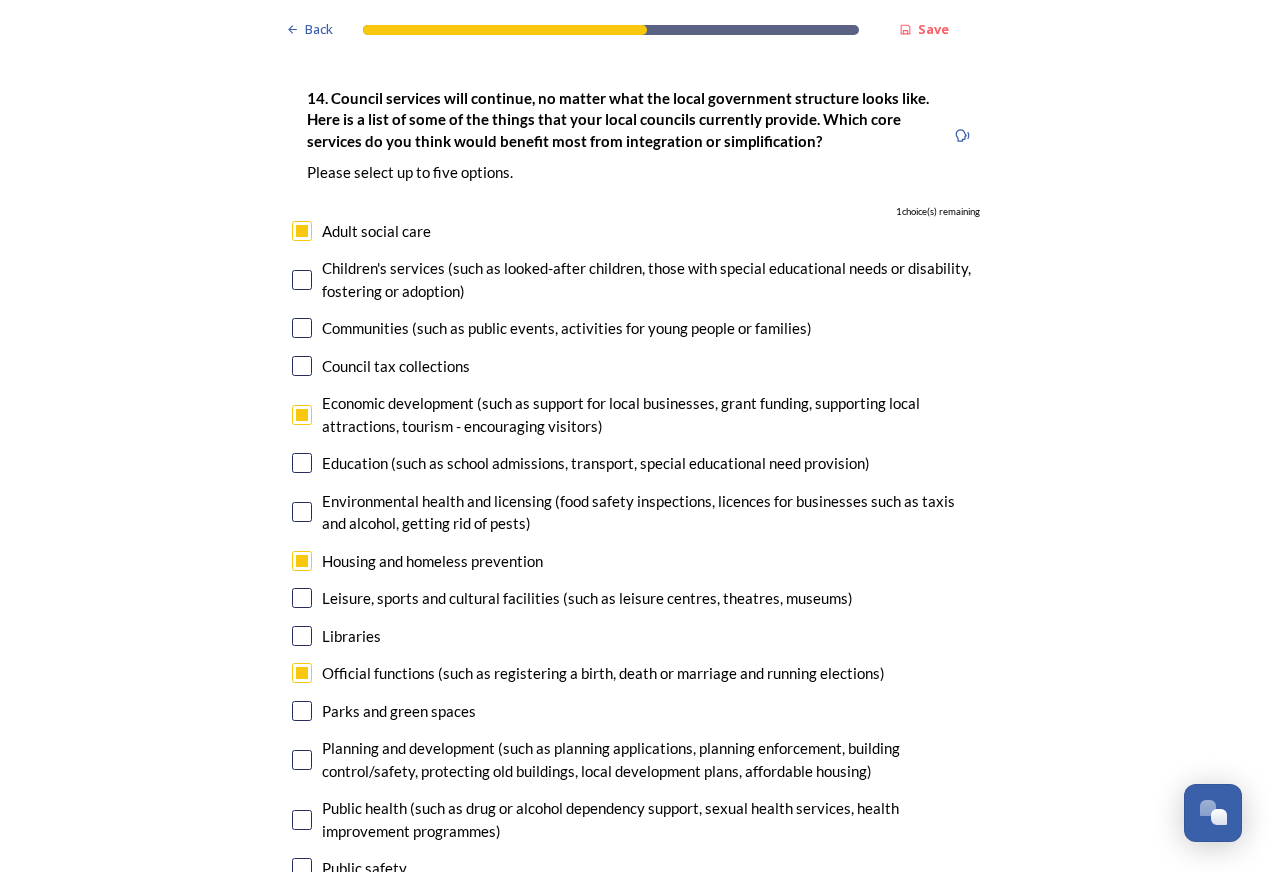 scroll, scrollTop: 5180, scrollLeft: 0, axis: vertical 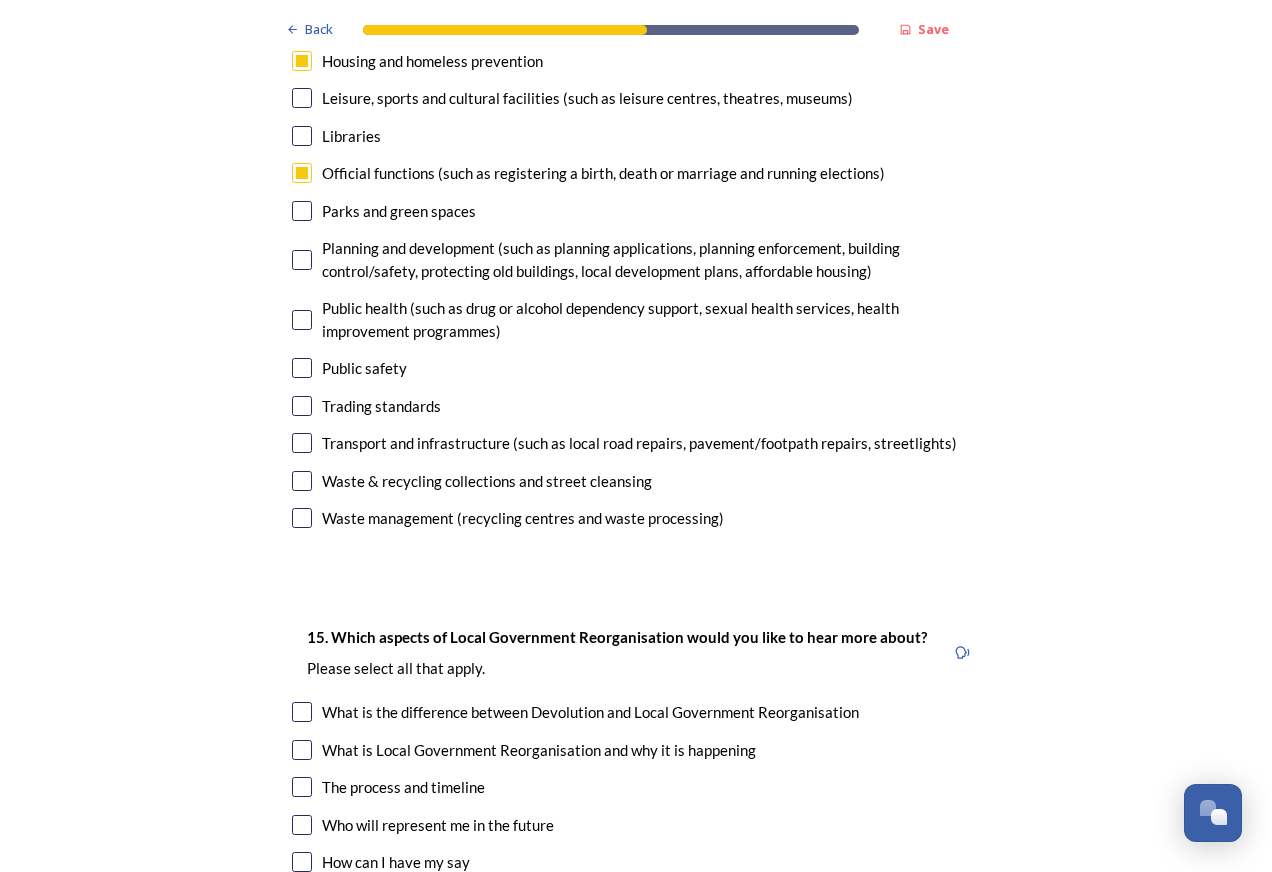 click at bounding box center (302, 443) 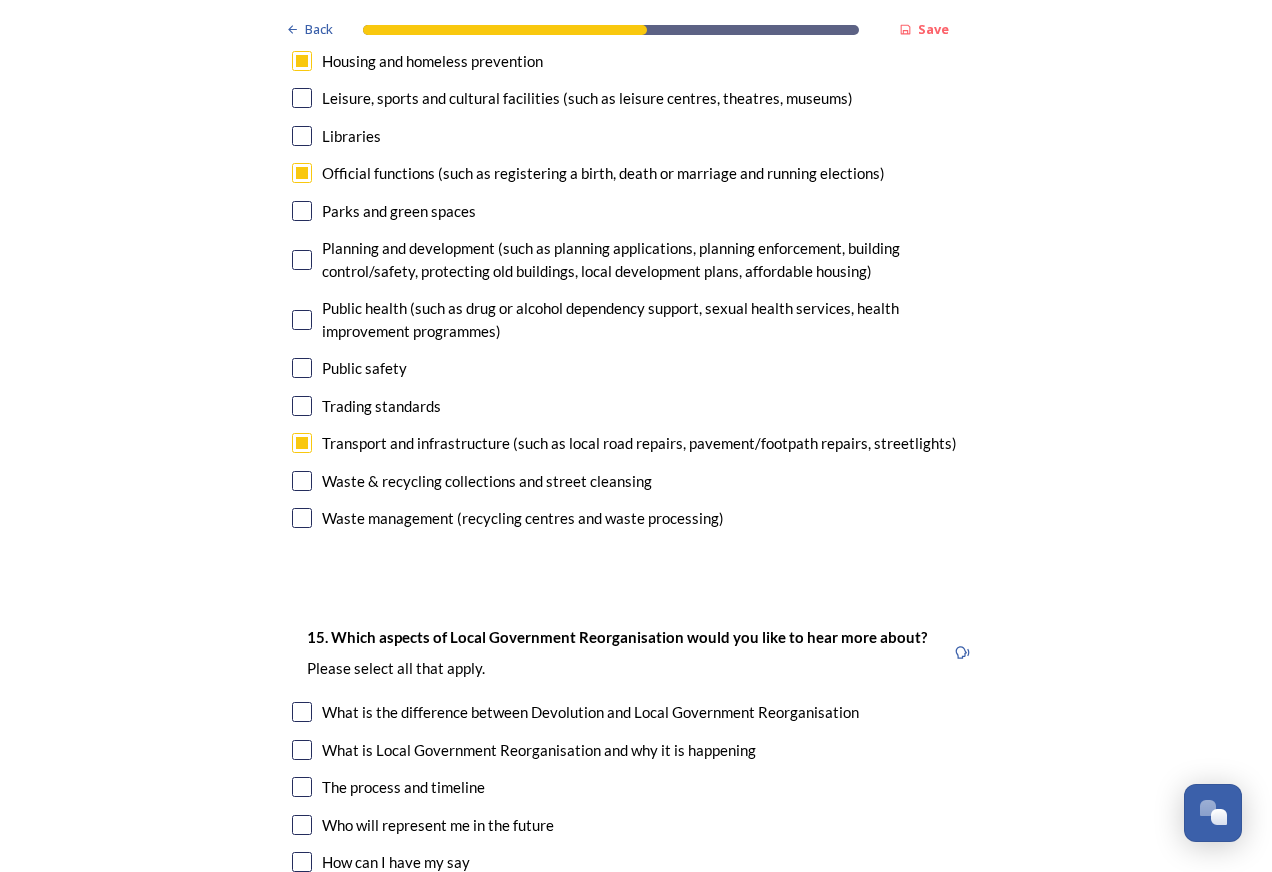 scroll, scrollTop: 5680, scrollLeft: 0, axis: vertical 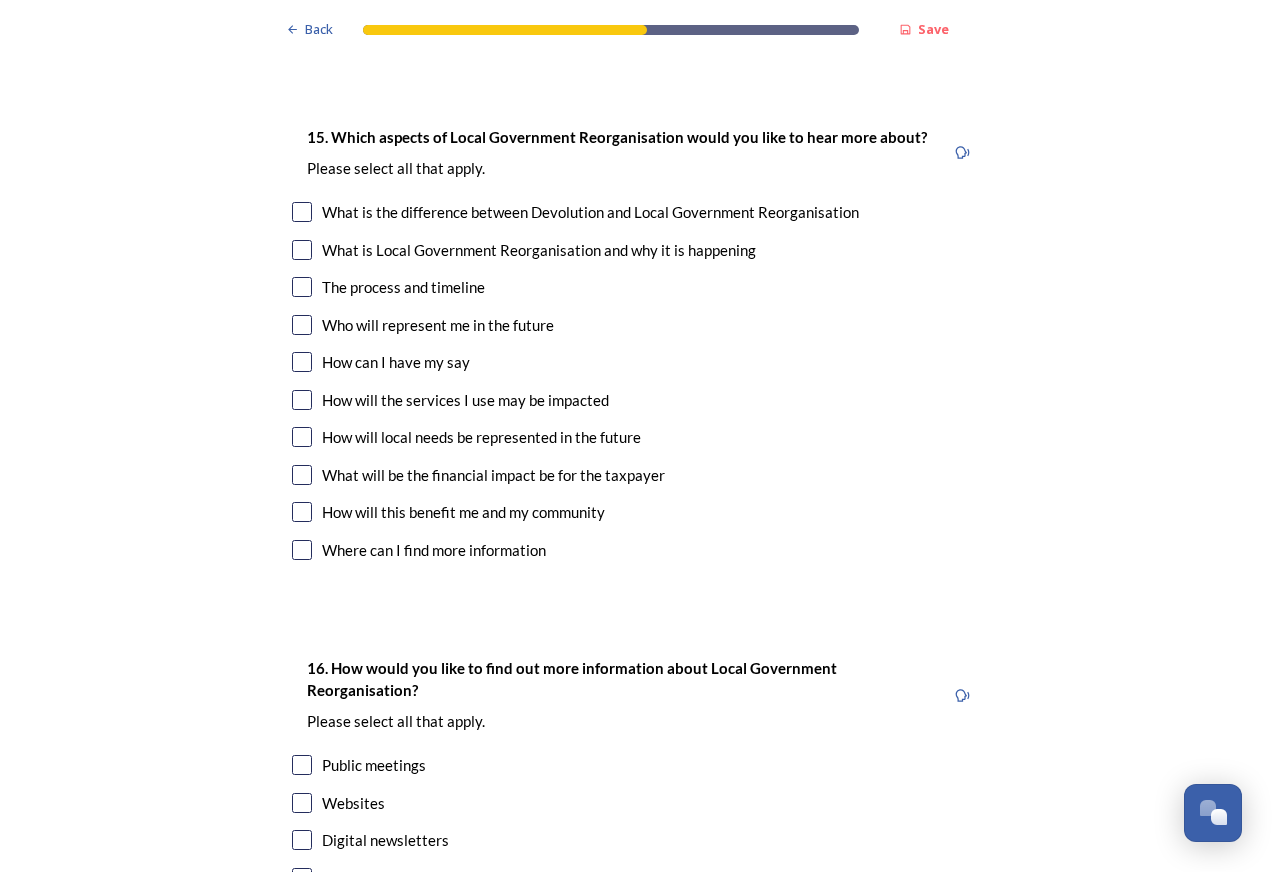 click at bounding box center (302, 362) 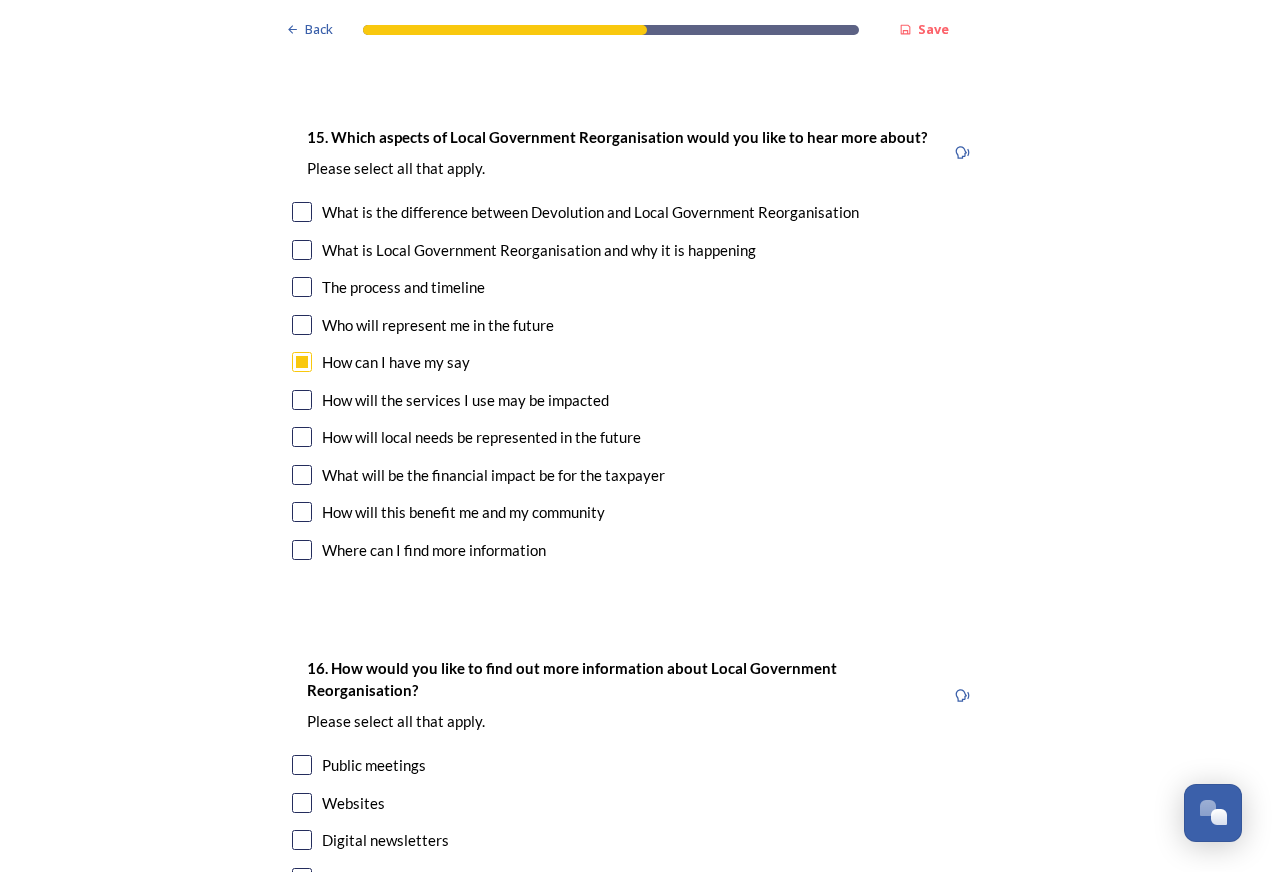 click at bounding box center (302, 437) 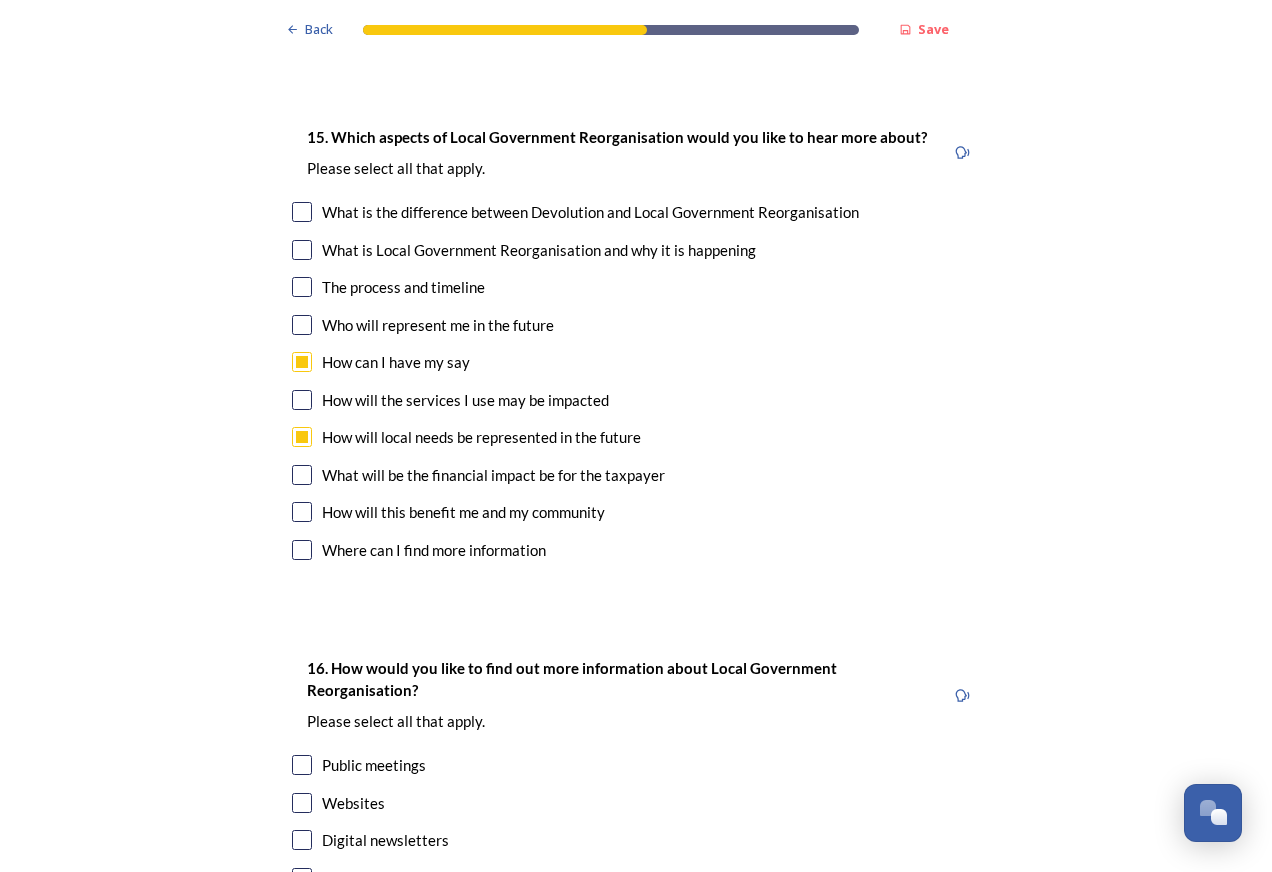 click at bounding box center [302, 400] 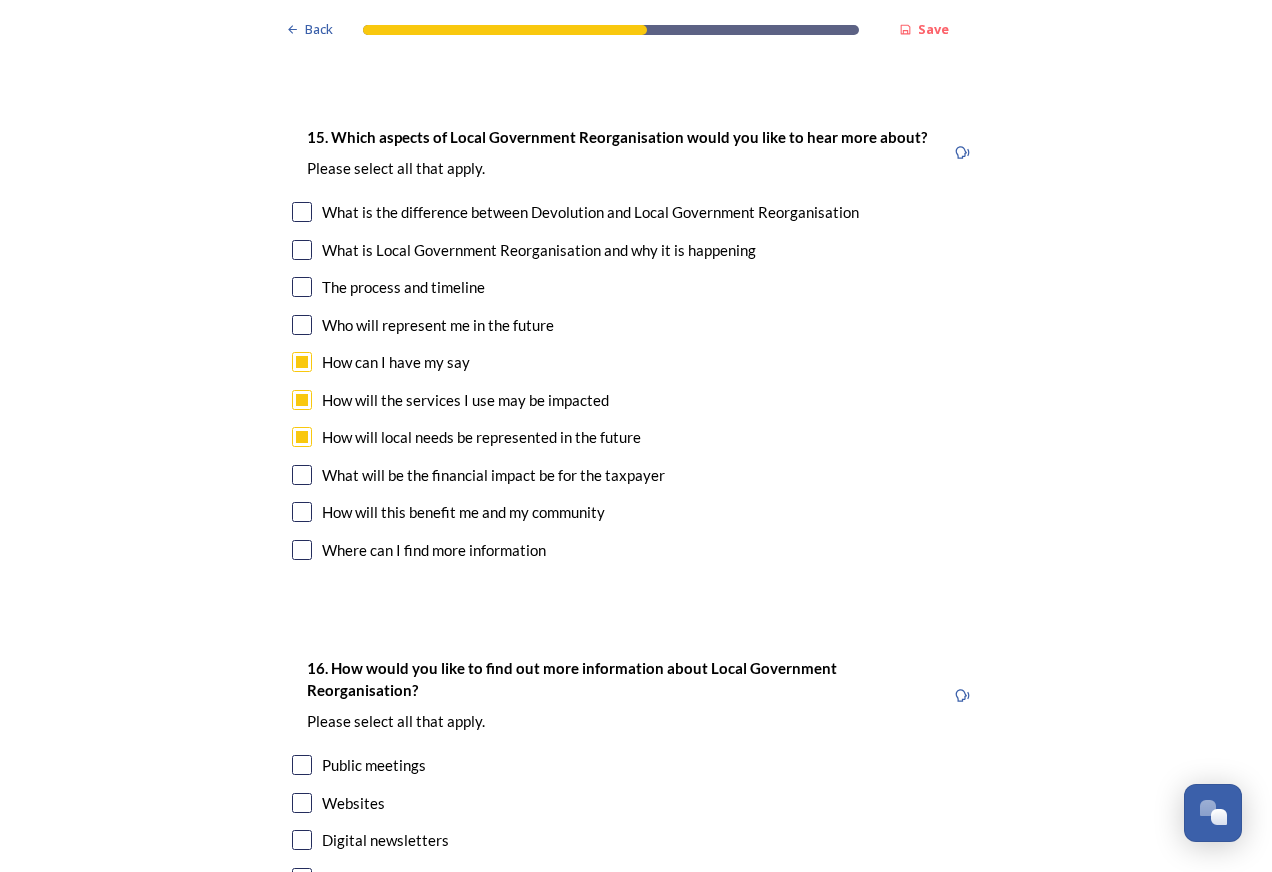 click at bounding box center [302, 512] 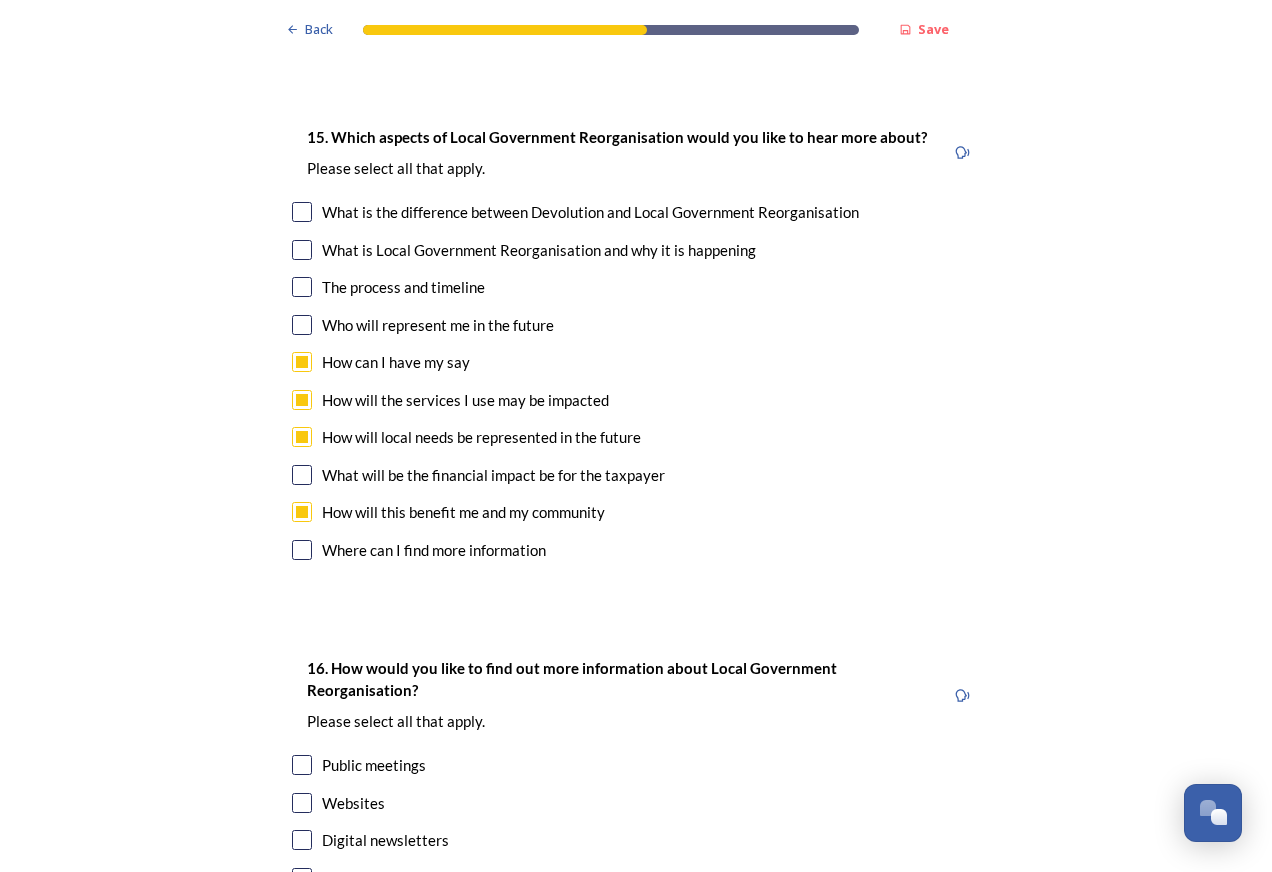 click on "16. How would you like to find out more information about Local Government Reorganisation?  ﻿Please select all that apply. Public meetings Websites Digital newsletters Printed leaflets or newsletters Social media Other" at bounding box center [636, 812] 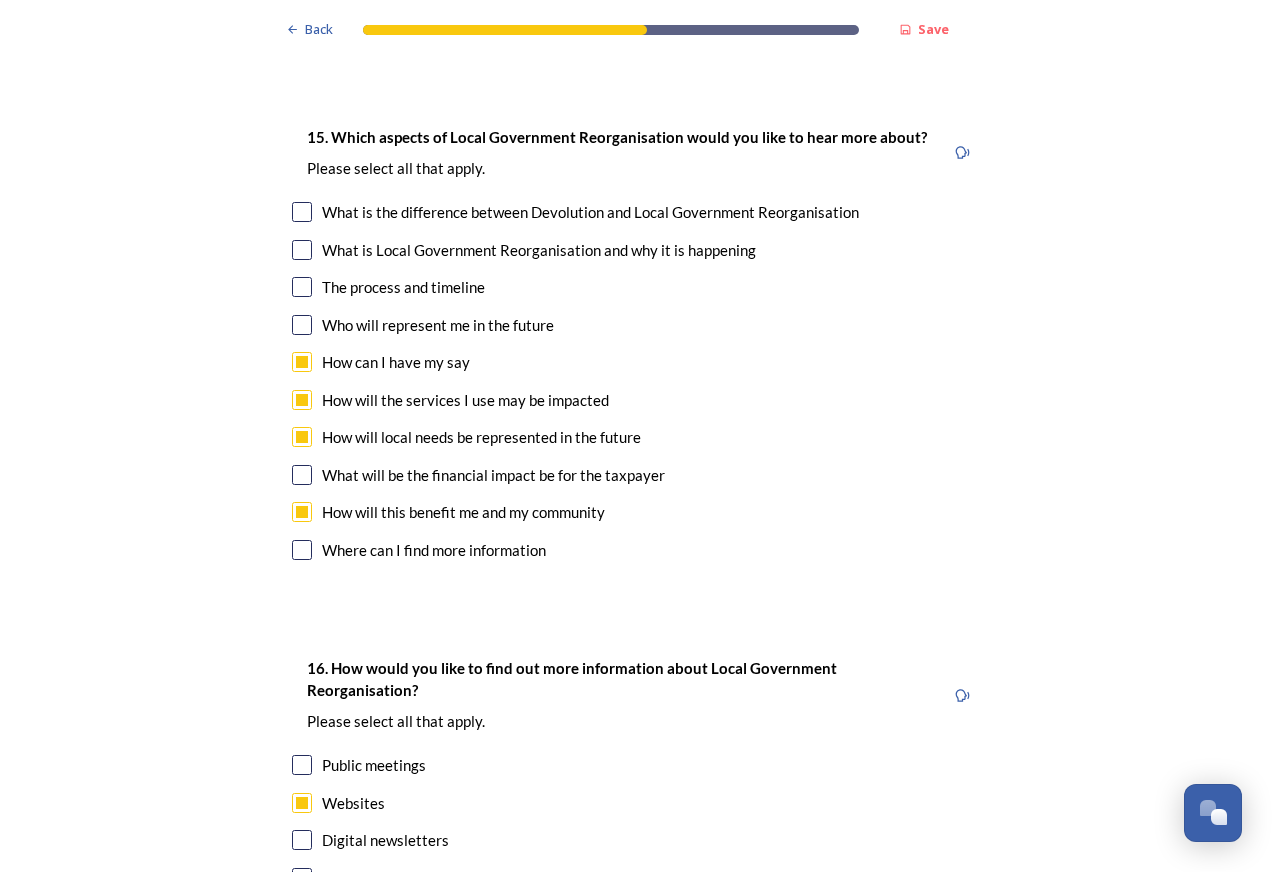 scroll, scrollTop: 5953, scrollLeft: 0, axis: vertical 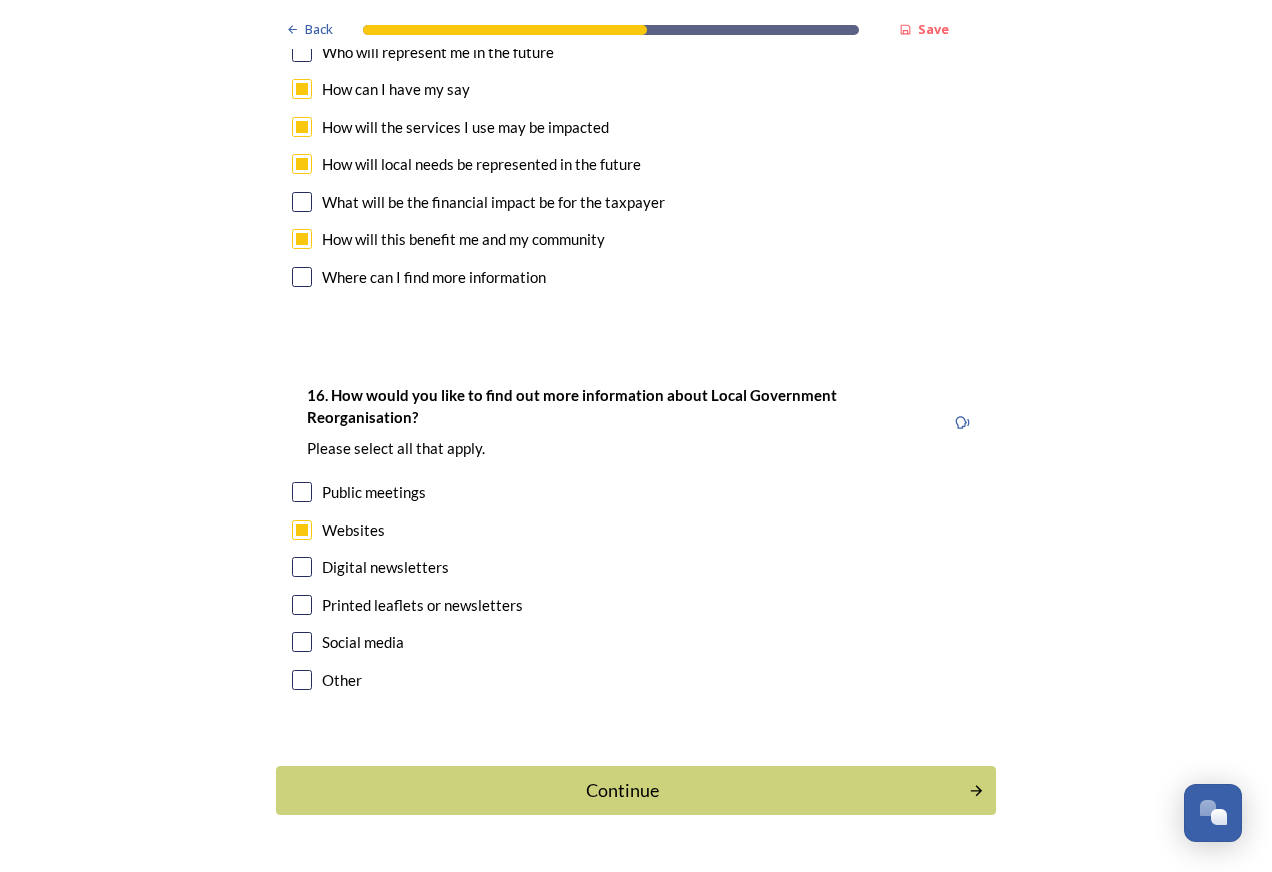 click at bounding box center (302, 642) 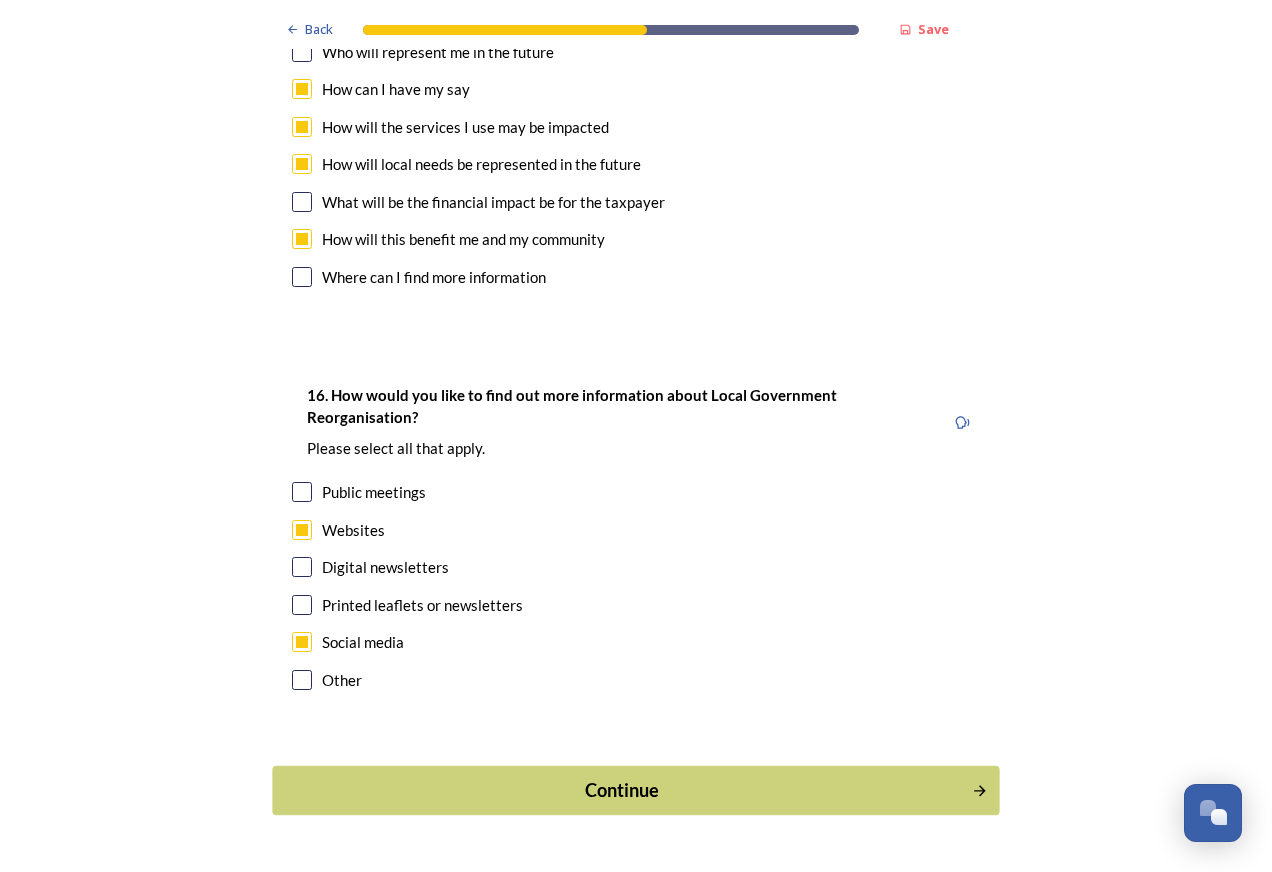 click on "Continue" at bounding box center (622, 790) 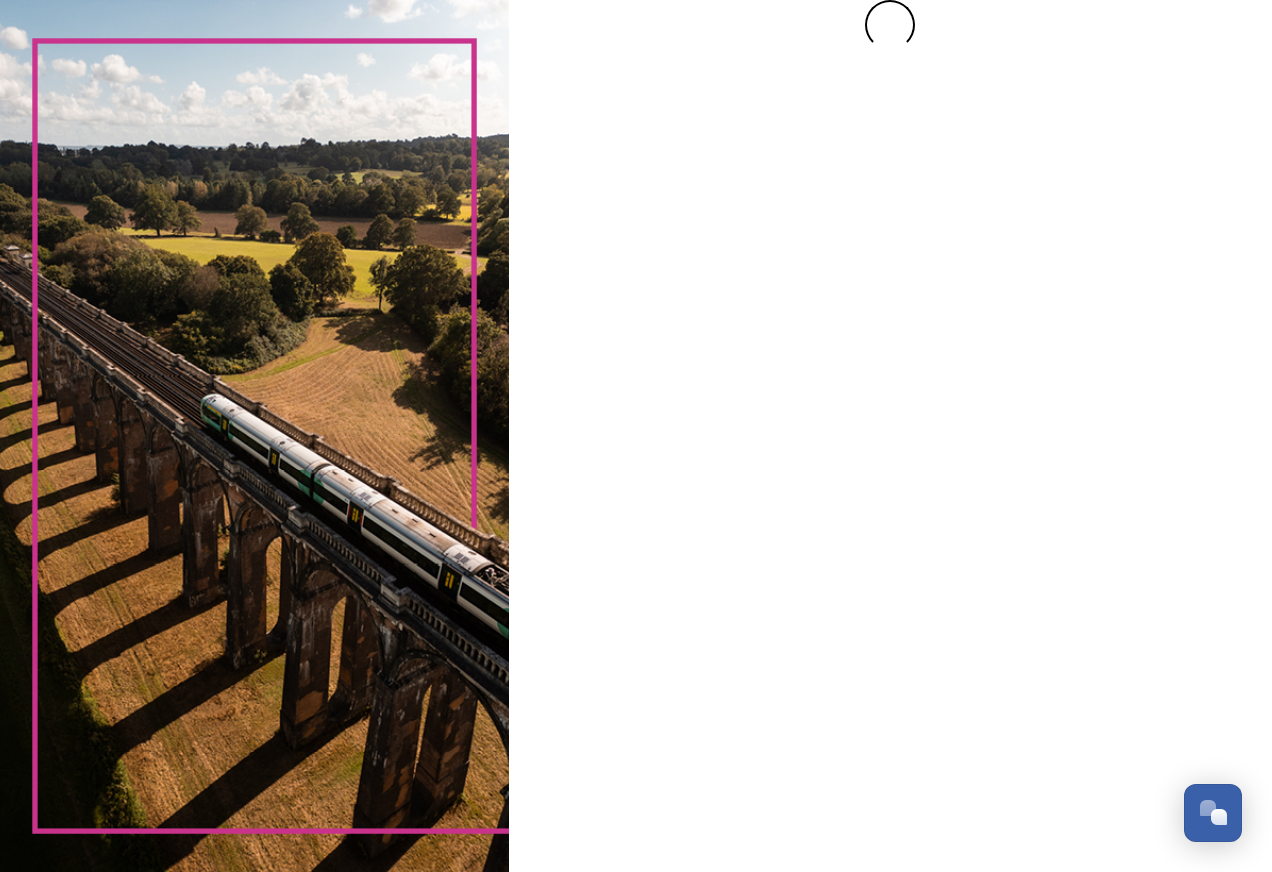 scroll, scrollTop: 0, scrollLeft: 0, axis: both 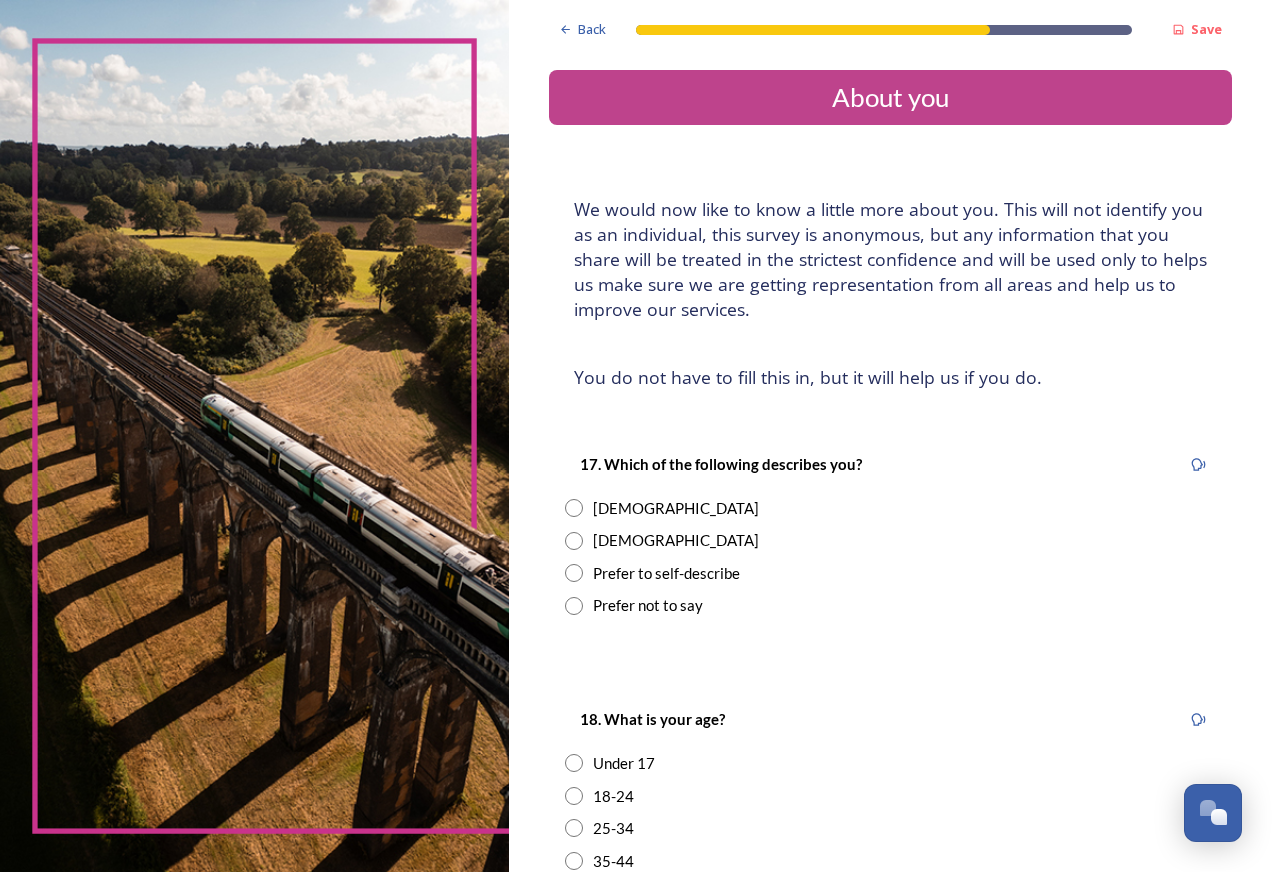 click at bounding box center [574, 541] 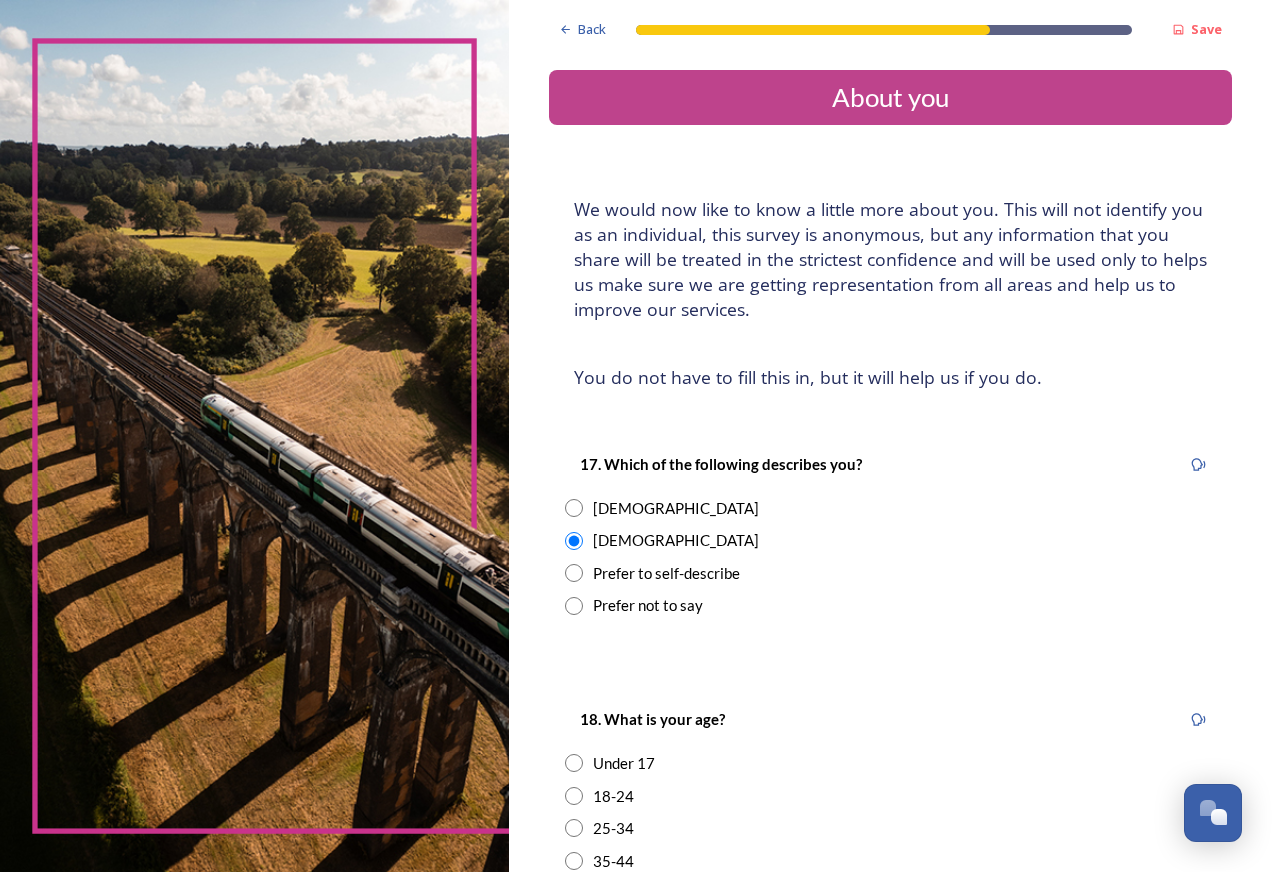 scroll, scrollTop: 500, scrollLeft: 0, axis: vertical 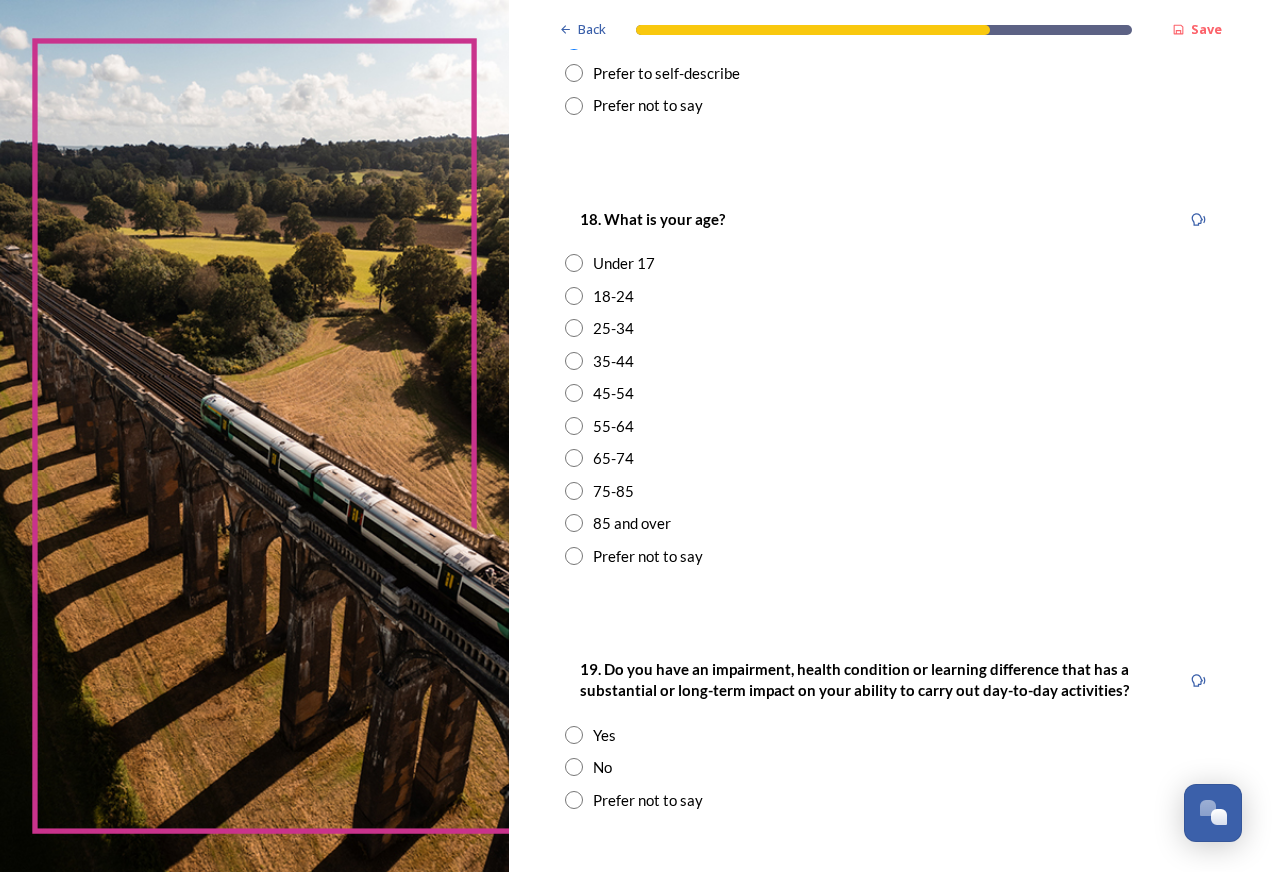 click at bounding box center [574, 426] 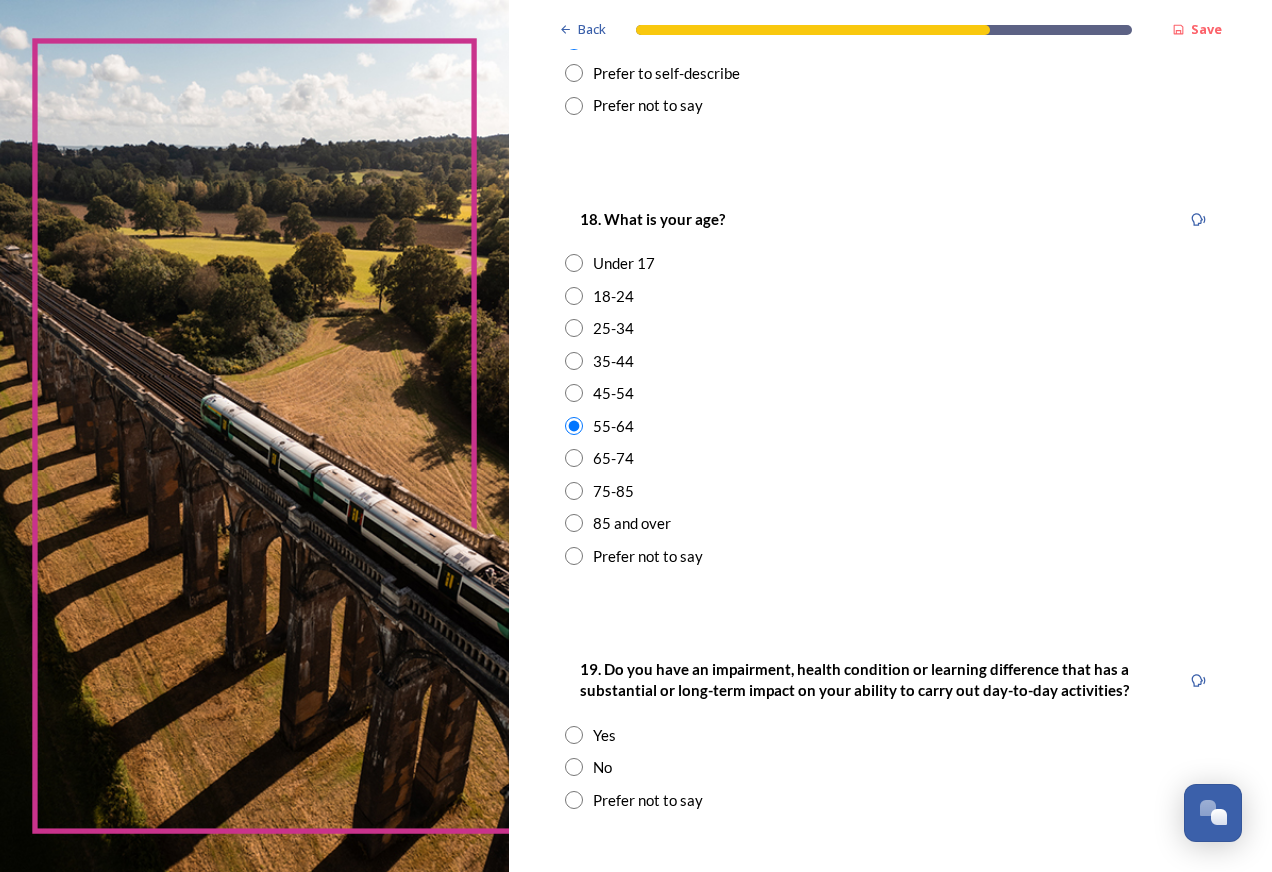 click at bounding box center [574, 767] 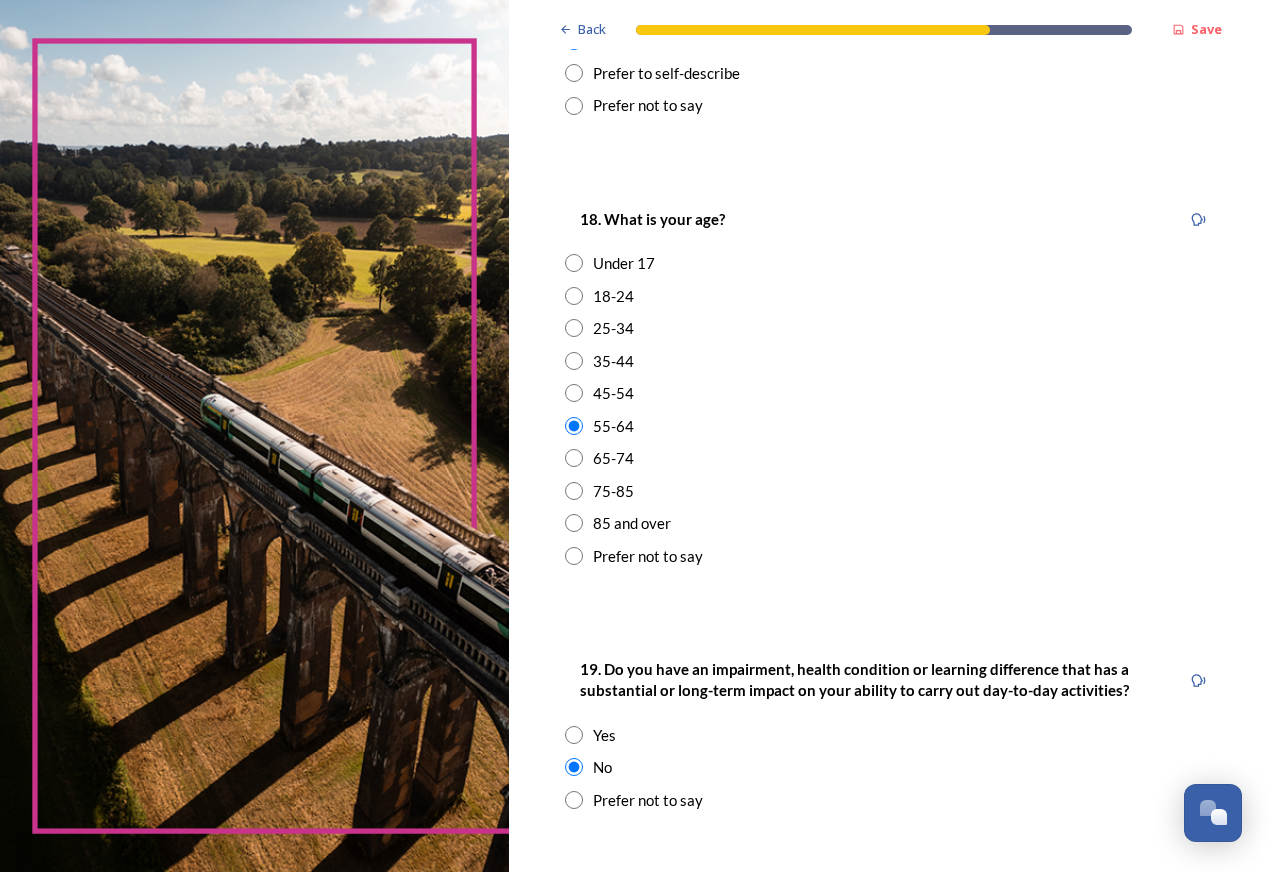 scroll, scrollTop: 883, scrollLeft: 0, axis: vertical 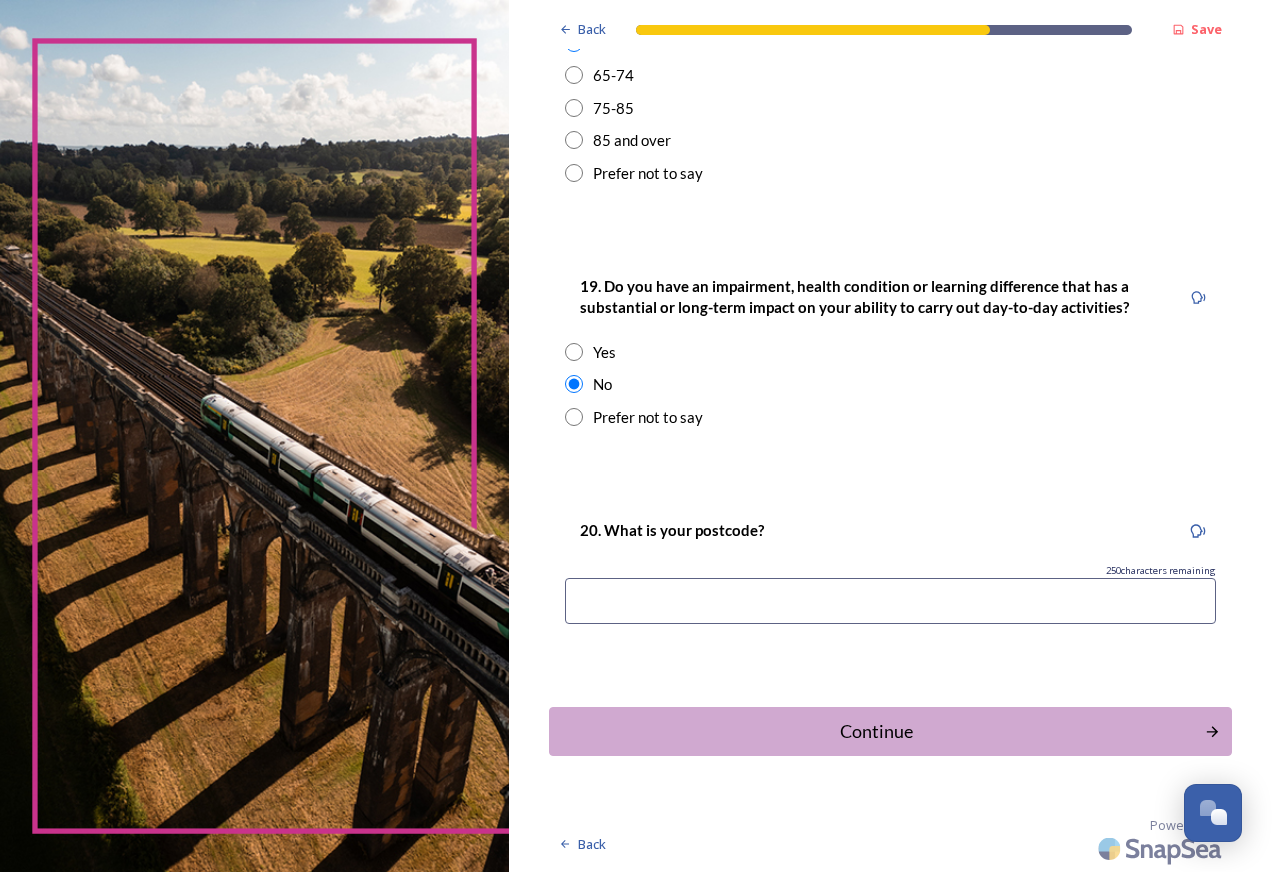 click at bounding box center (890, 601) 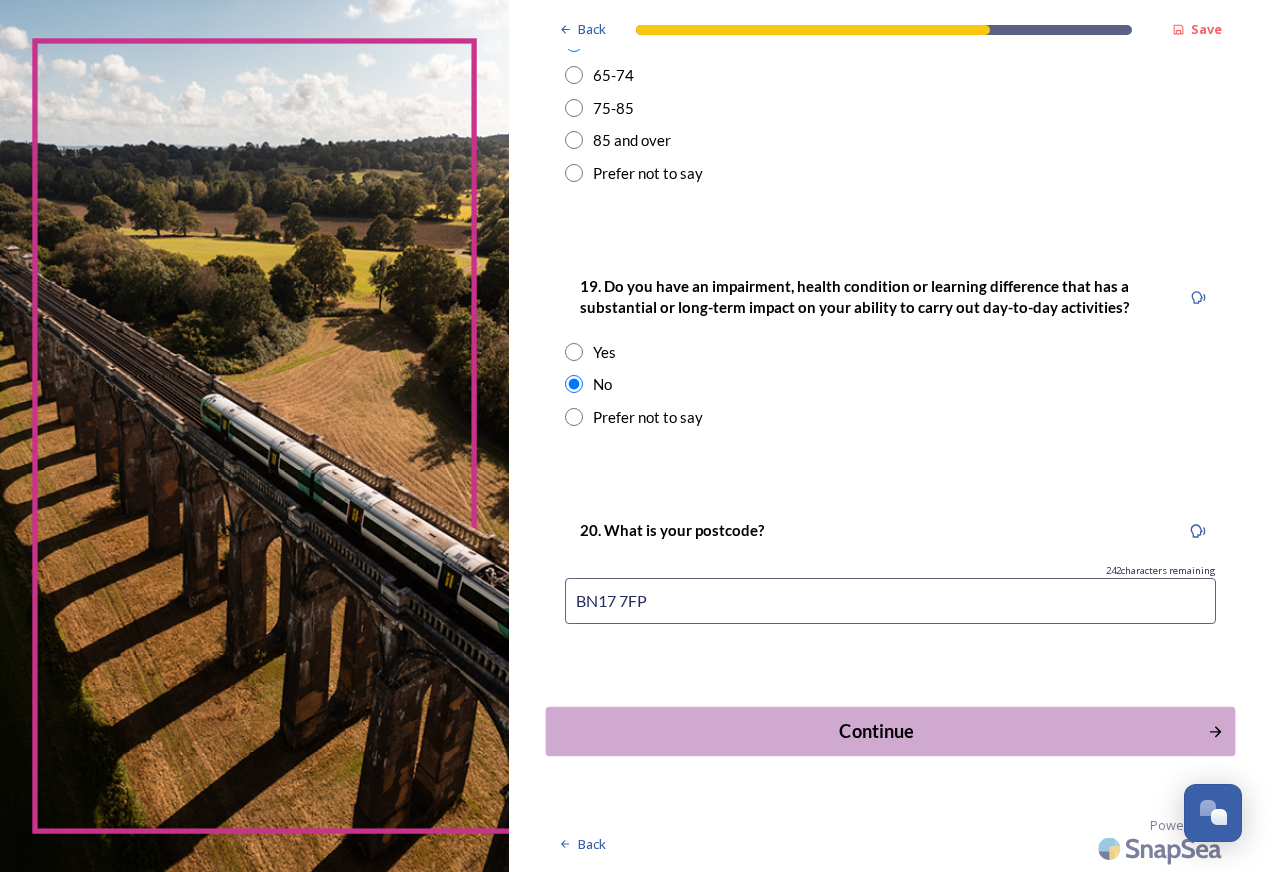 type on "BN17 7FP" 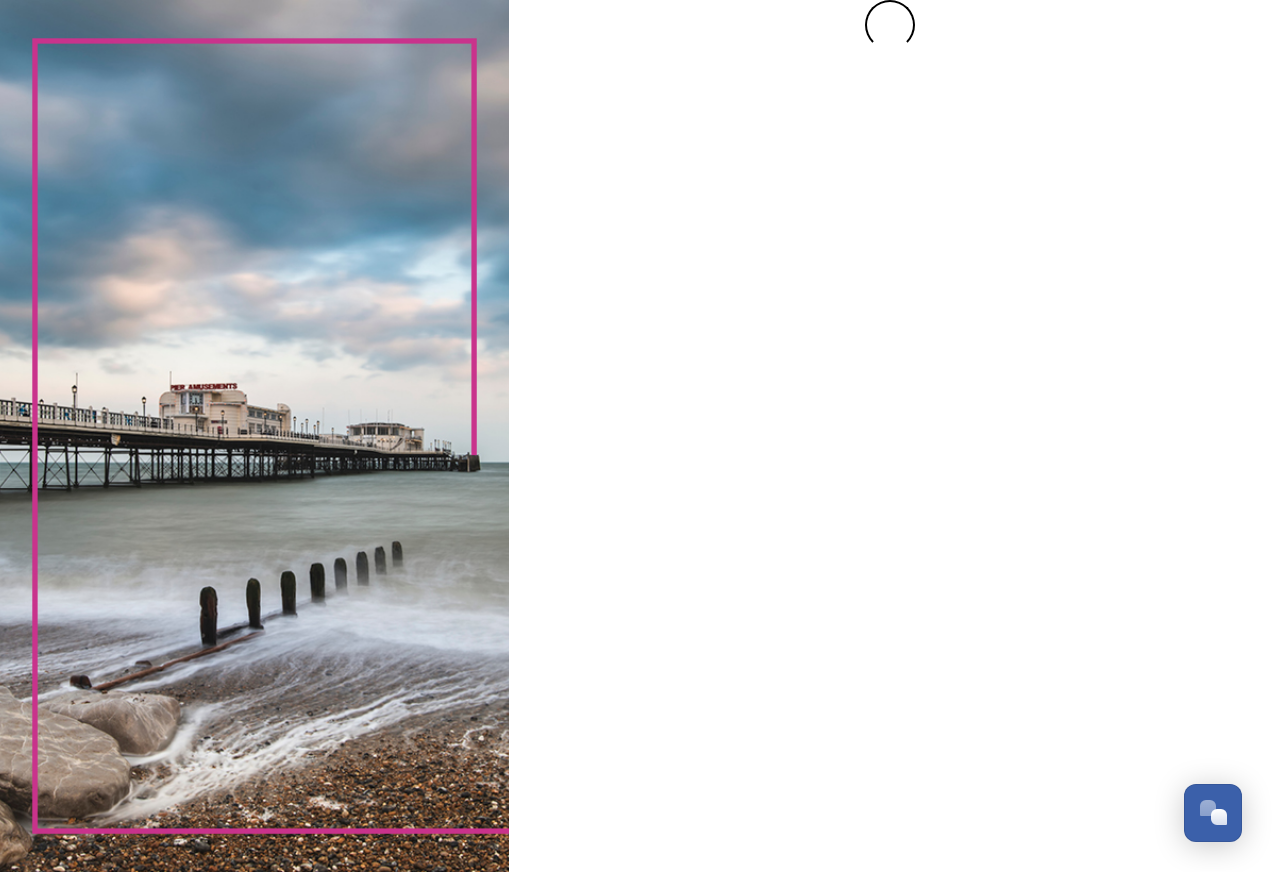 scroll, scrollTop: 0, scrollLeft: 0, axis: both 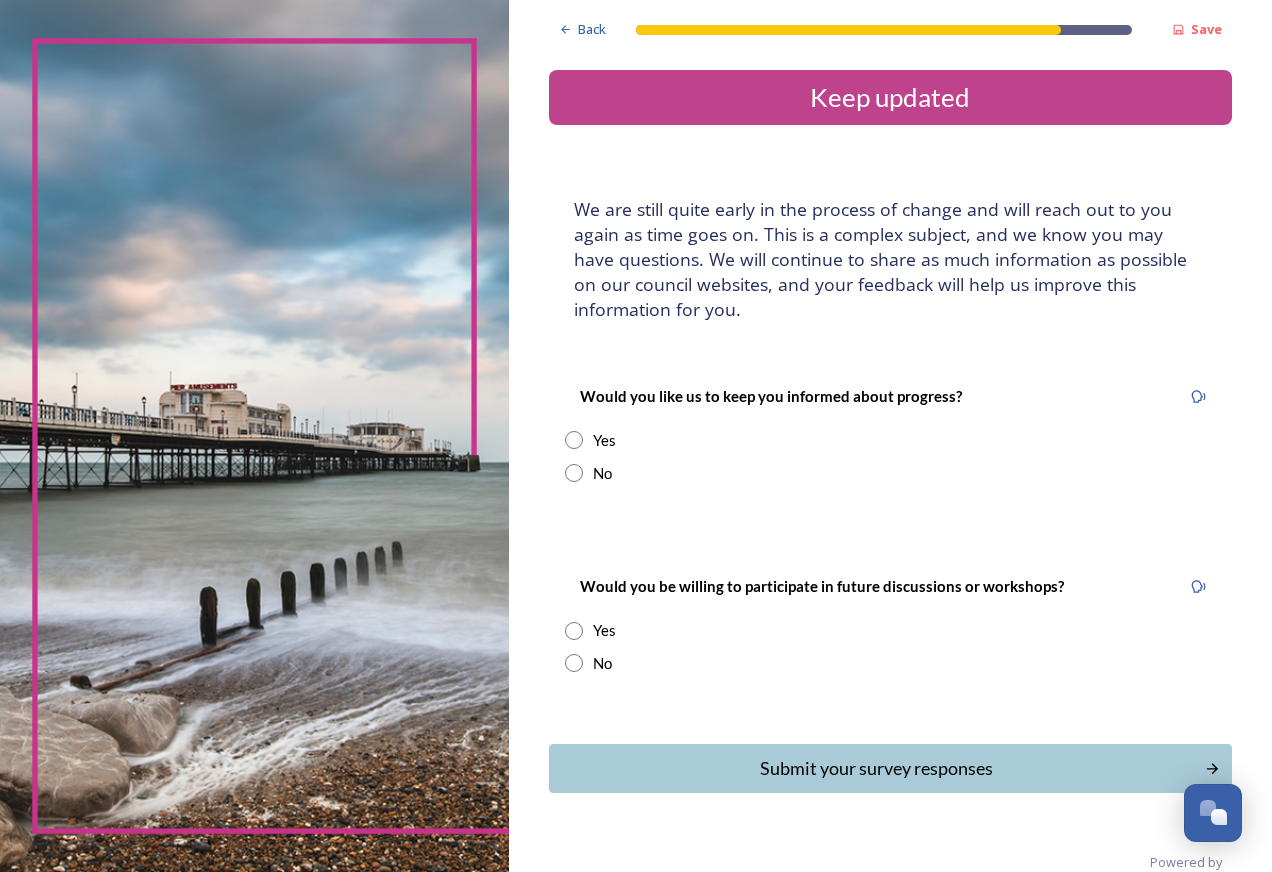 click at bounding box center [574, 473] 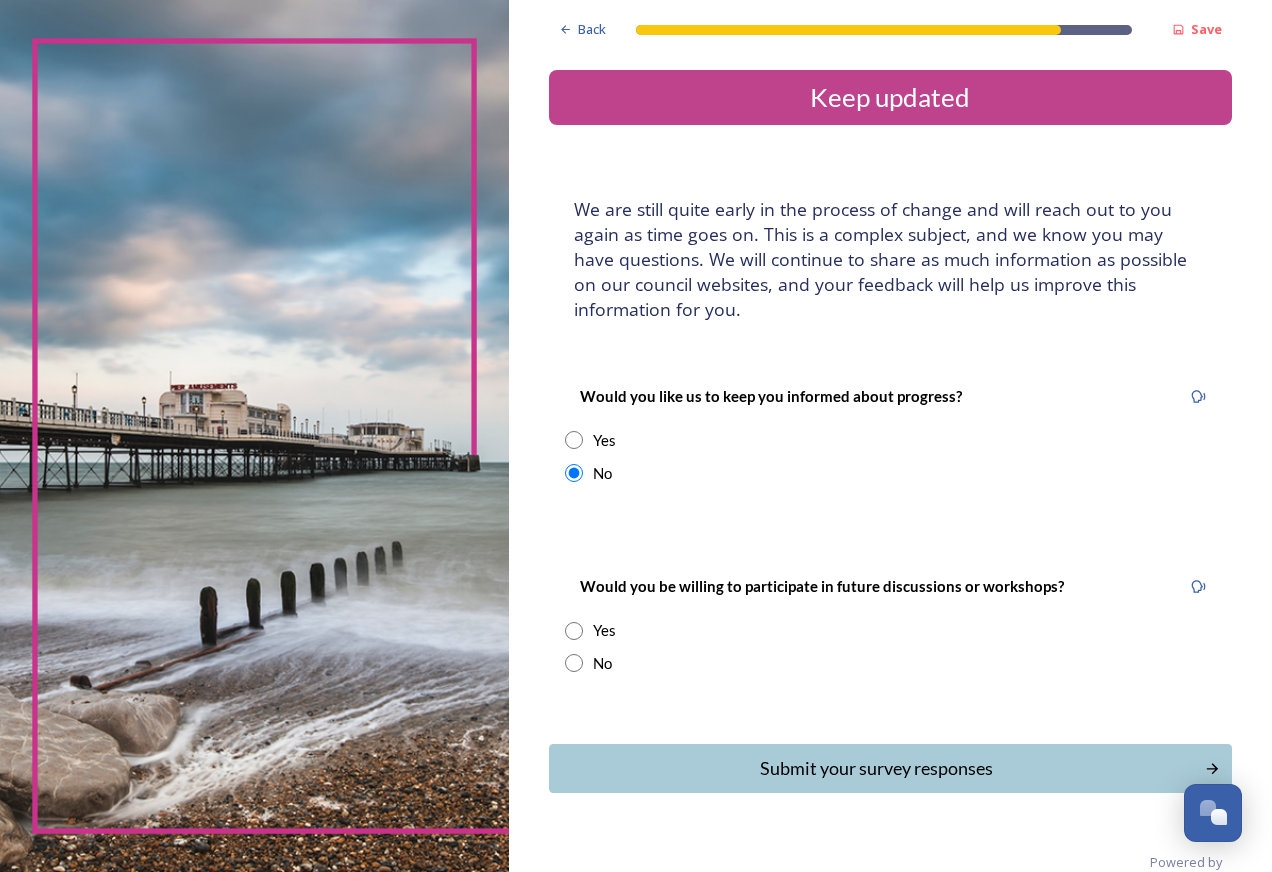 click at bounding box center (574, 663) 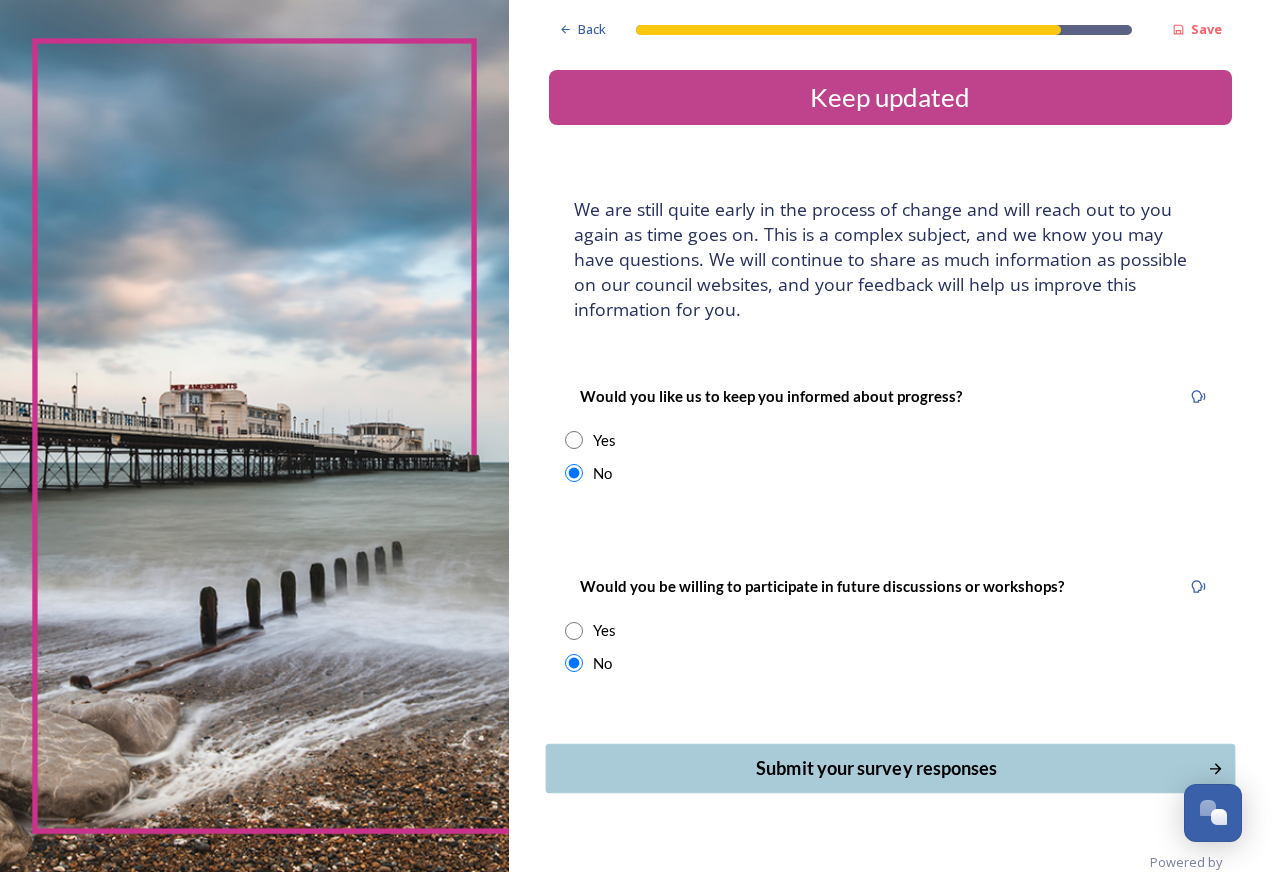 click on "Submit your survey responses" at bounding box center (876, 768) 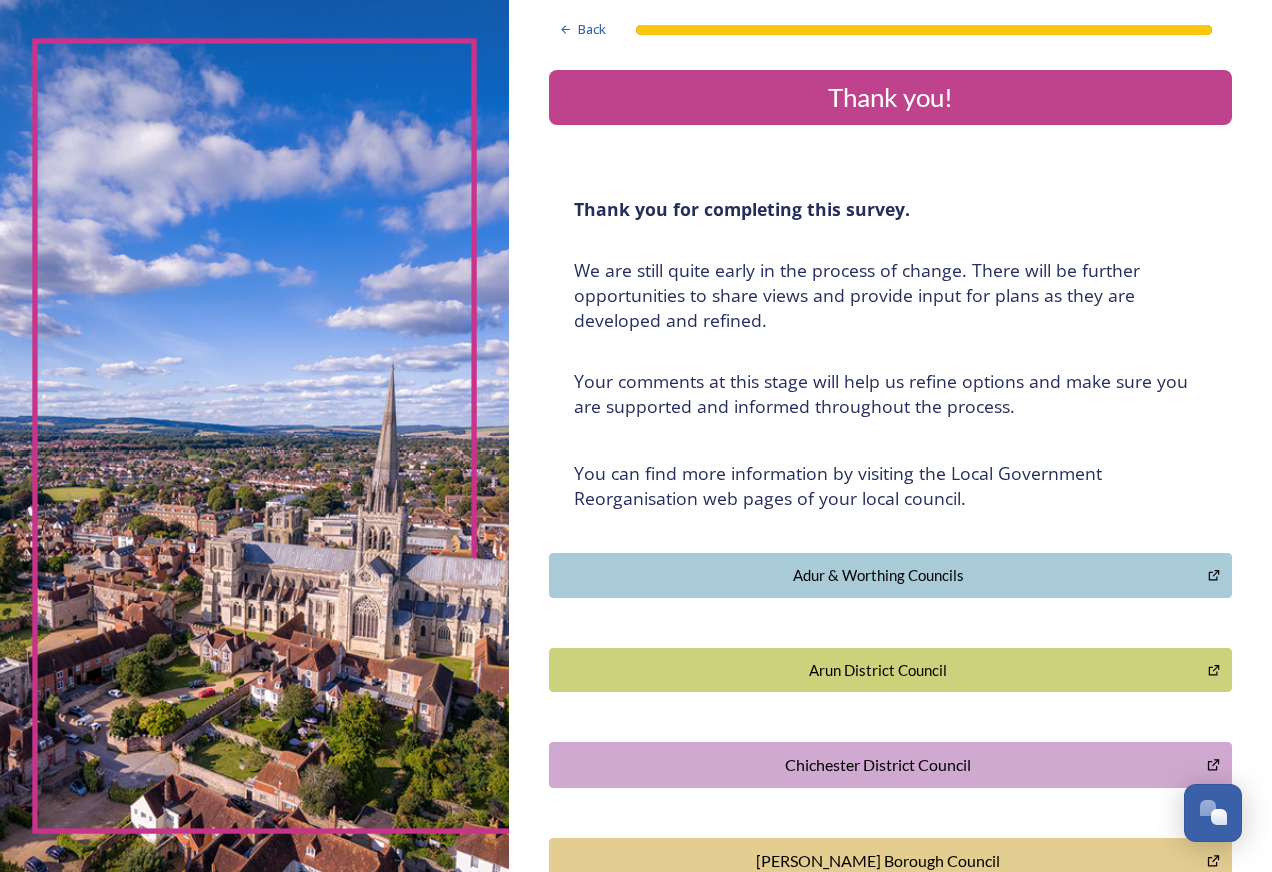 click on "Arun District Council" at bounding box center (878, 670) 